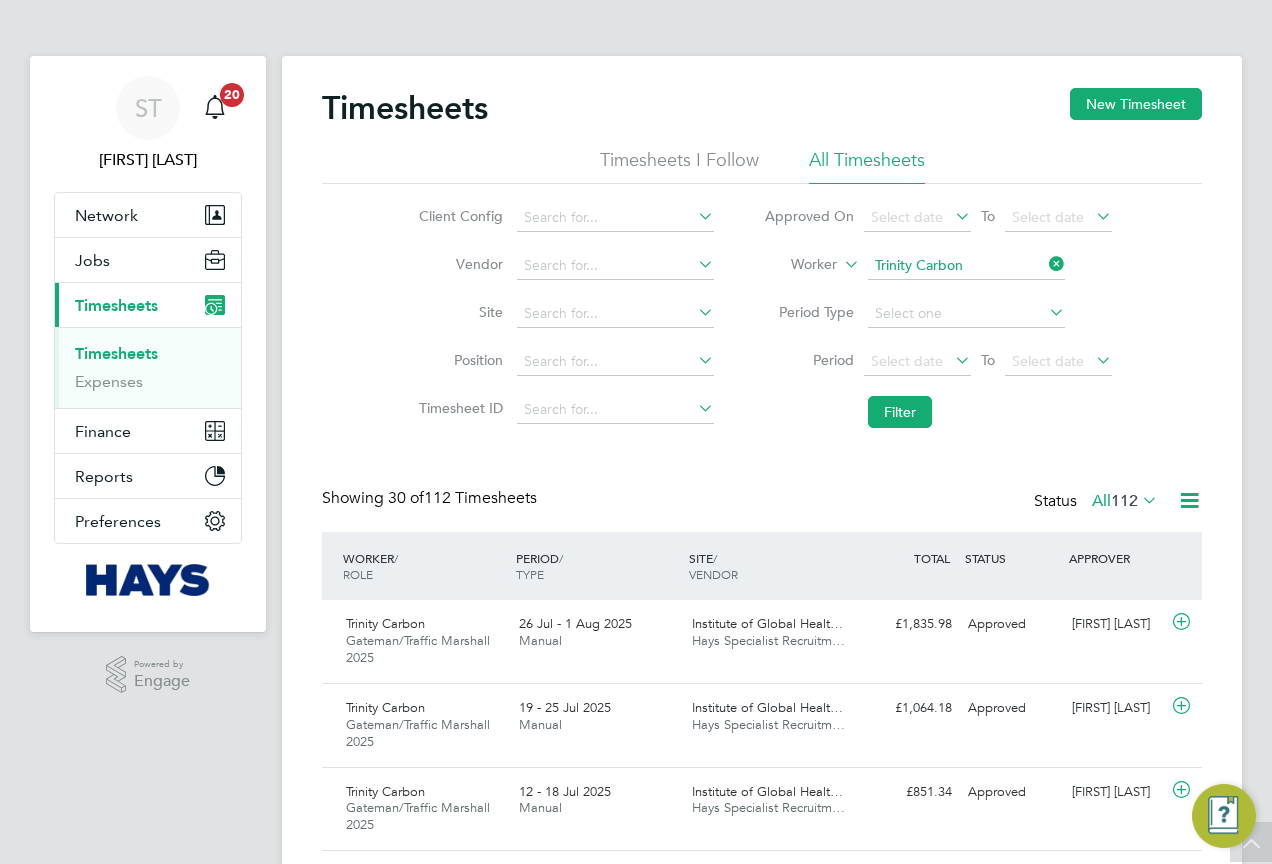 scroll, scrollTop: 283, scrollLeft: 0, axis: vertical 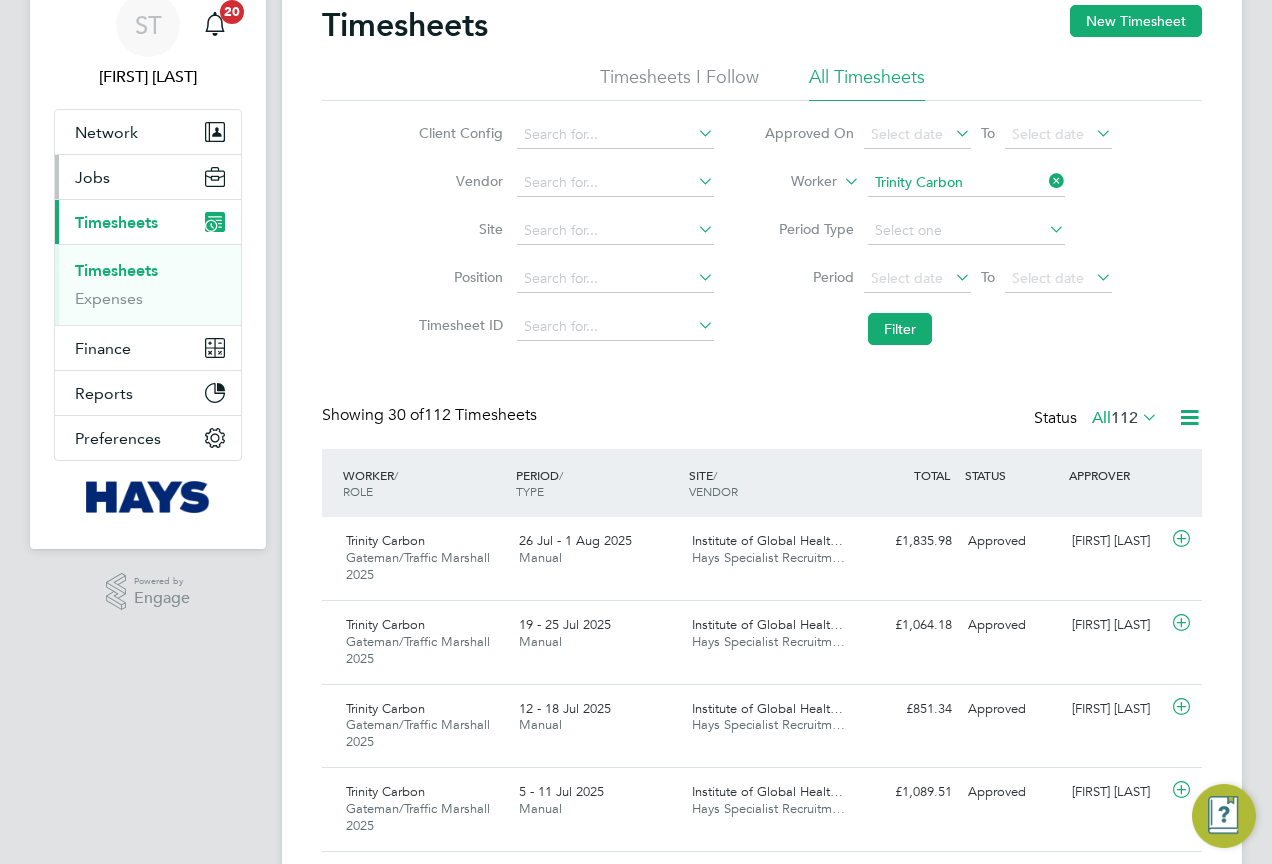 click on "Jobs" at bounding box center (92, 177) 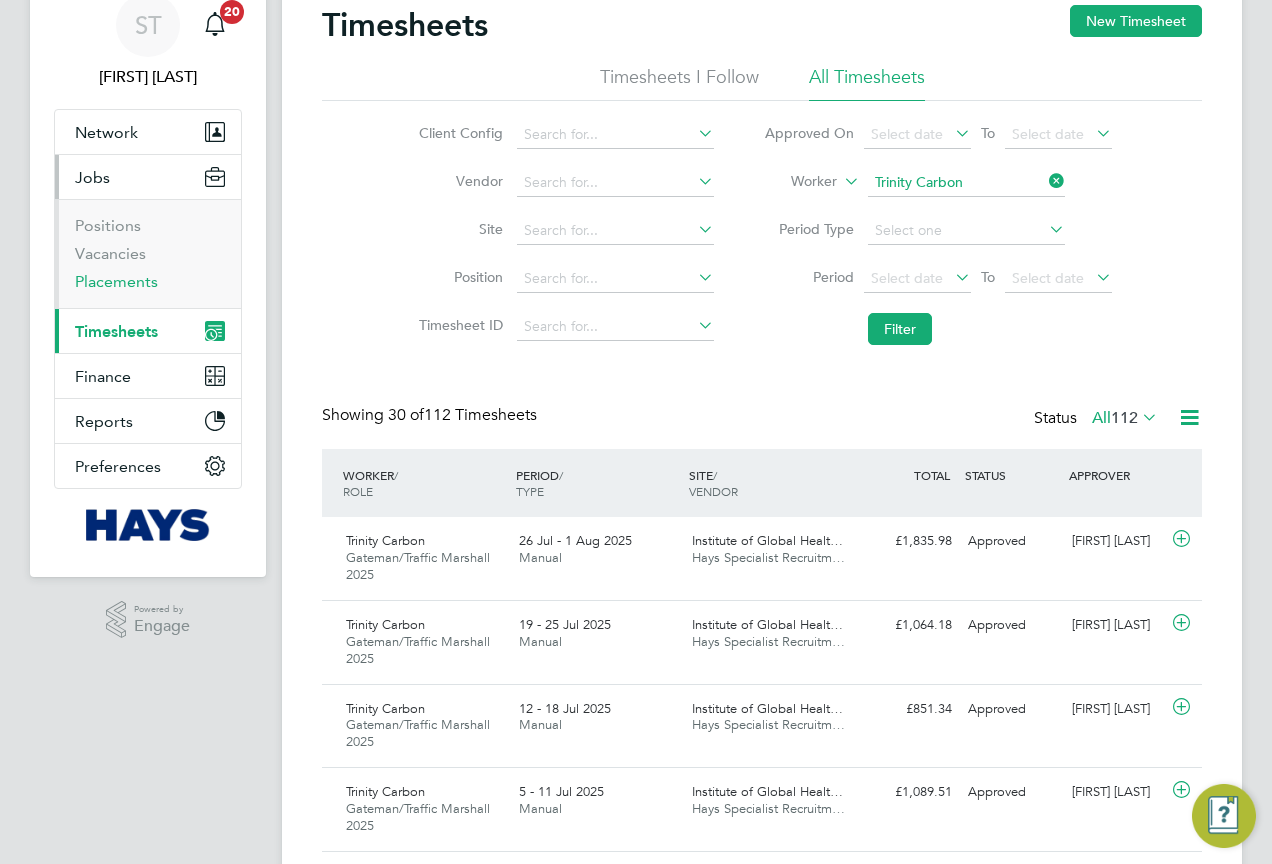 click on "Placements" at bounding box center (150, 282) 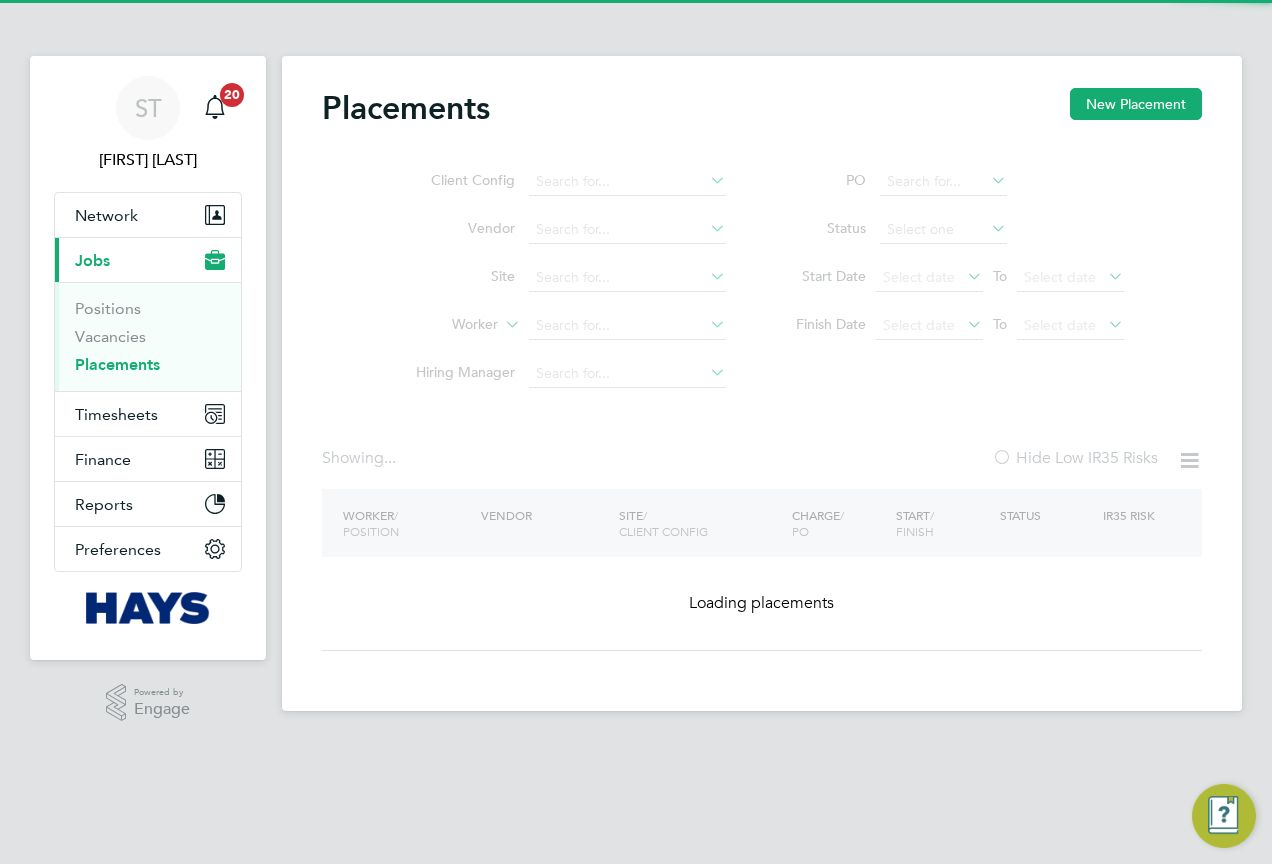 click on "Client Config   Vendor     Site     Worker     Hiring Manager" 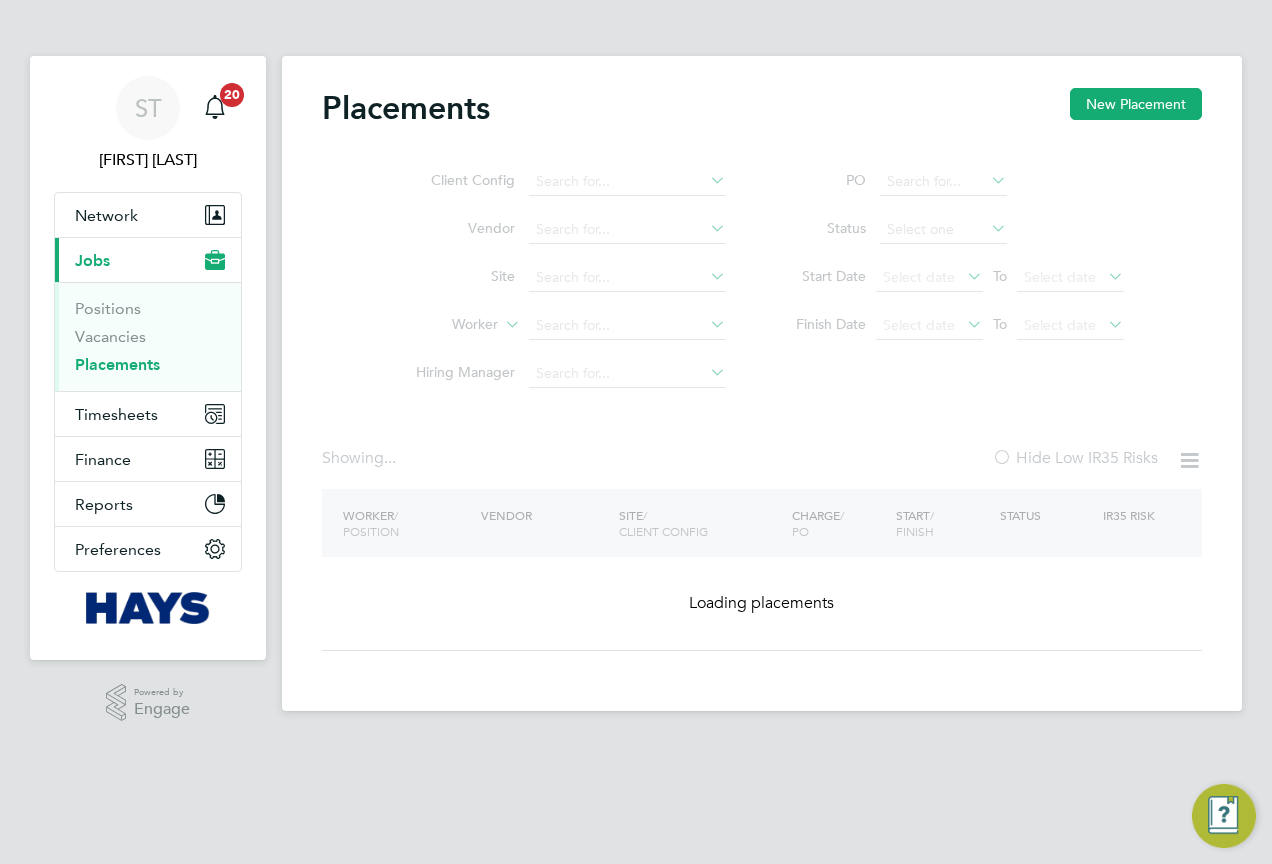 click on "Client Config   Vendor     Site     Worker     Hiring Manager" 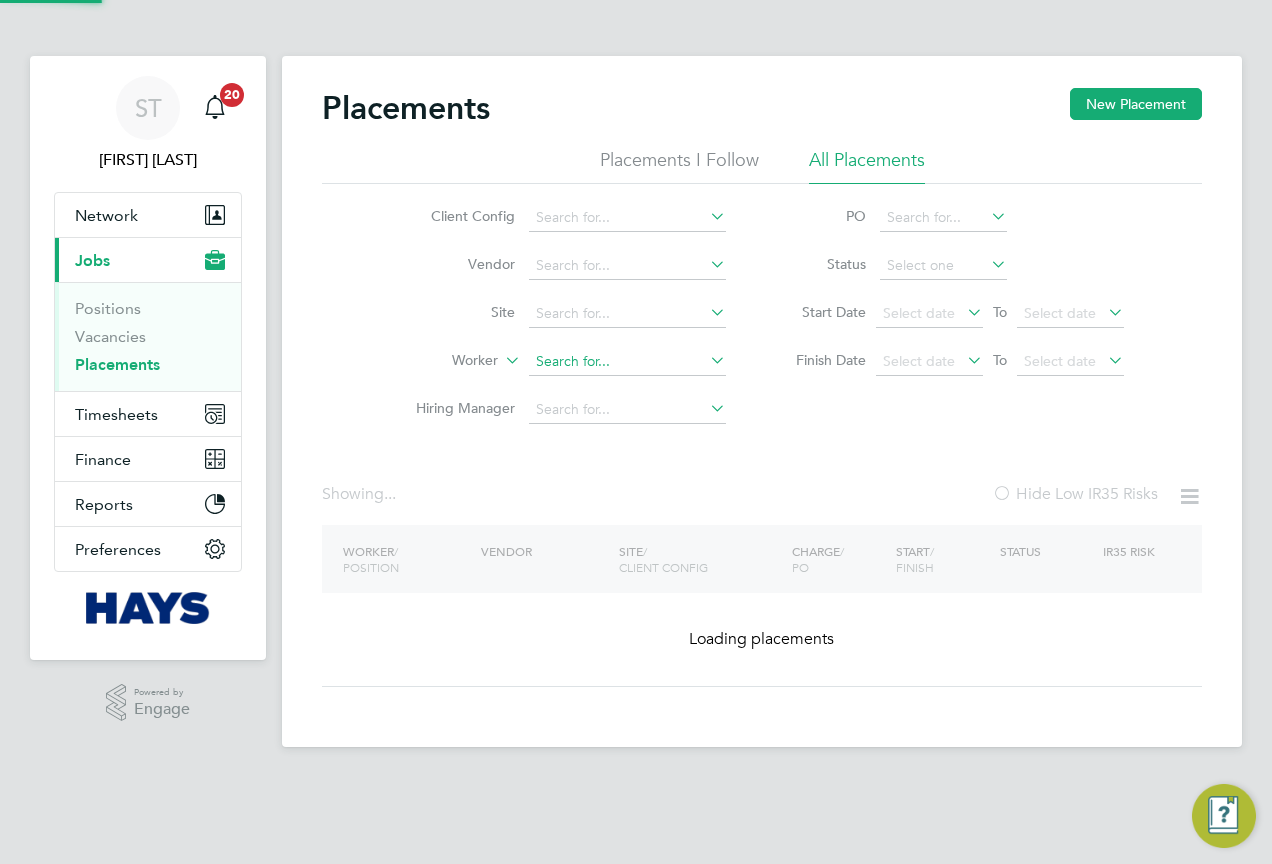 click 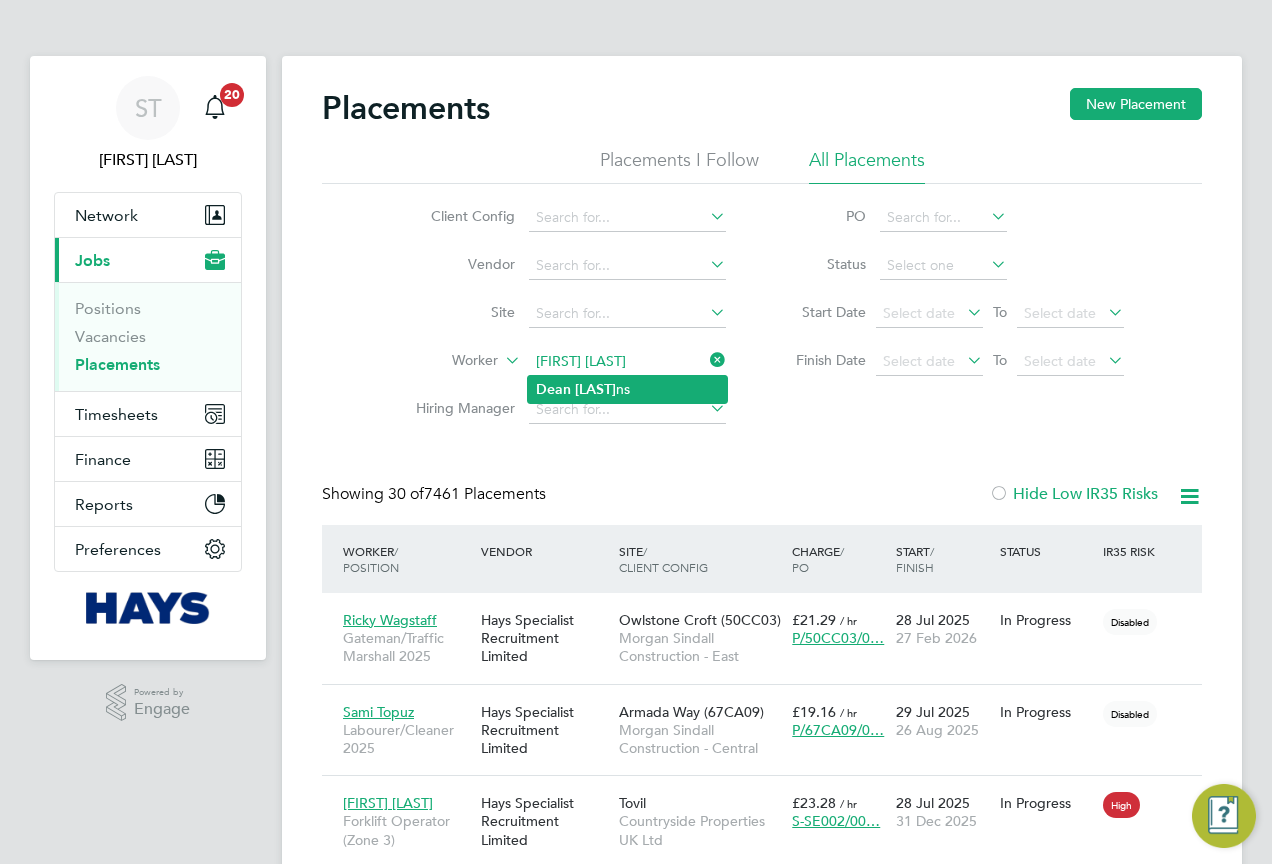 click on "Dean   Rawli ns" 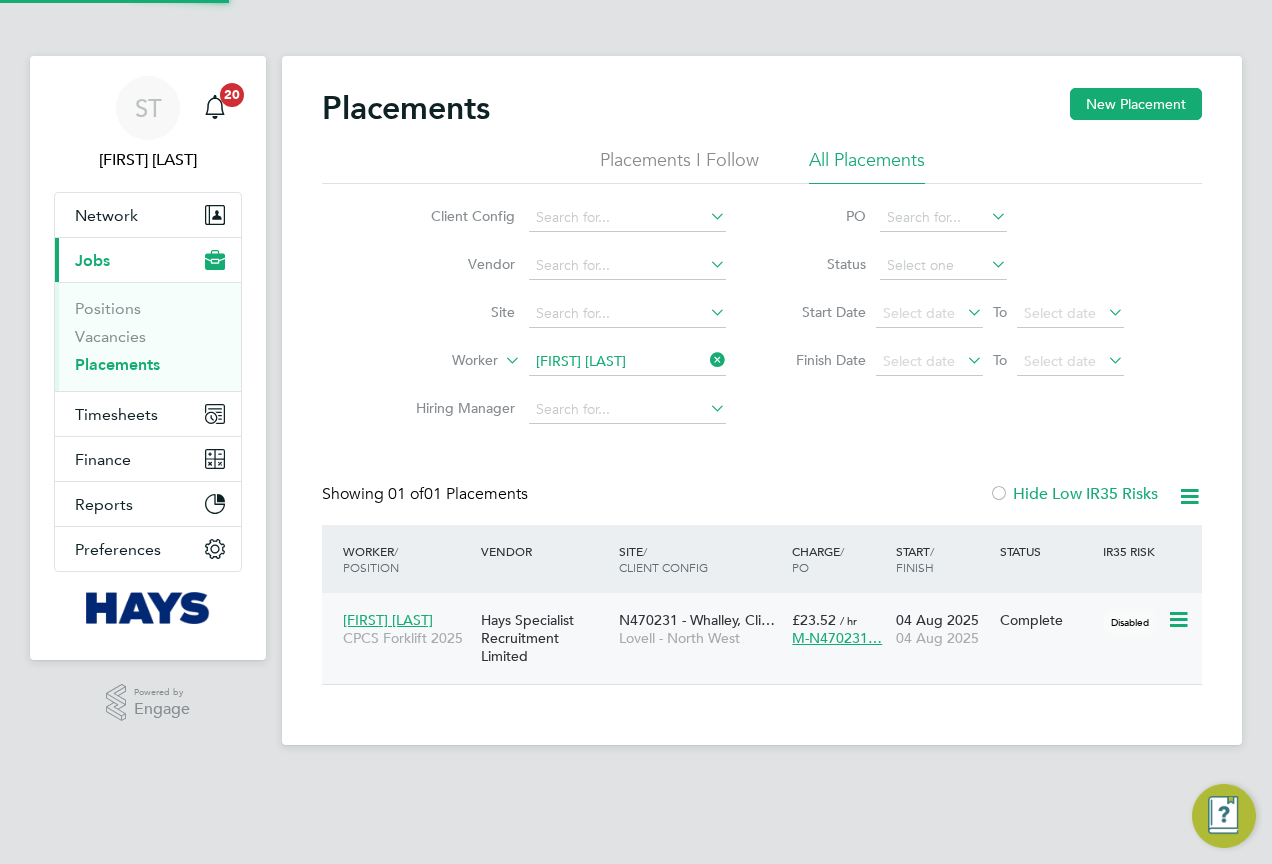 click on "Hays Specialist Recruitment Limited" 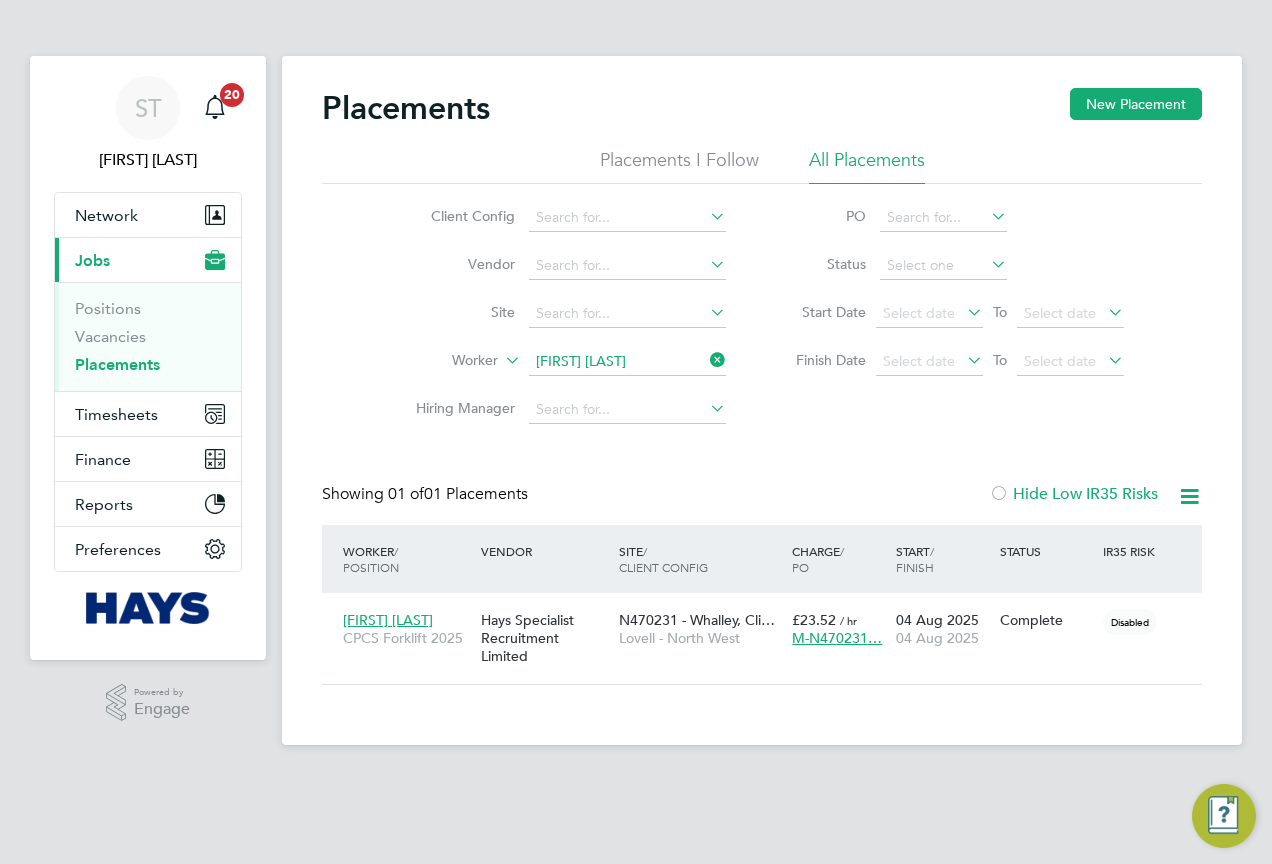 click 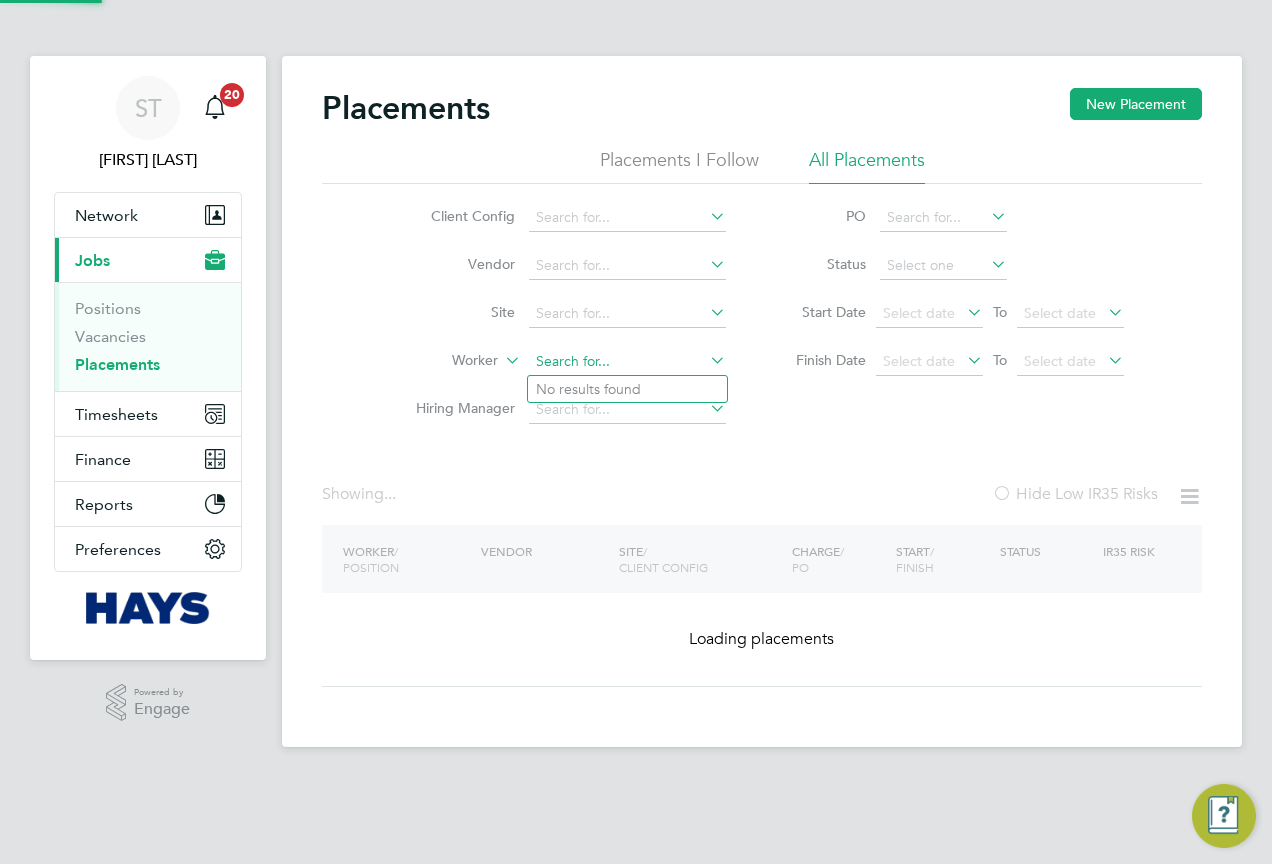 click 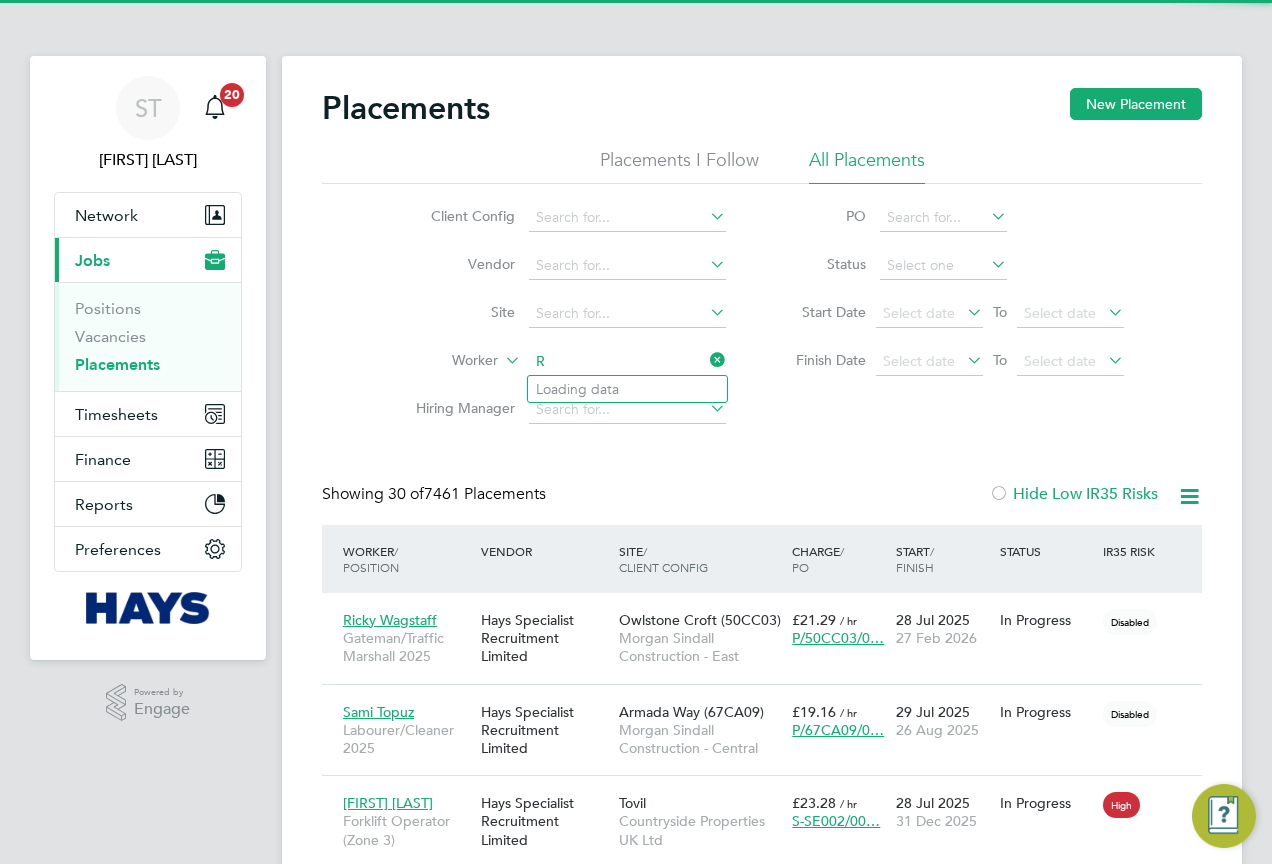 scroll, scrollTop: 10, scrollLeft: 10, axis: both 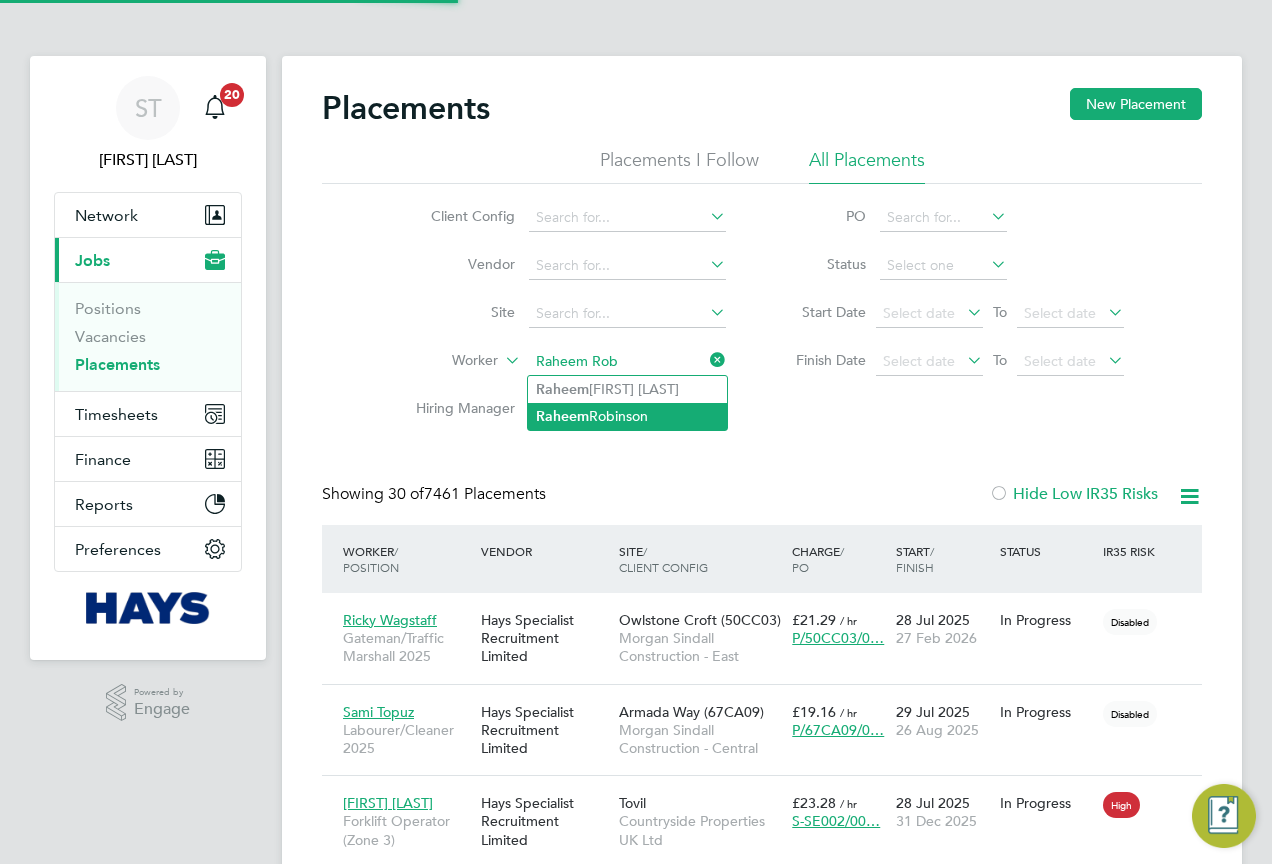 drag, startPoint x: 639, startPoint y: 411, endPoint x: 630, endPoint y: 417, distance: 10.816654 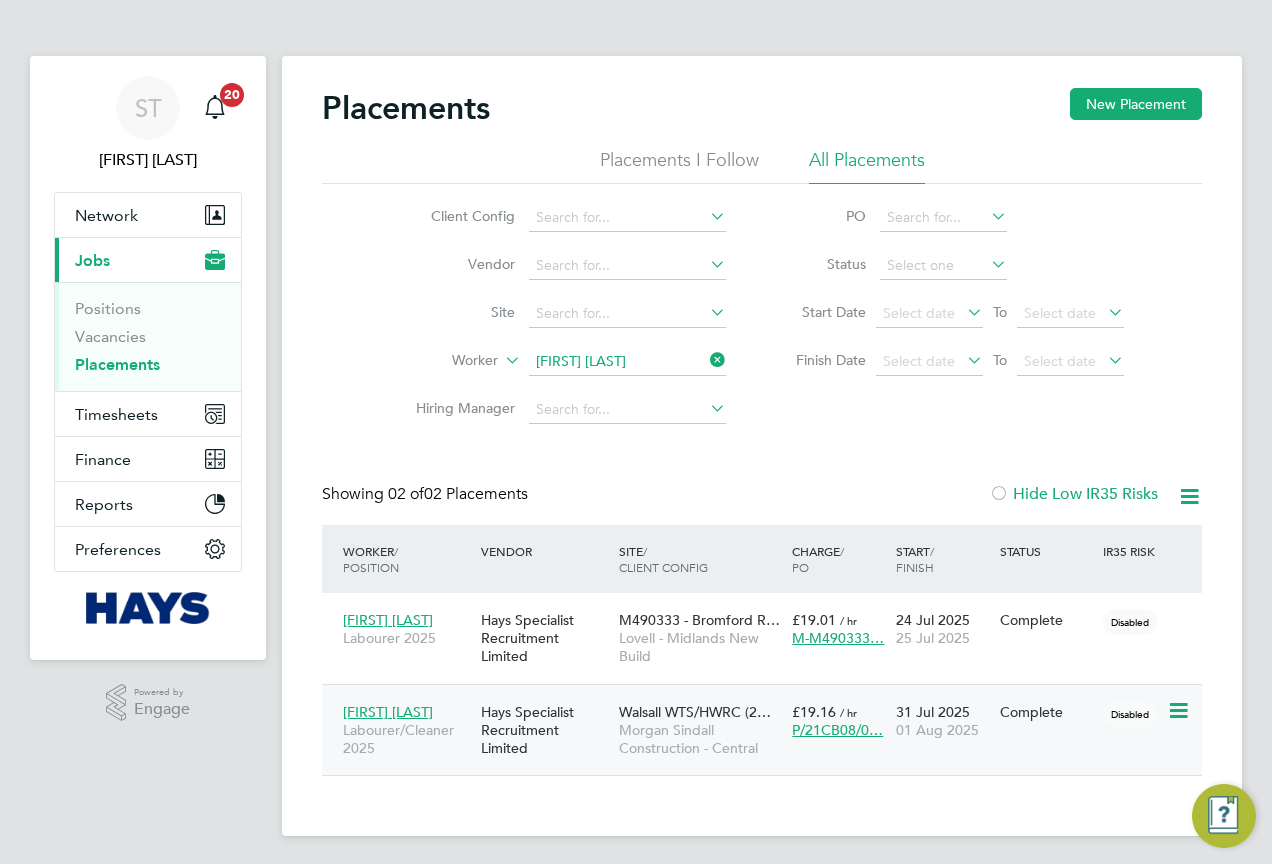 click on "Morgan Sindall Construction - Central" 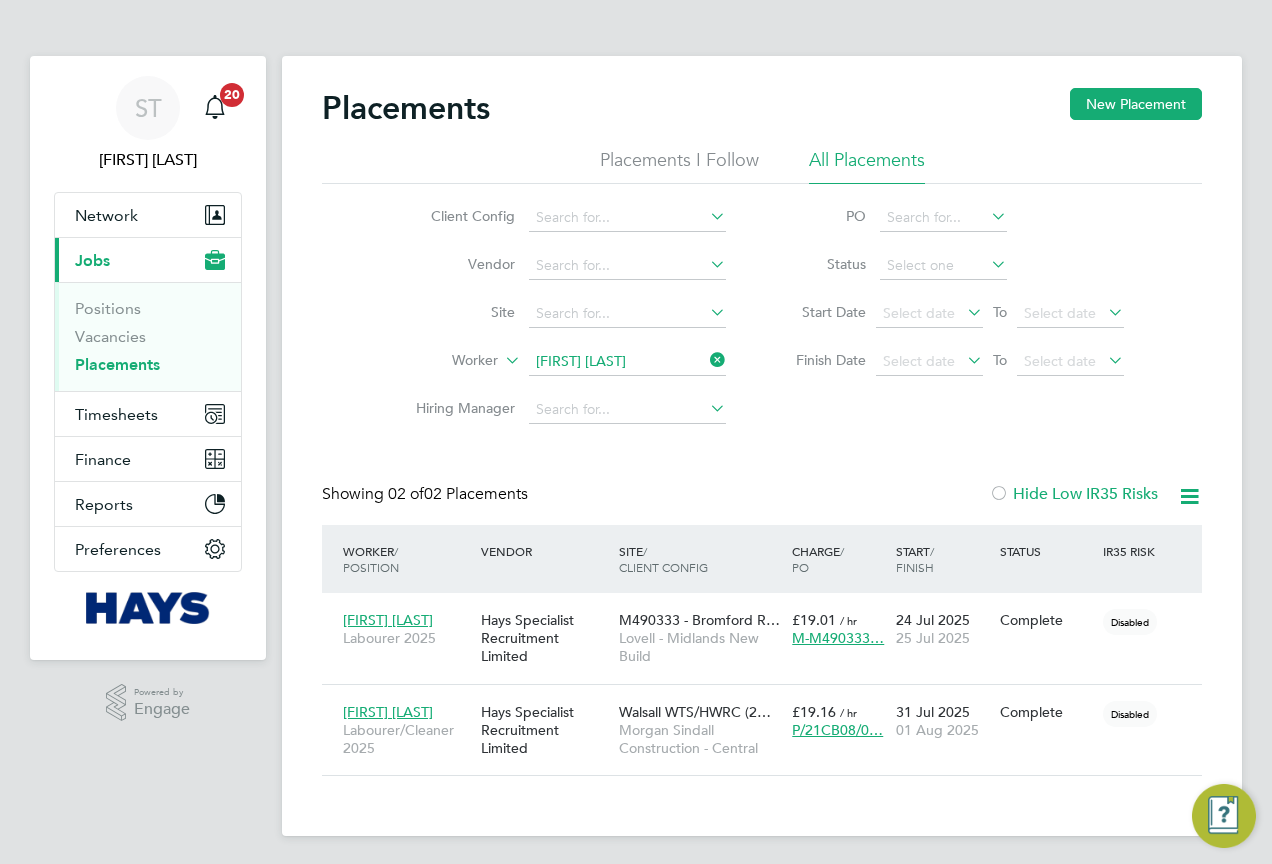 click 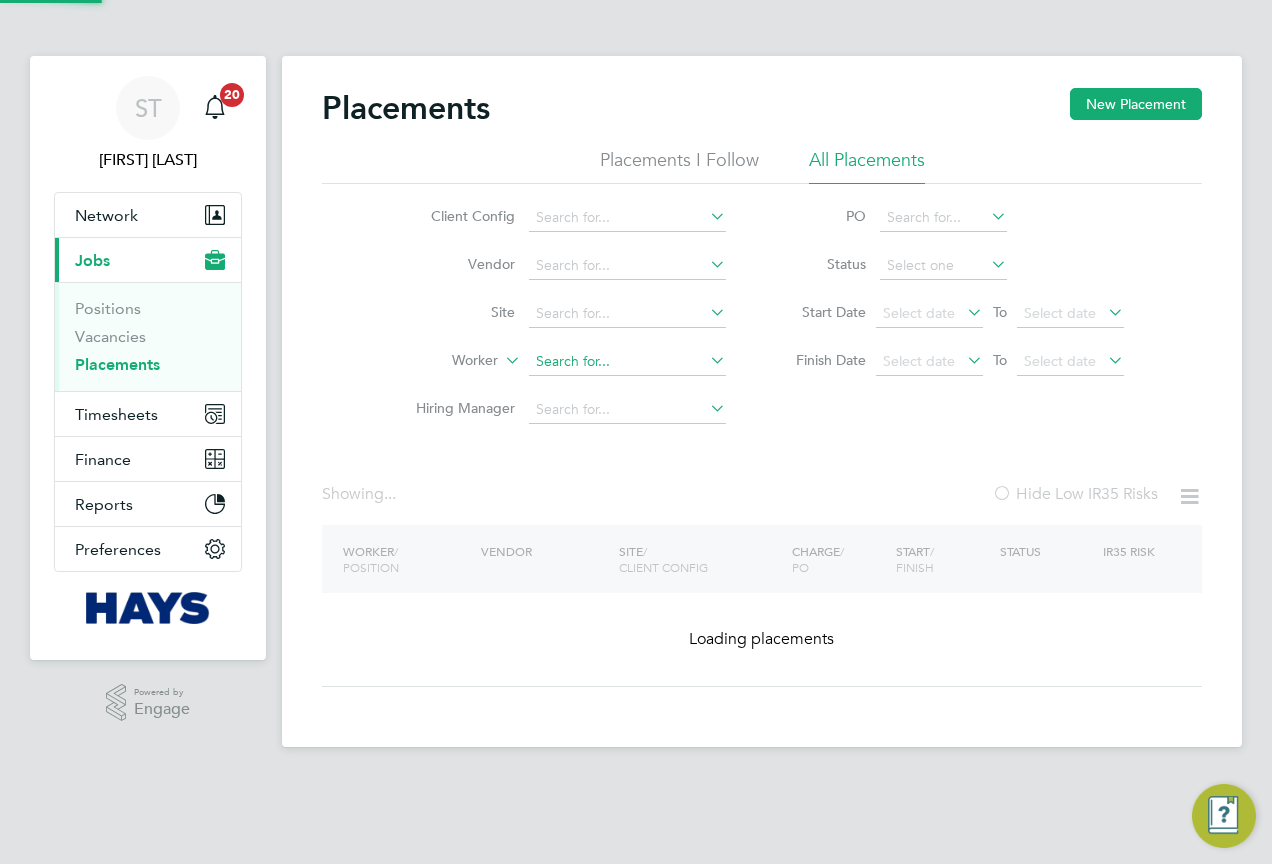 click 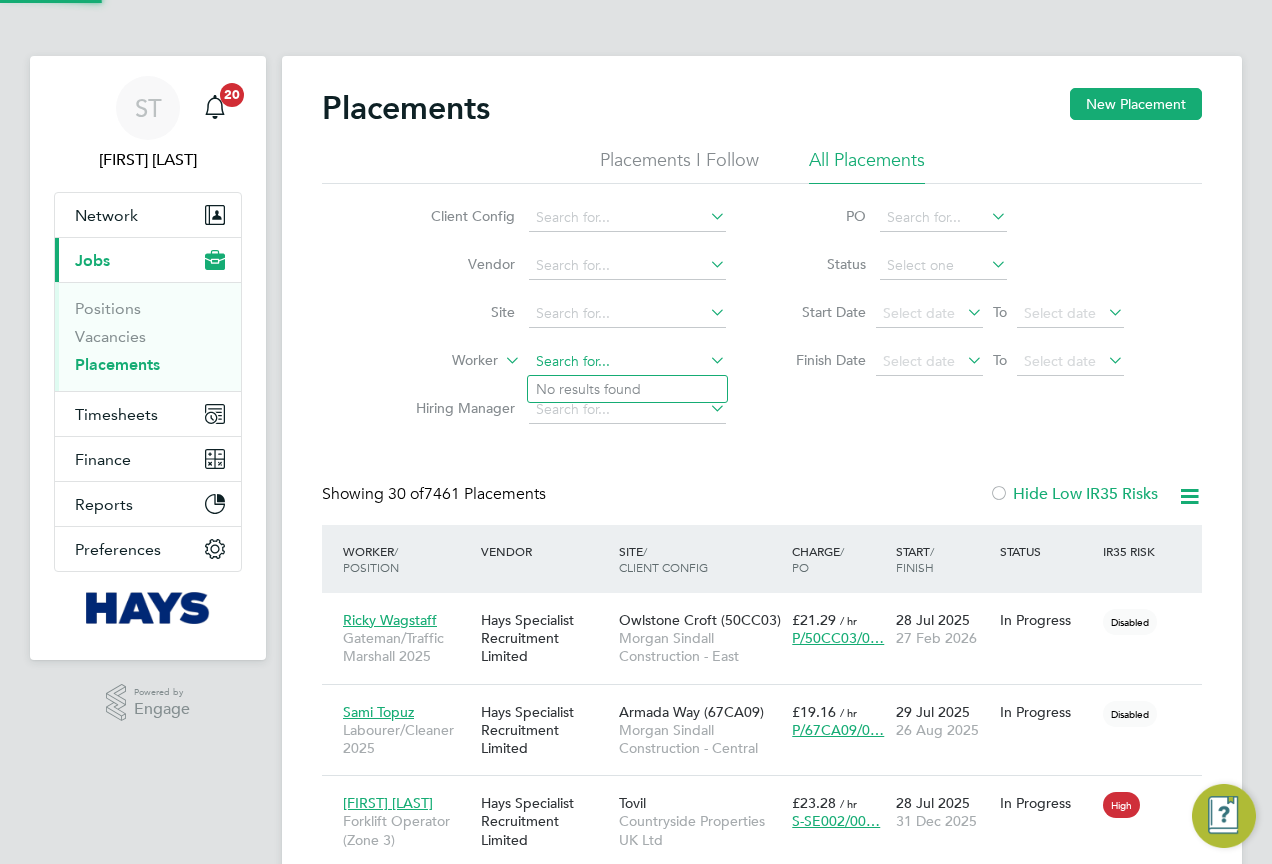 scroll, scrollTop: 10, scrollLeft: 10, axis: both 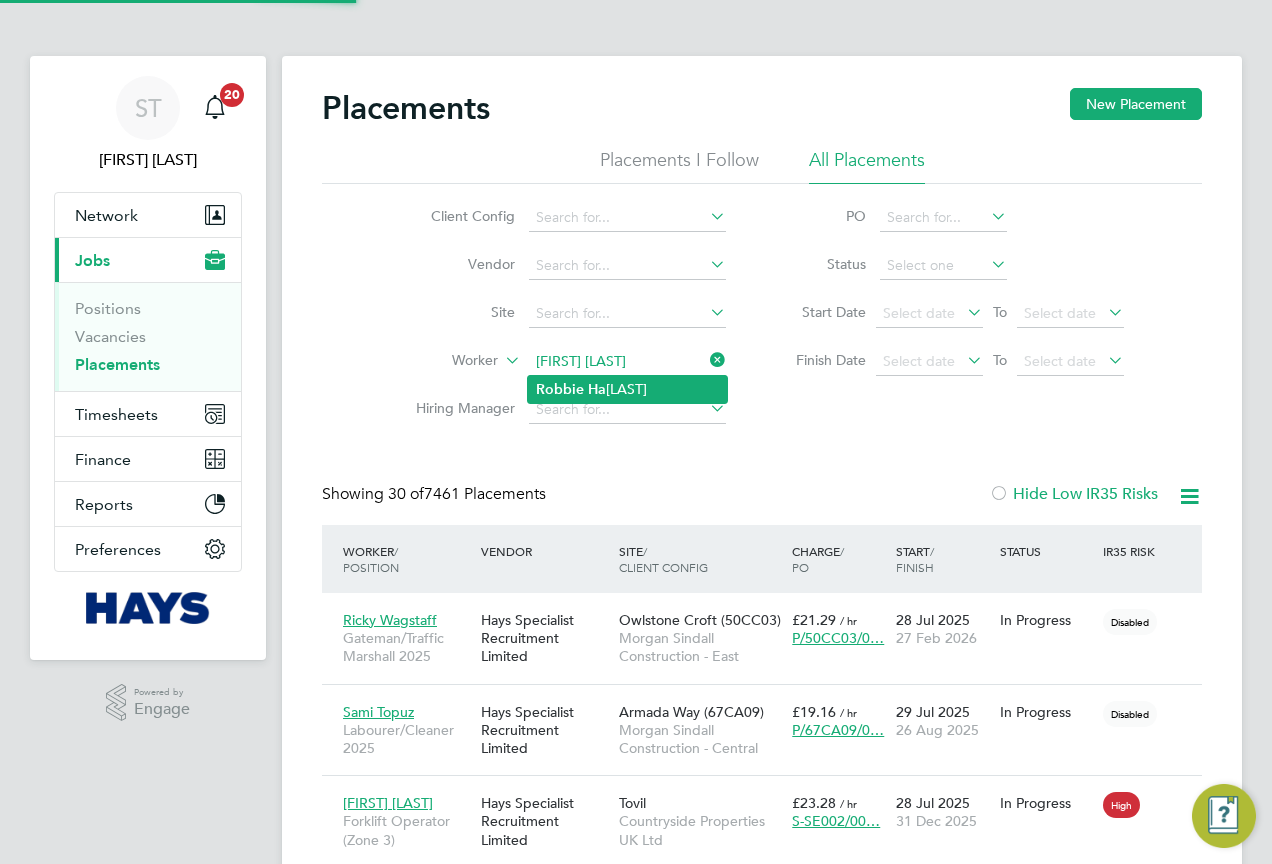 click on "Robbie   Ha zzard" 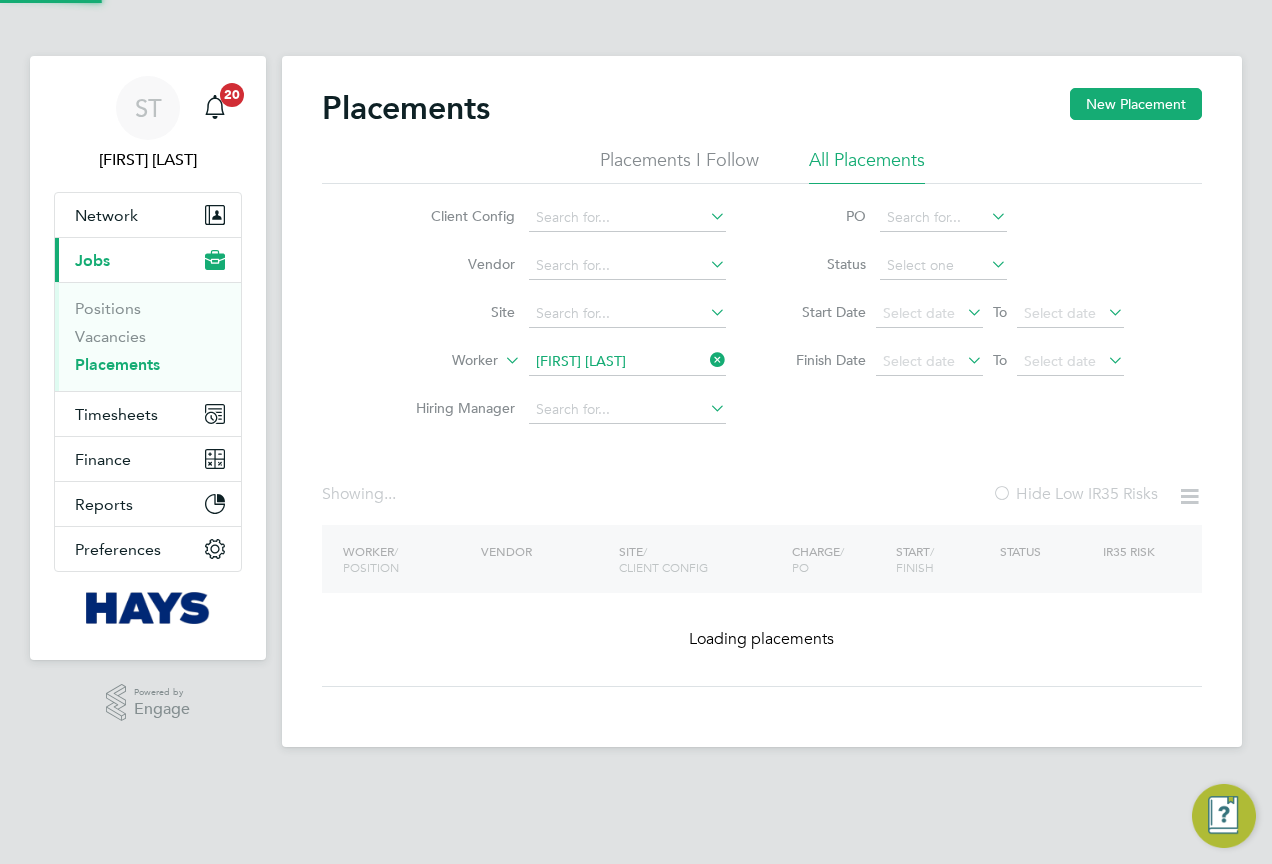 type on "Robbie Hazzard" 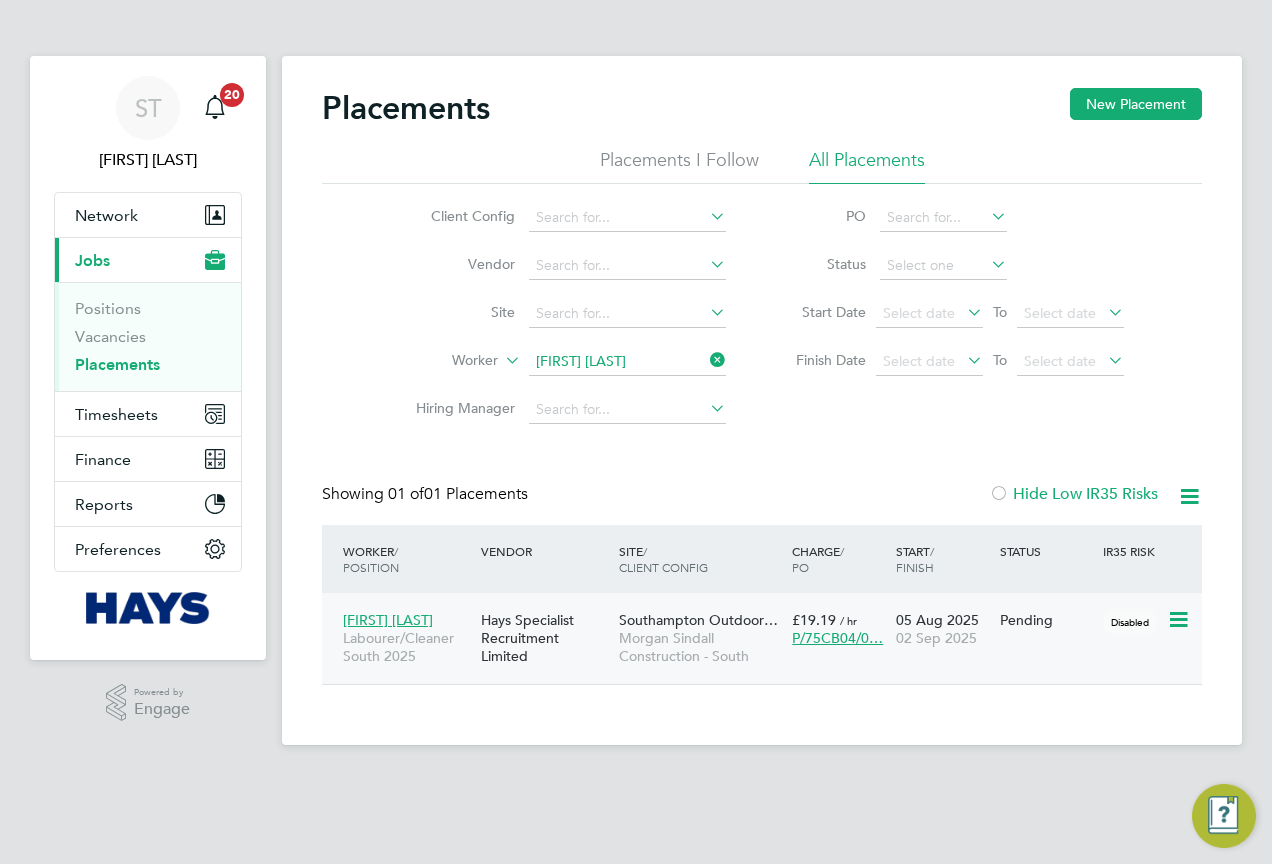 click on "Hays Specialist Recruitment Limited" 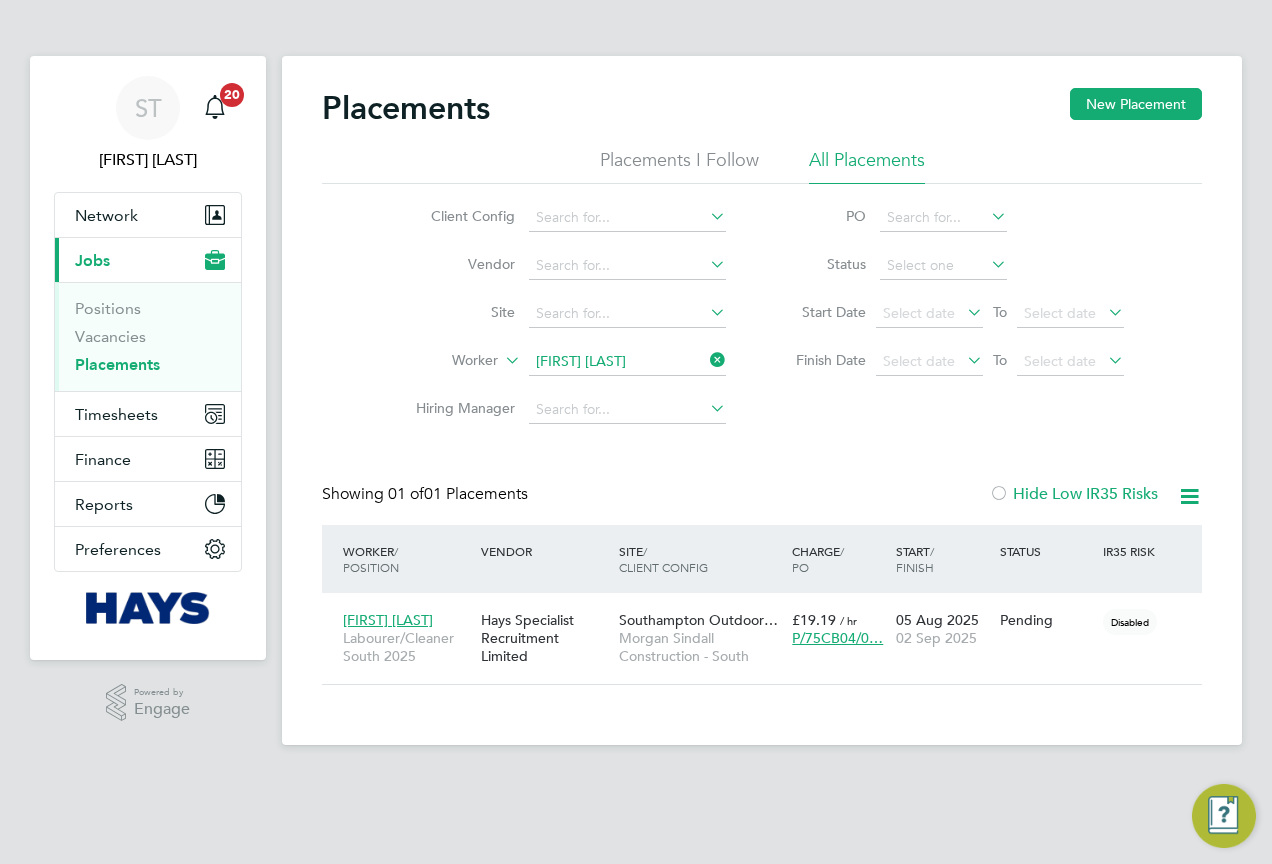click 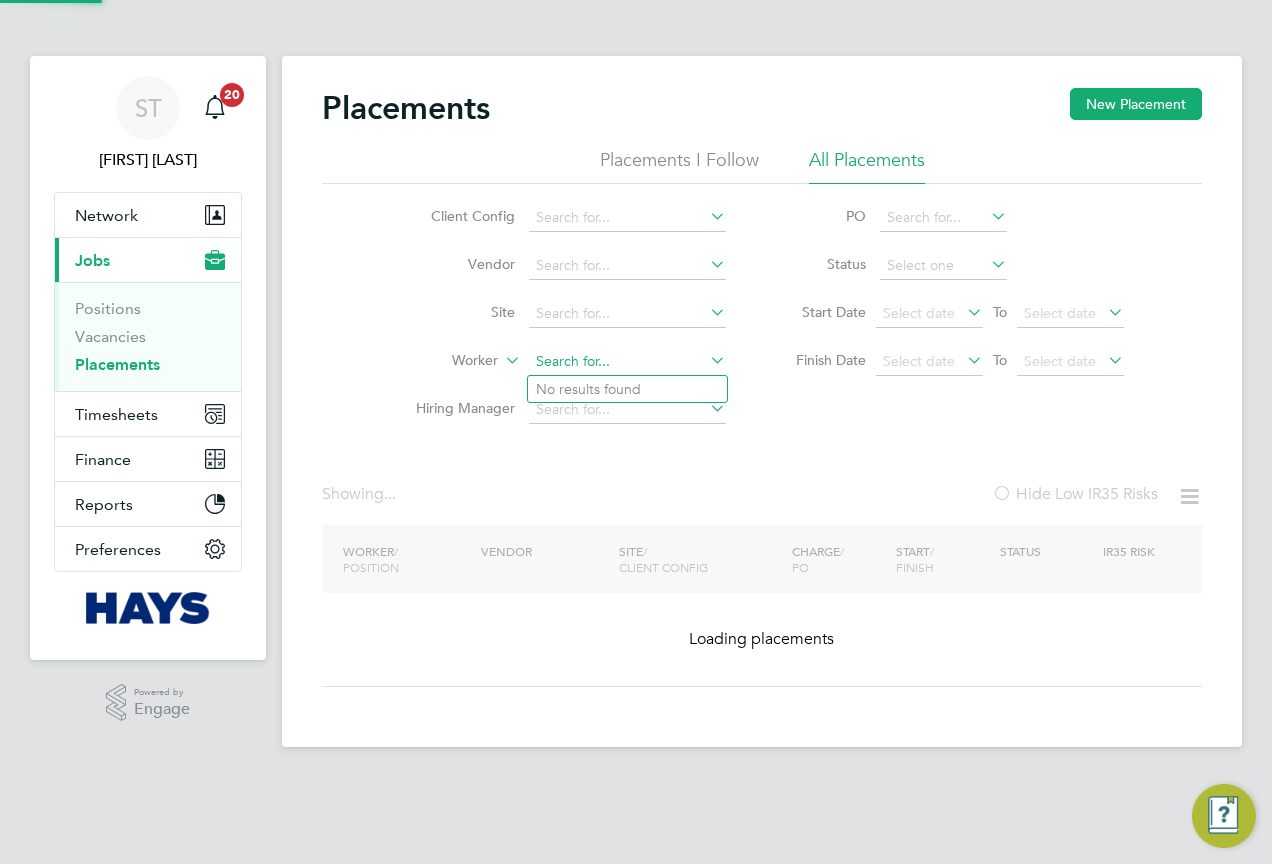 click 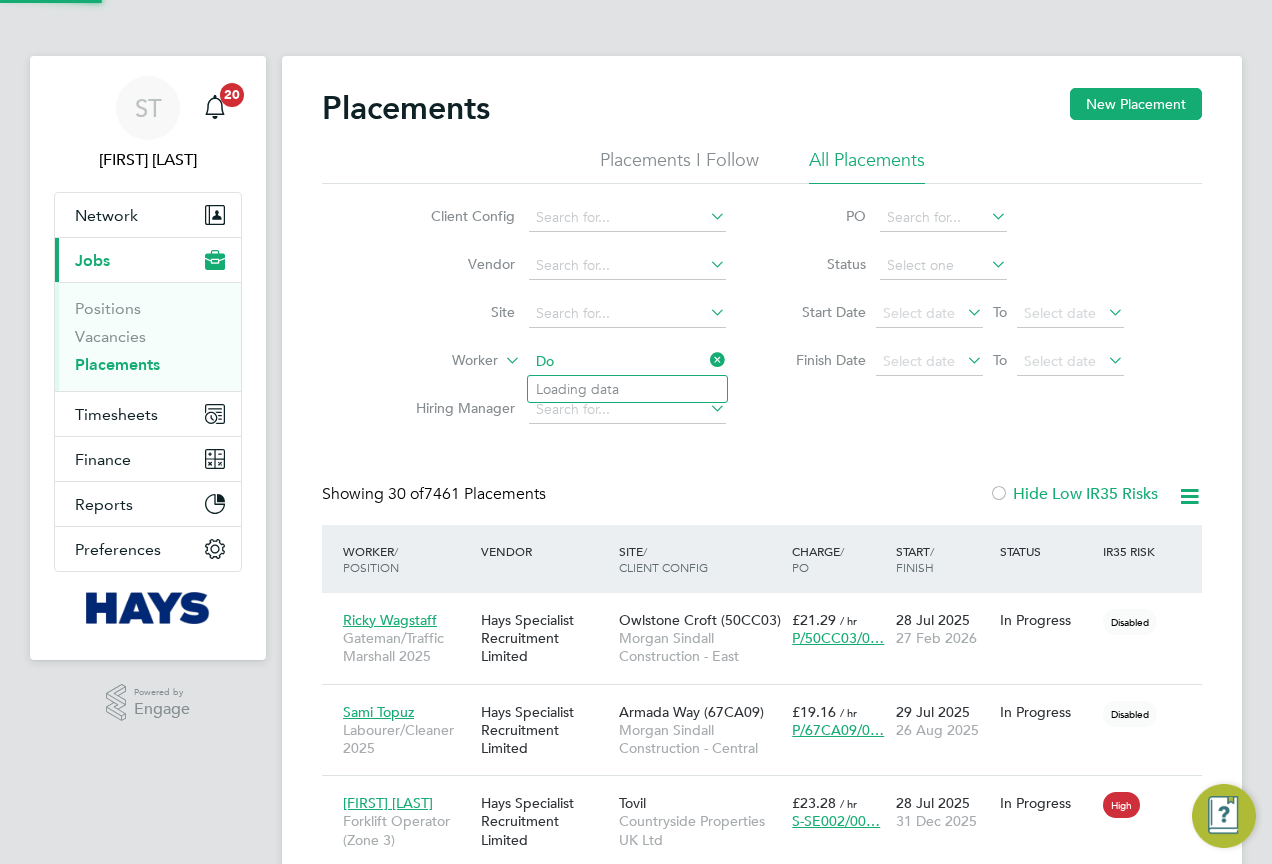 scroll, scrollTop: 10, scrollLeft: 10, axis: both 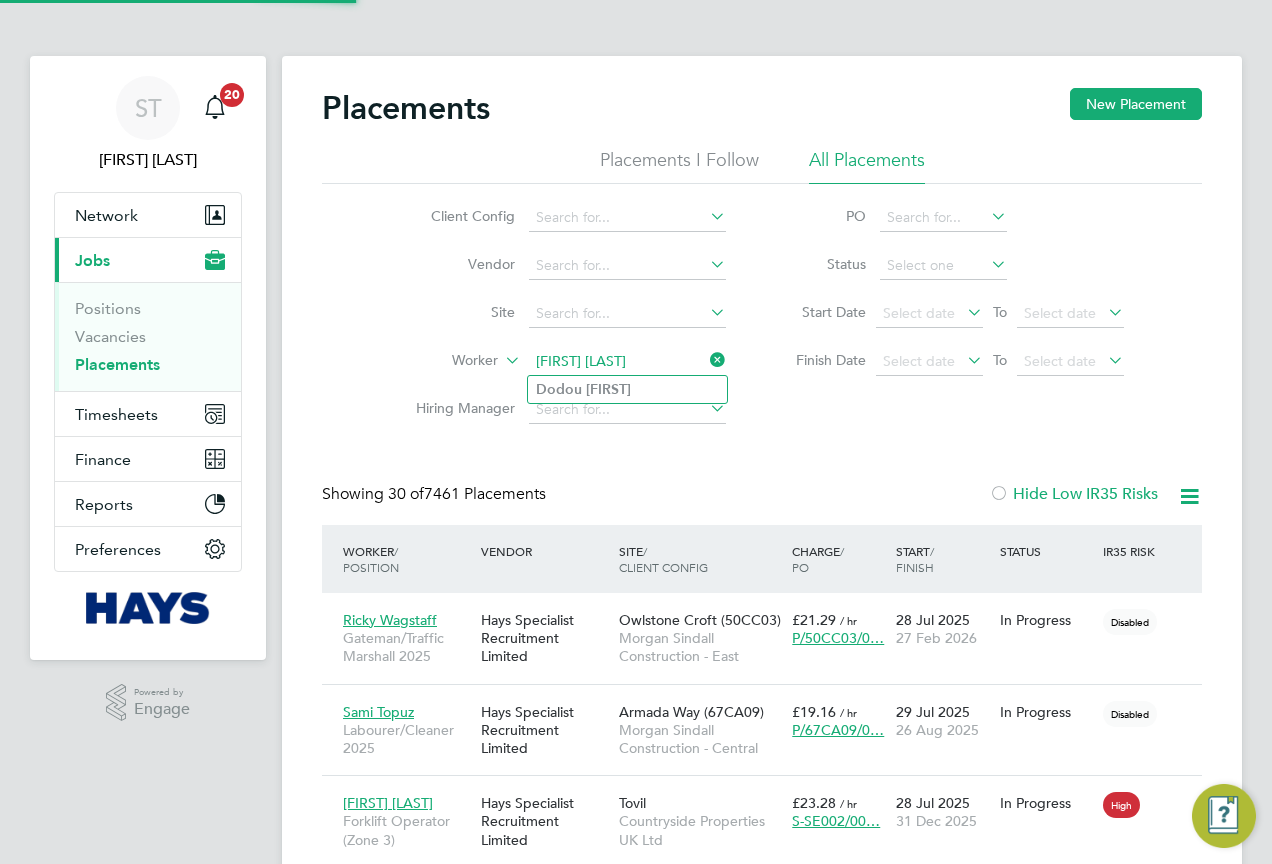 type on "Dodou Jobe" 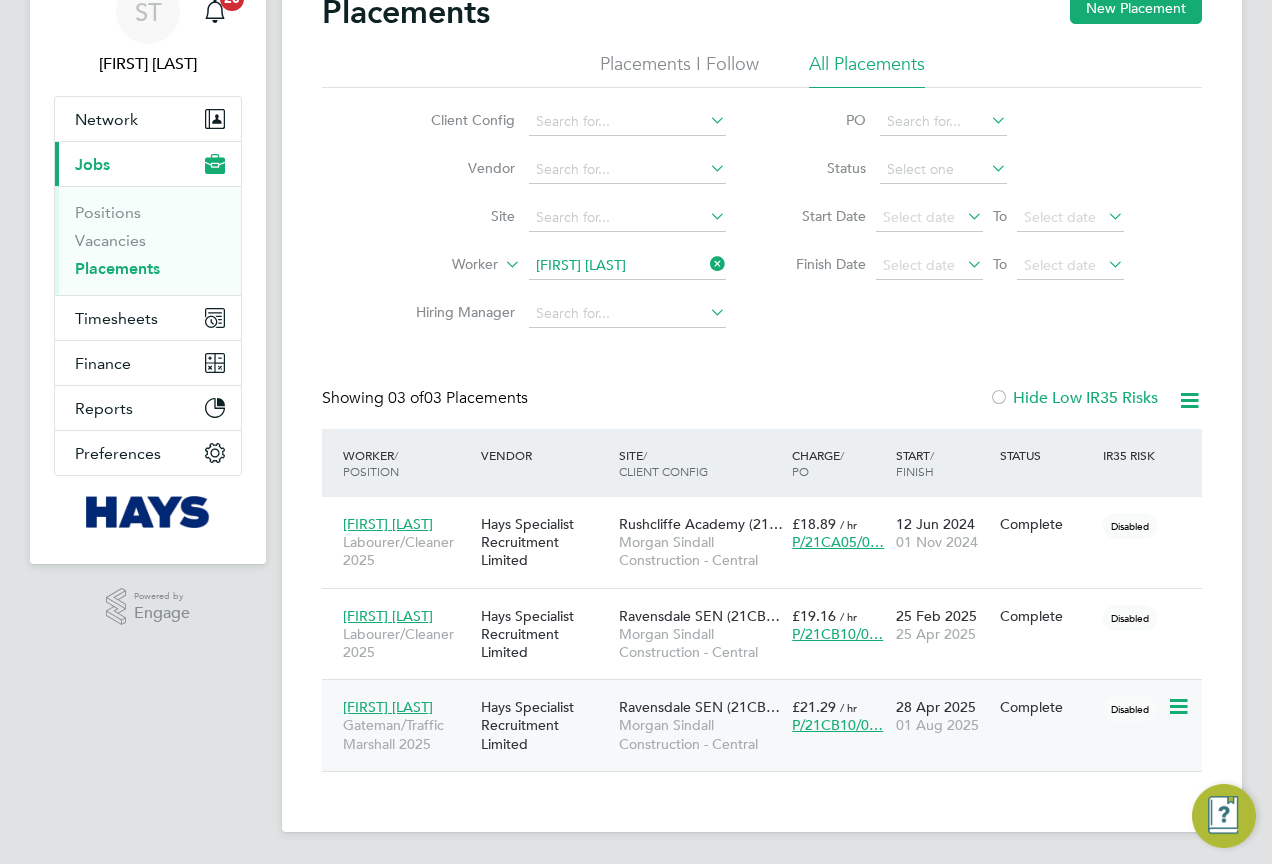 click on "Morgan Sindall Construction - Central" 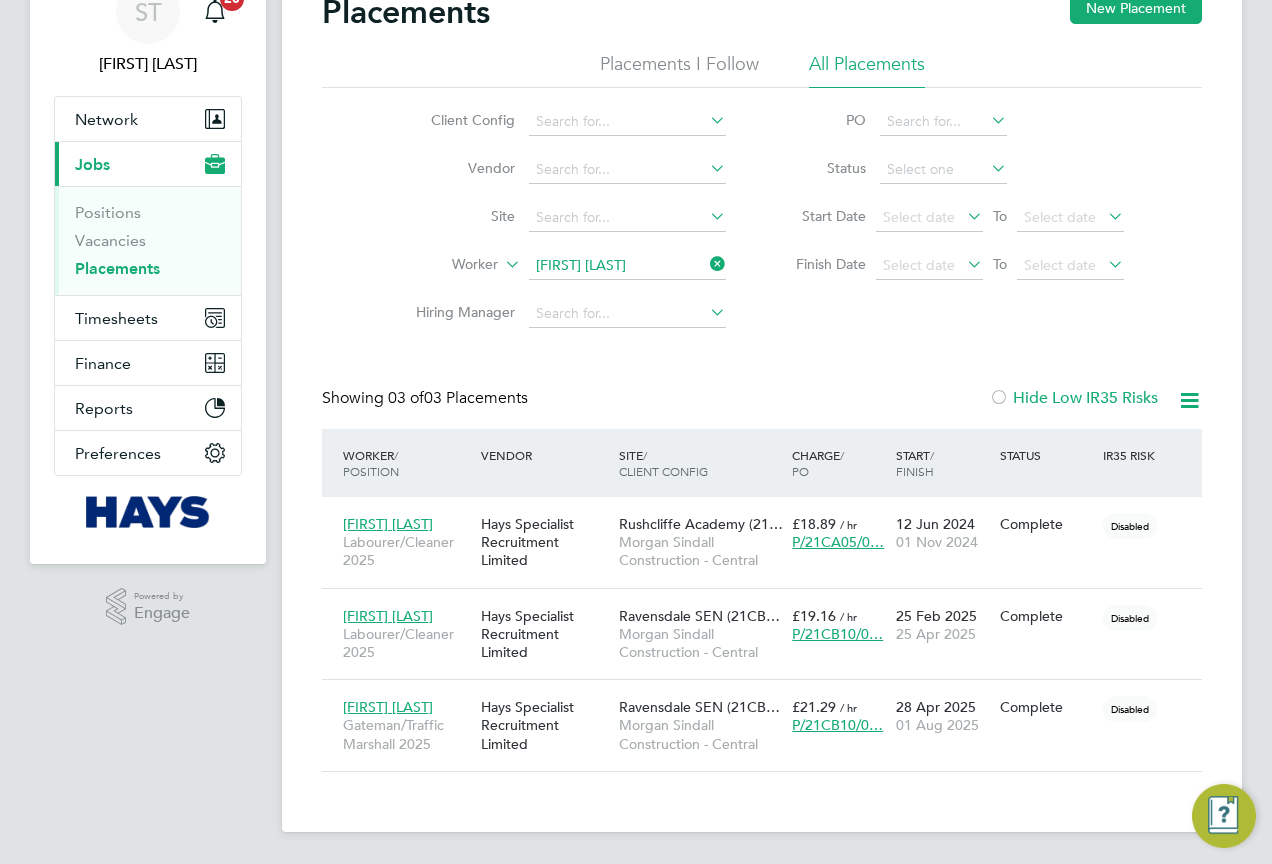 click 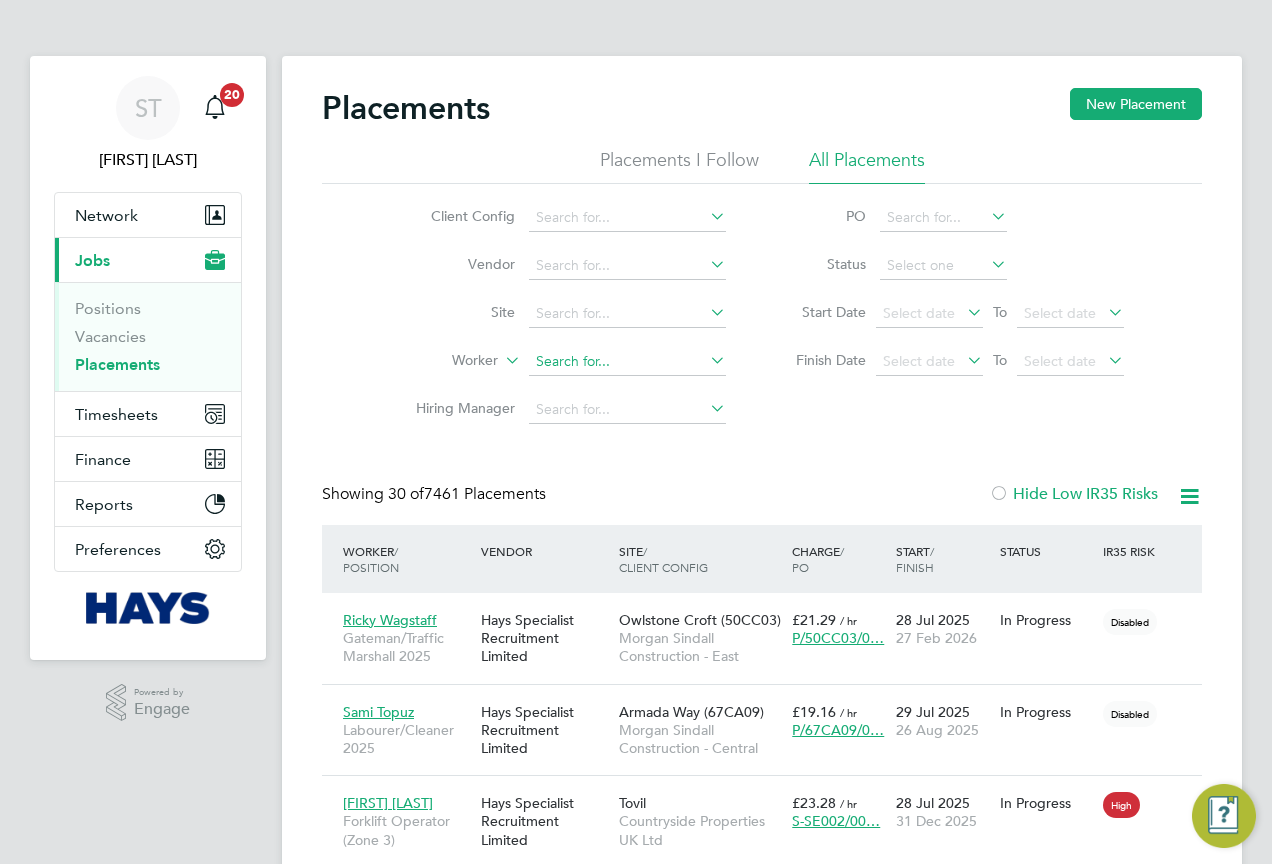 click 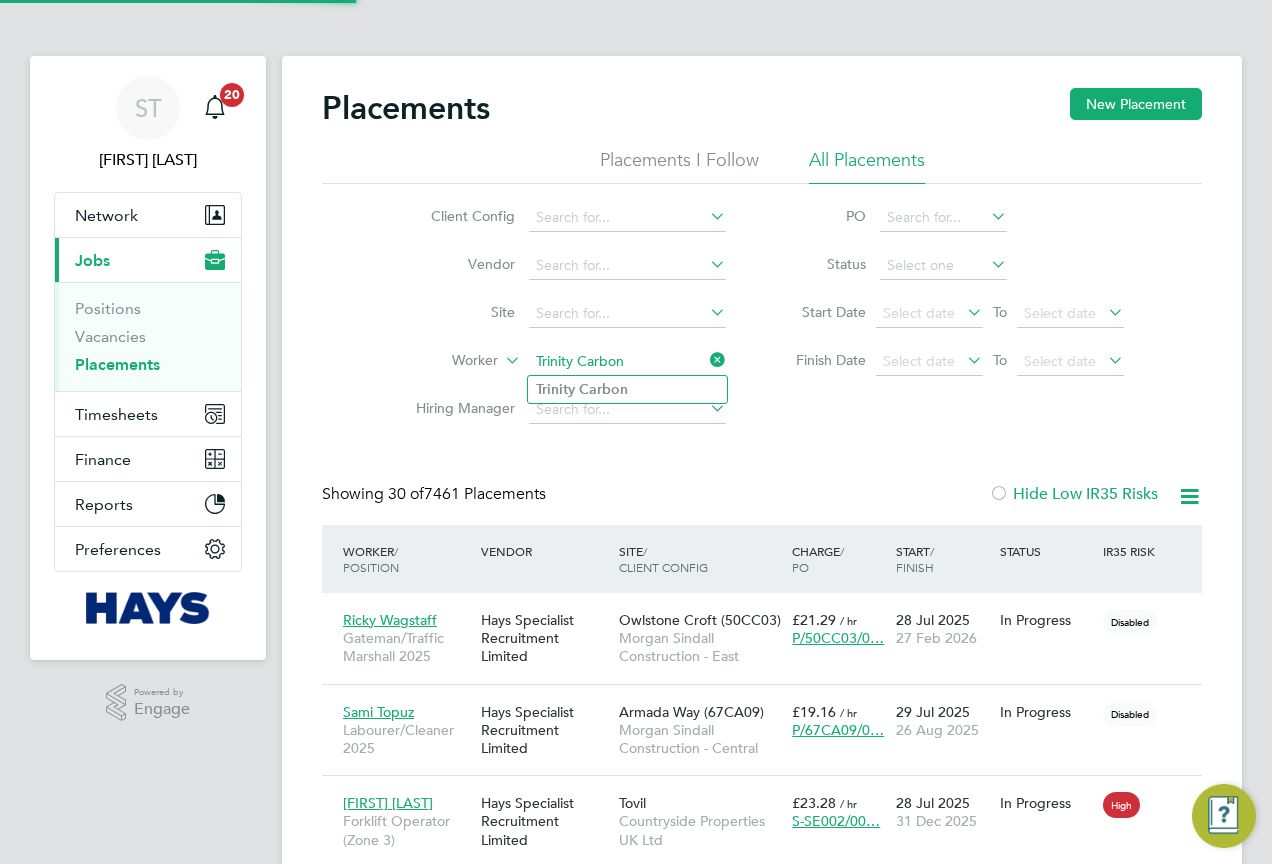 type on "Trinity Carbon" 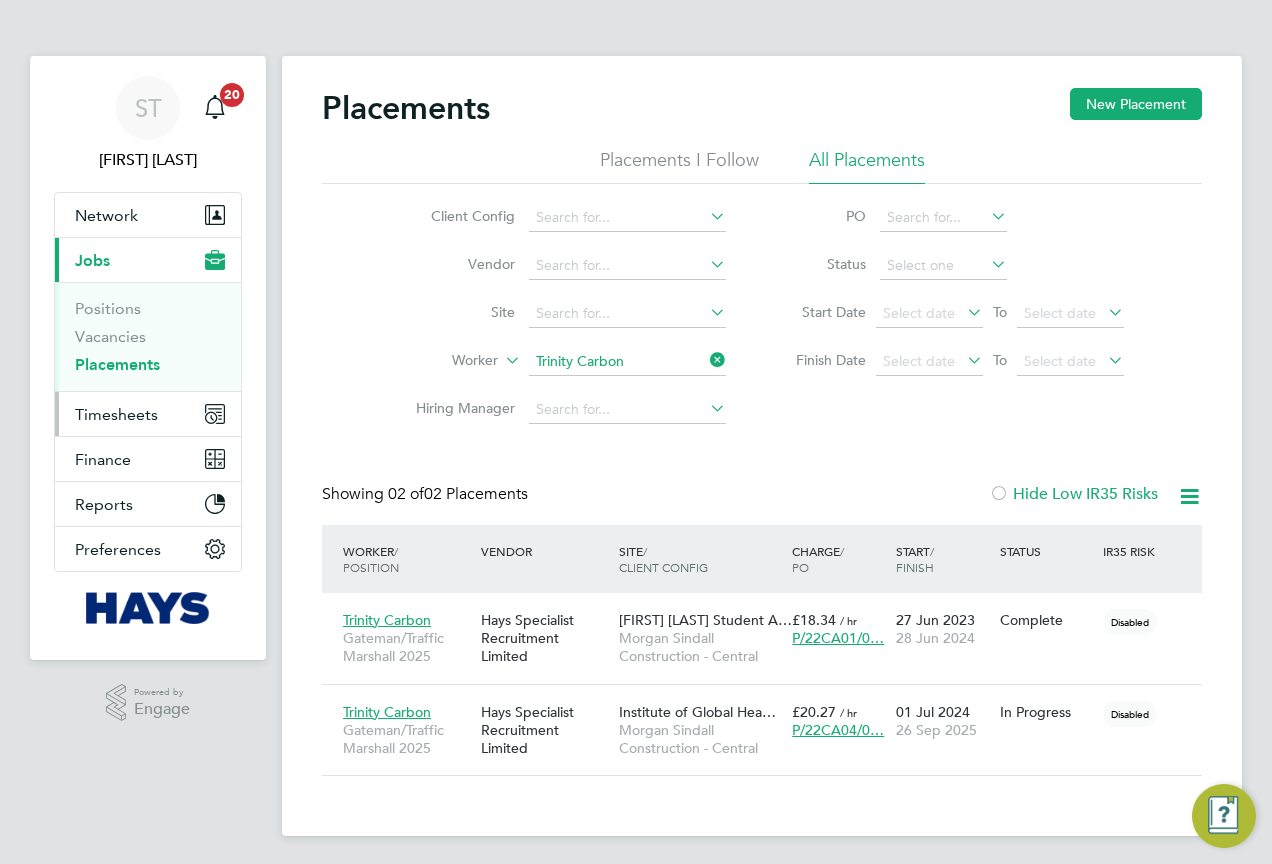 click on "Timesheets" at bounding box center [116, 414] 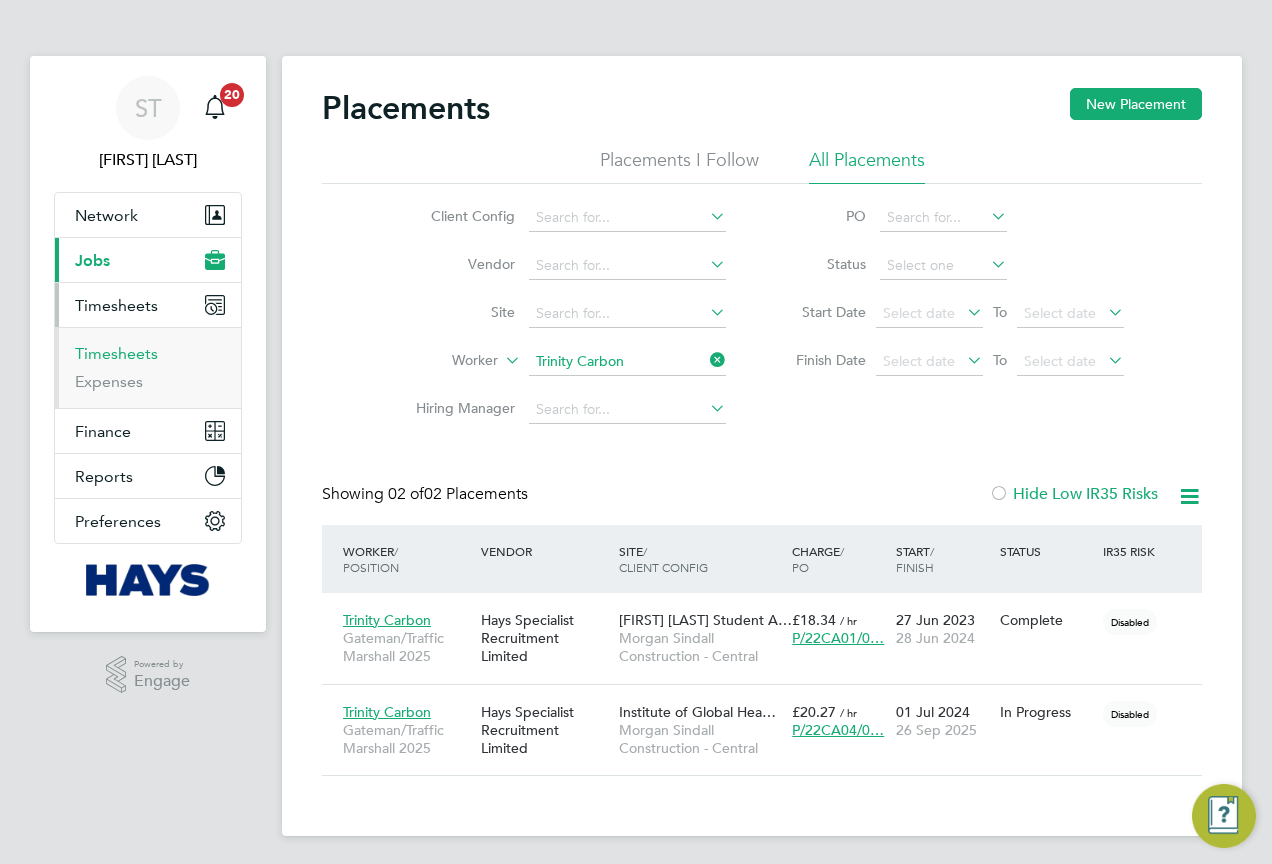click on "Timesheets" at bounding box center [116, 353] 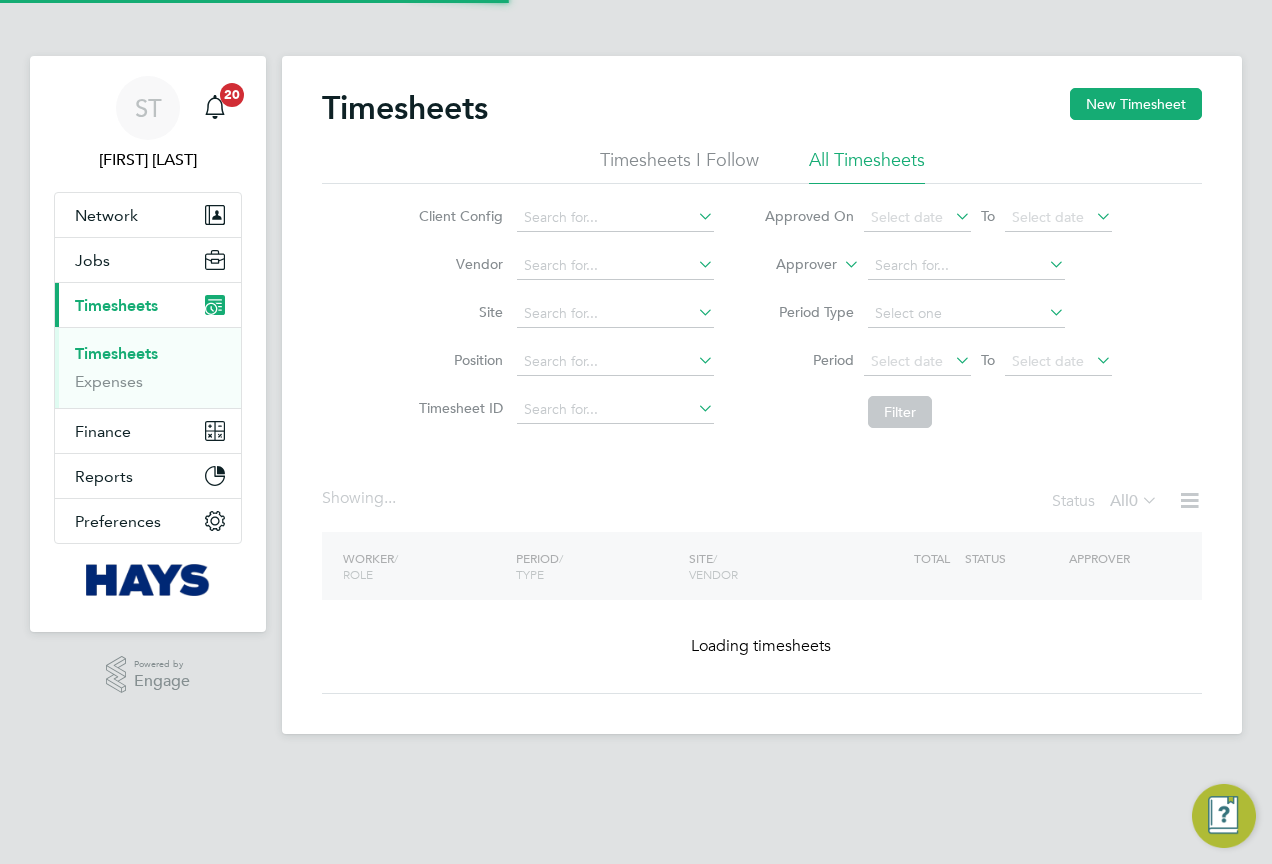 click on "Approver" 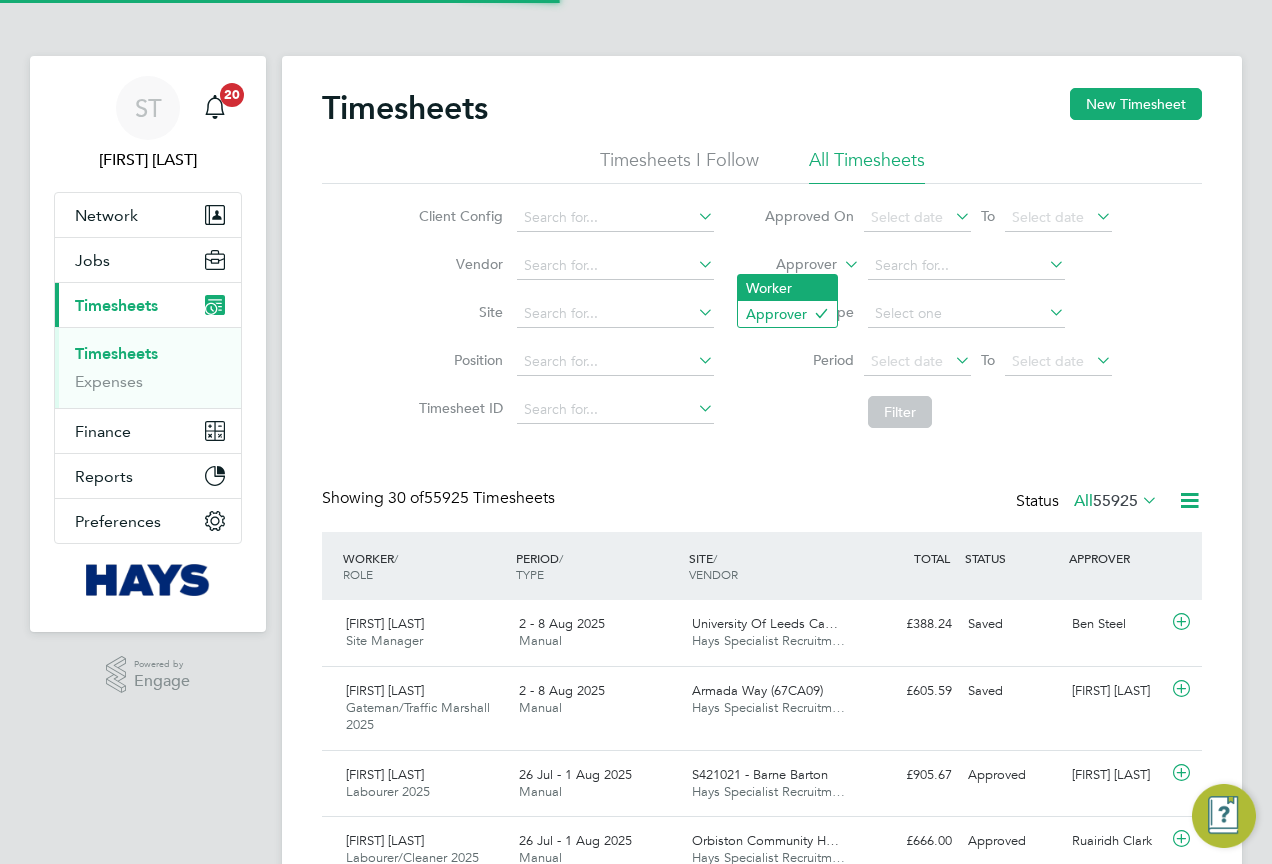 drag, startPoint x: 804, startPoint y: 288, endPoint x: 834, endPoint y: 280, distance: 31.04835 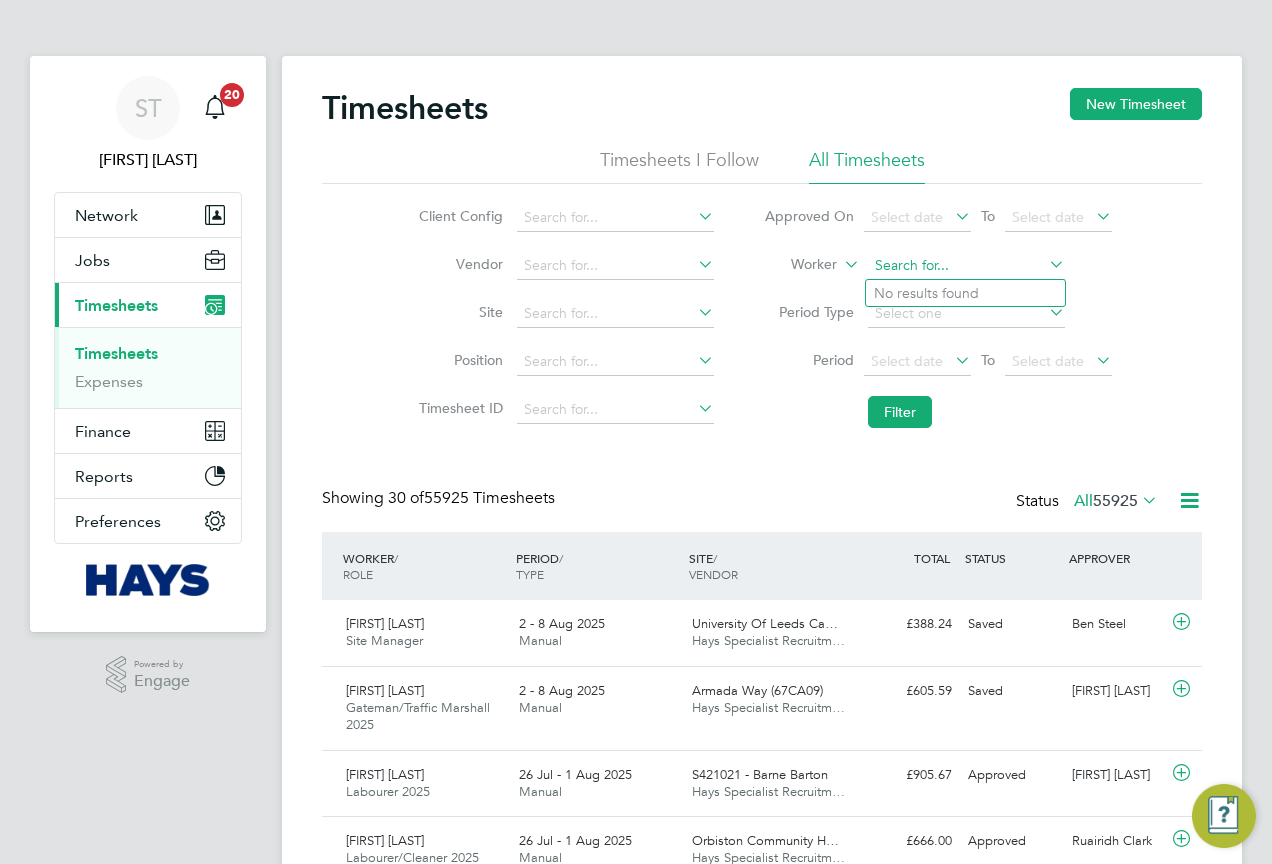 click 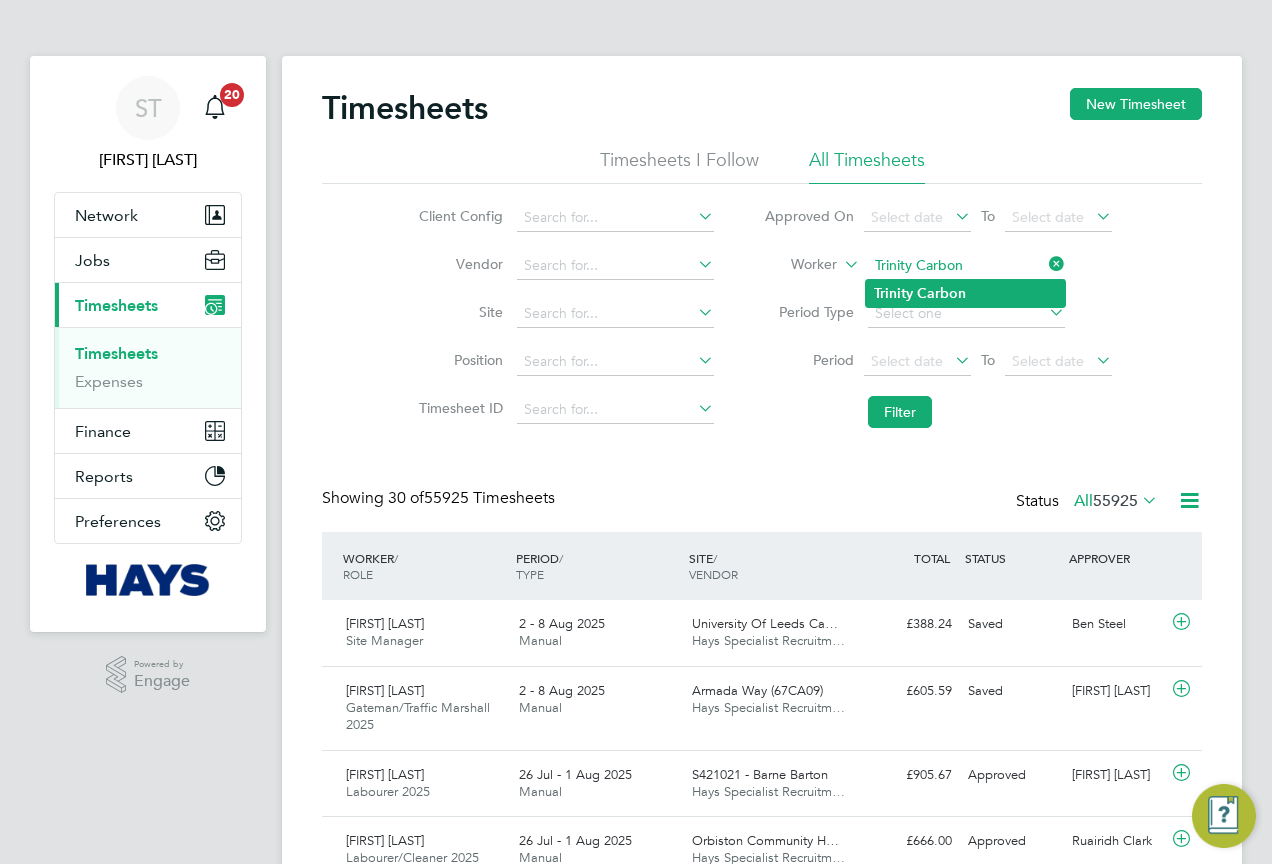 type on "Trinity Carbon" 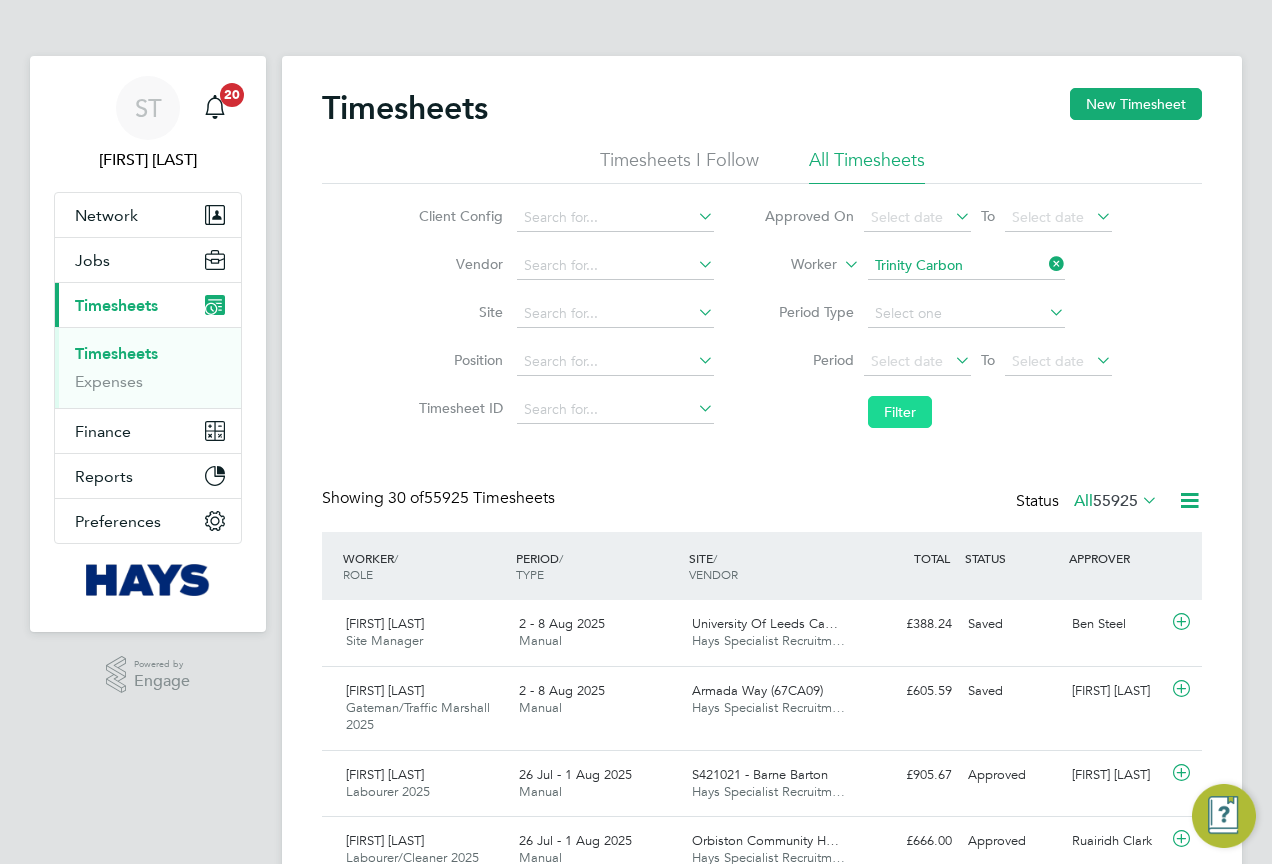 click on "Filter" 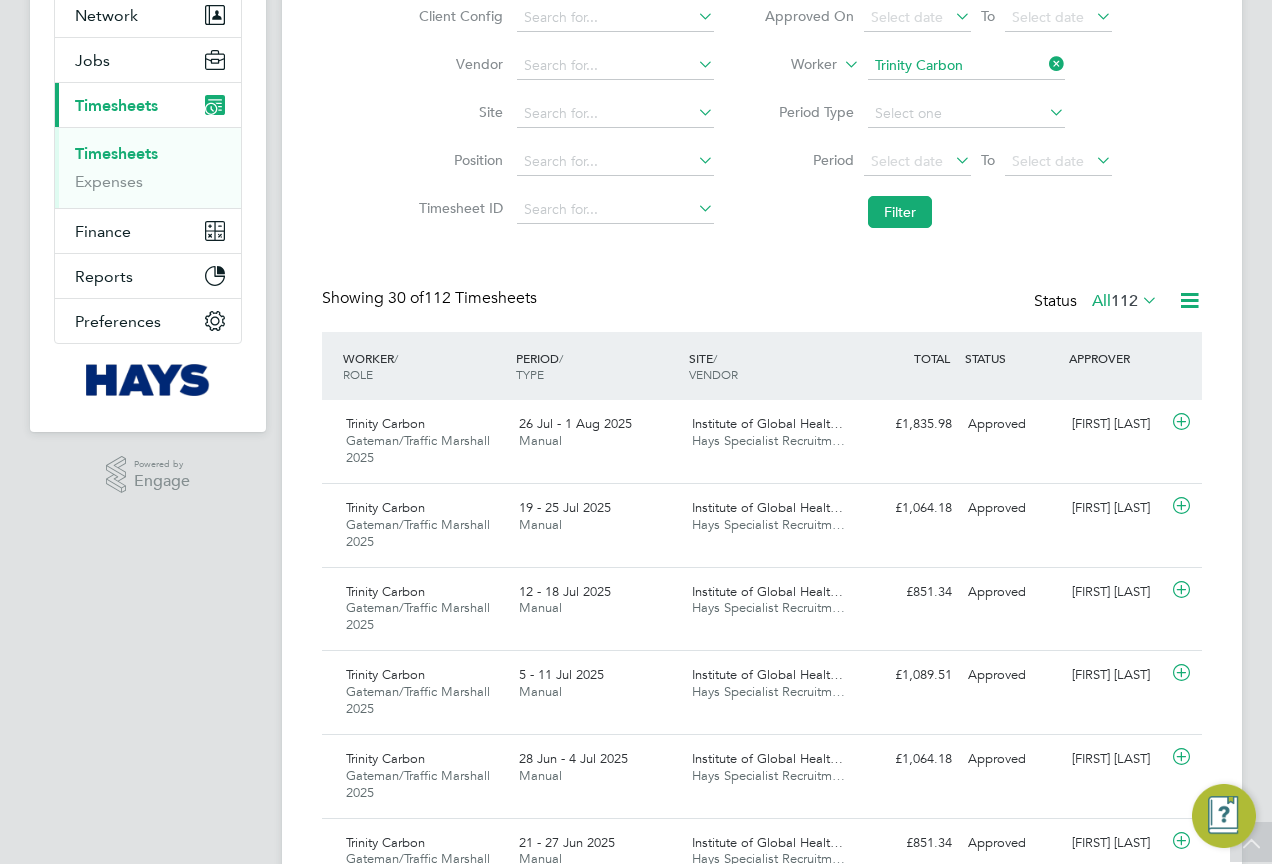 click 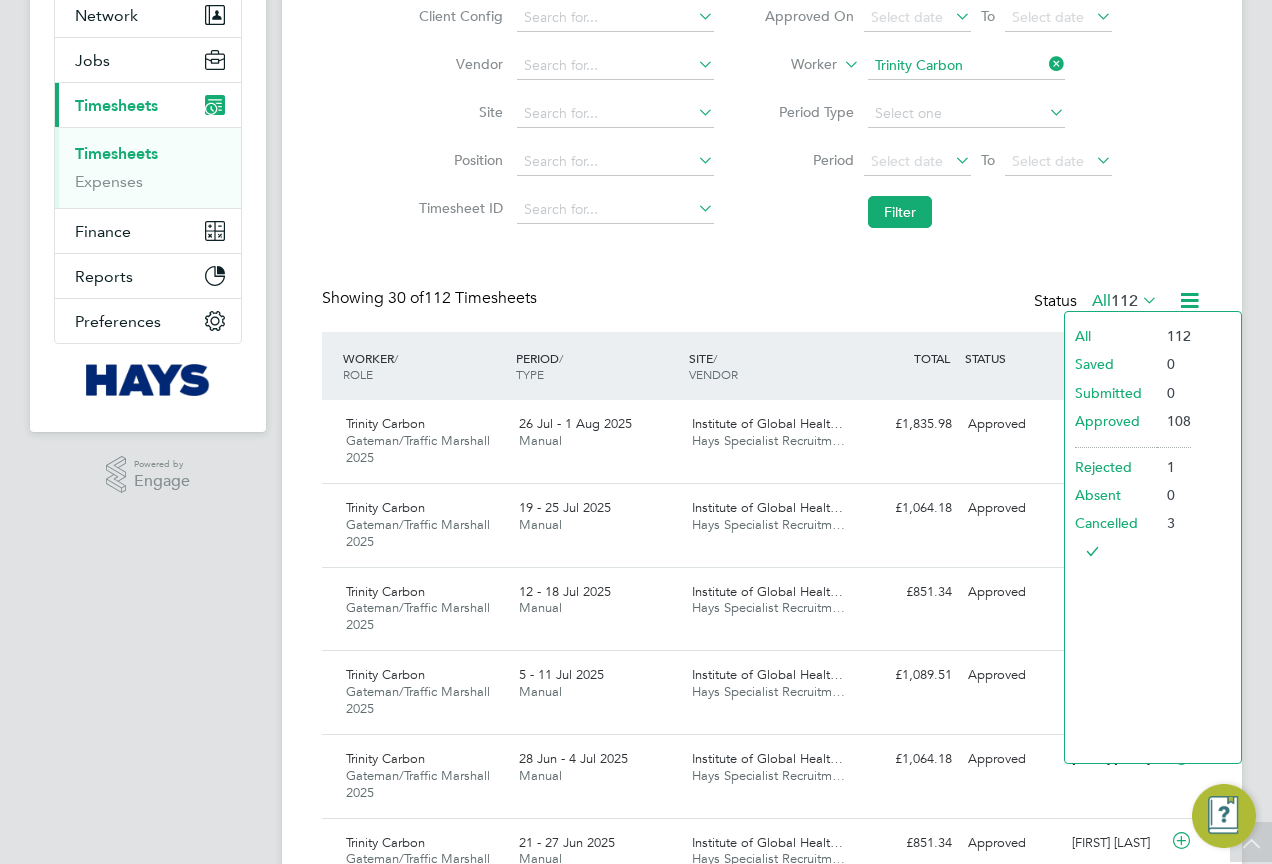 click on "Timesheets New Timesheet Timesheets I Follow All Timesheets Client Config   Vendor   Site   Position   Timesheet ID   Approved On
Select date
To
Select date
Worker   Trinity Carbon   Period Type   Period
Select date
To
Select date
Filter Showing   30 of  112 Timesheets Status  All  112  WORKER  / ROLE WORKER  / PERIOD PERIOD  / TYPE SITE  / VENDOR TOTAL   TOTAL  / STATUS STATUS APPROVER Trinity Carbon Gateman/Traffic Marshall 2025   26 Jul - 1 Aug 2025 26 Jul - 1 Aug 2025 Manual Institute of Global Healt… Hays Specialist Recruitm… £1,835.98 Approved Approved Glenn Davies Trinity Carbon Gateman/Traffic Marshall 2025   19 - 25 Jul 2025 19 - 25 Jul 2025 Manual Institute of Global Healt… Hays Specialist Recruitm… £1,064.18 Approved Approved Glenn Davies Trinity Carbon Gateman/Traffic Marshall 2025   12 - 18 Jul 2025 12 - 18 Jul 2025 Manual Institute of Global Healt… Hays Specialist Recruitm… £851.34 Approved Approved Glenn Davies Trinity Carbon" 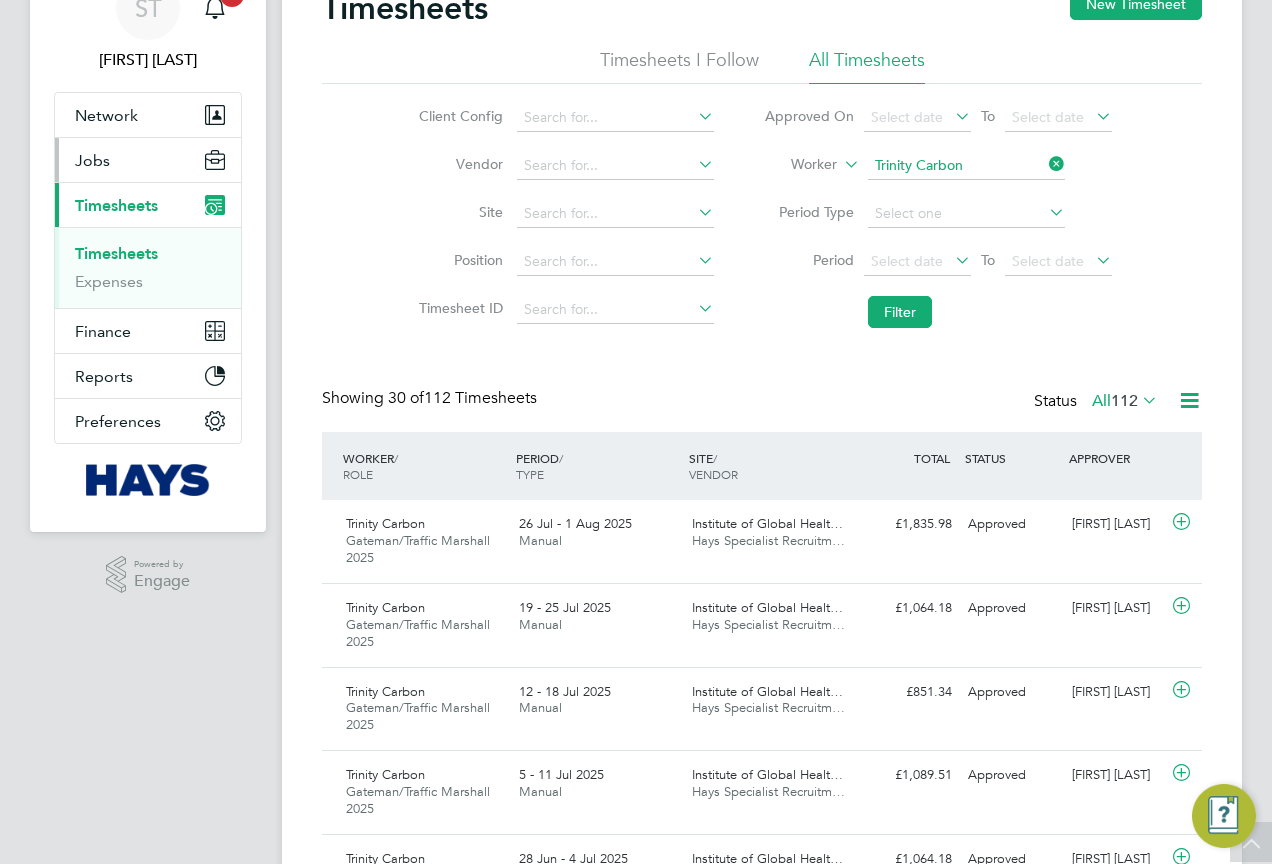 click on "Jobs" at bounding box center (148, 160) 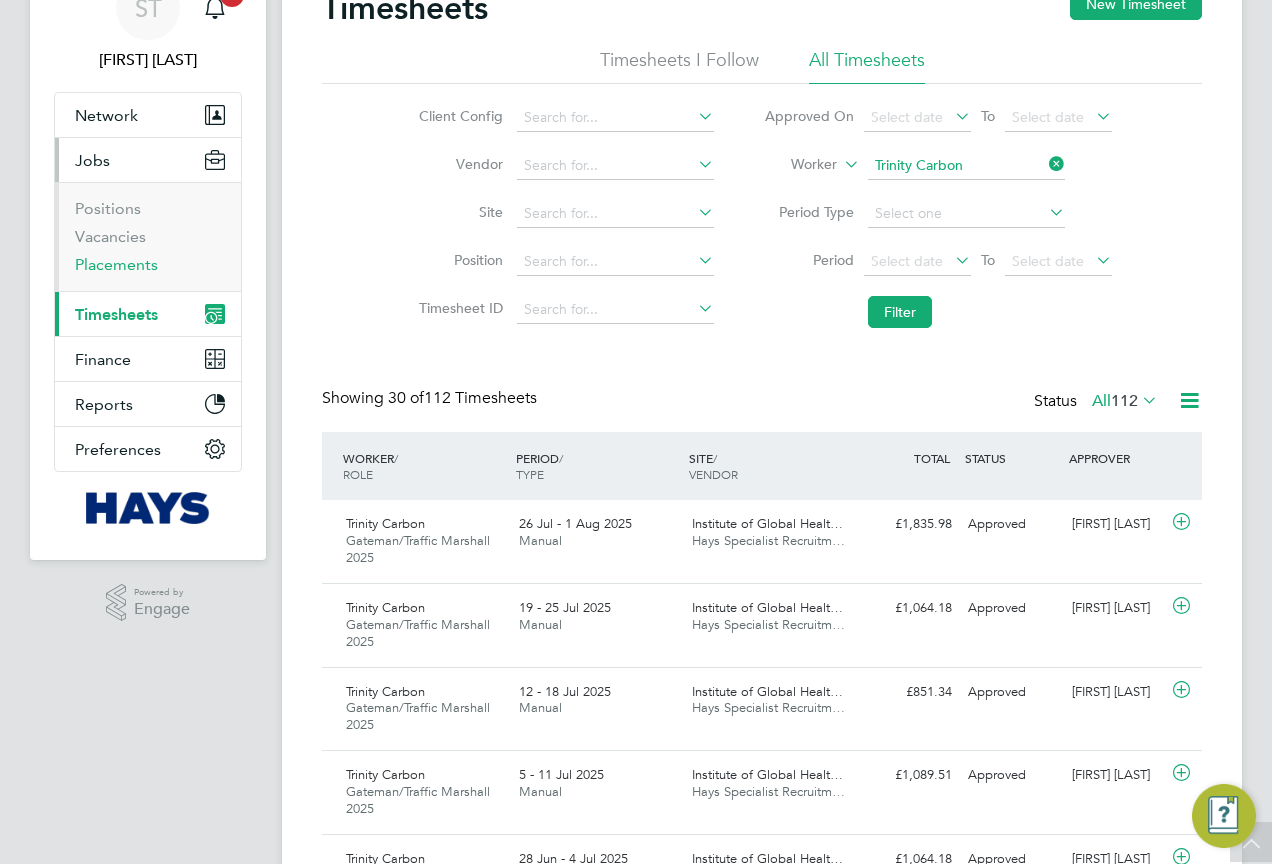 click on "Placements" at bounding box center [116, 264] 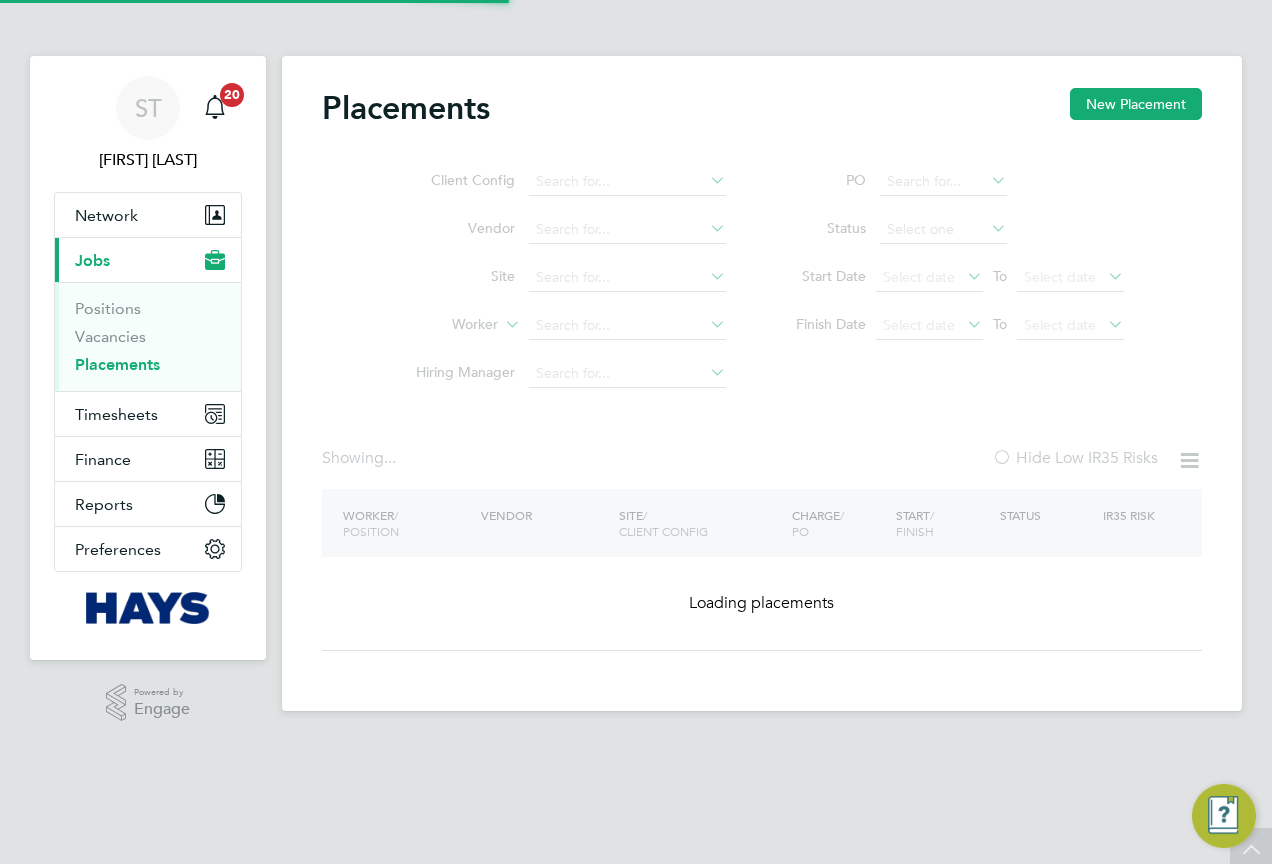 scroll, scrollTop: 0, scrollLeft: 0, axis: both 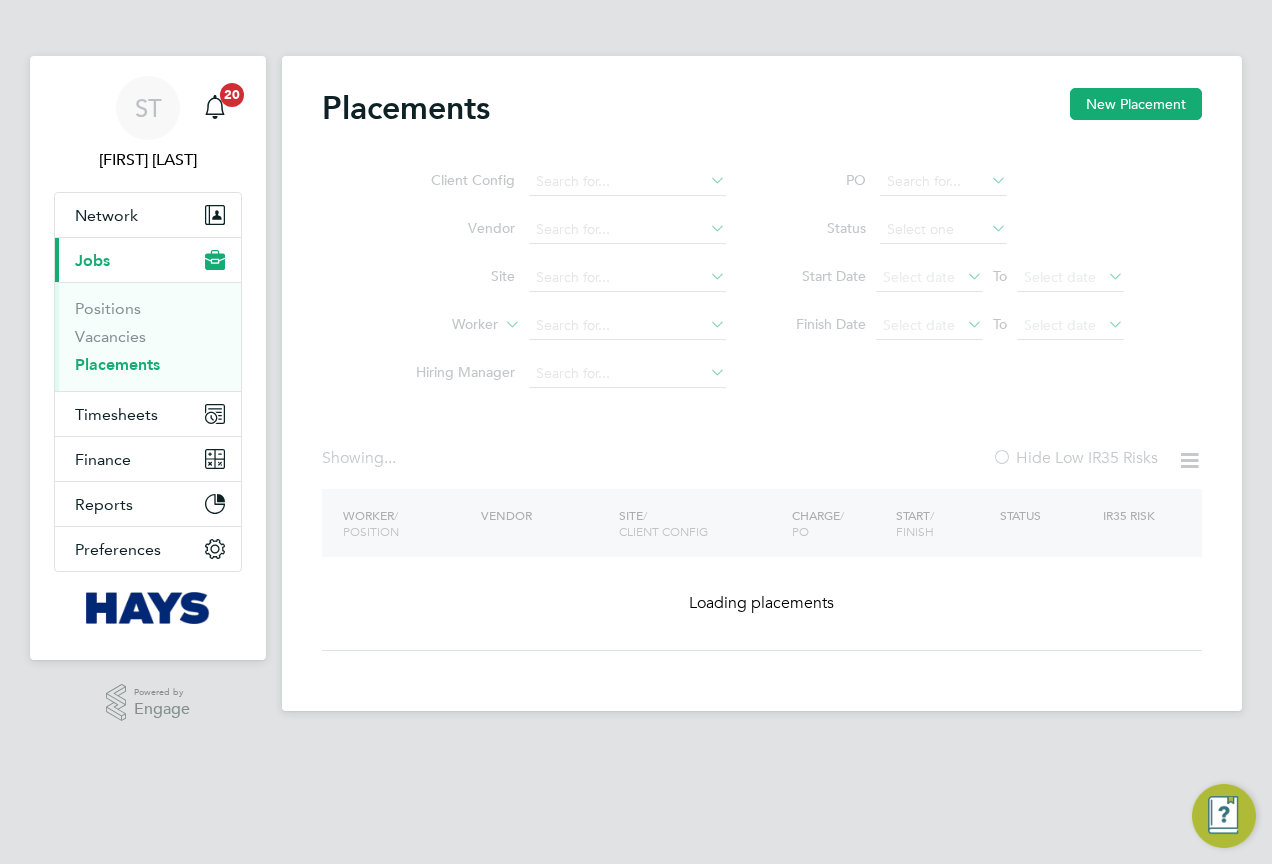 click on "Client Config   Vendor     Site     Worker     Hiring Manager" 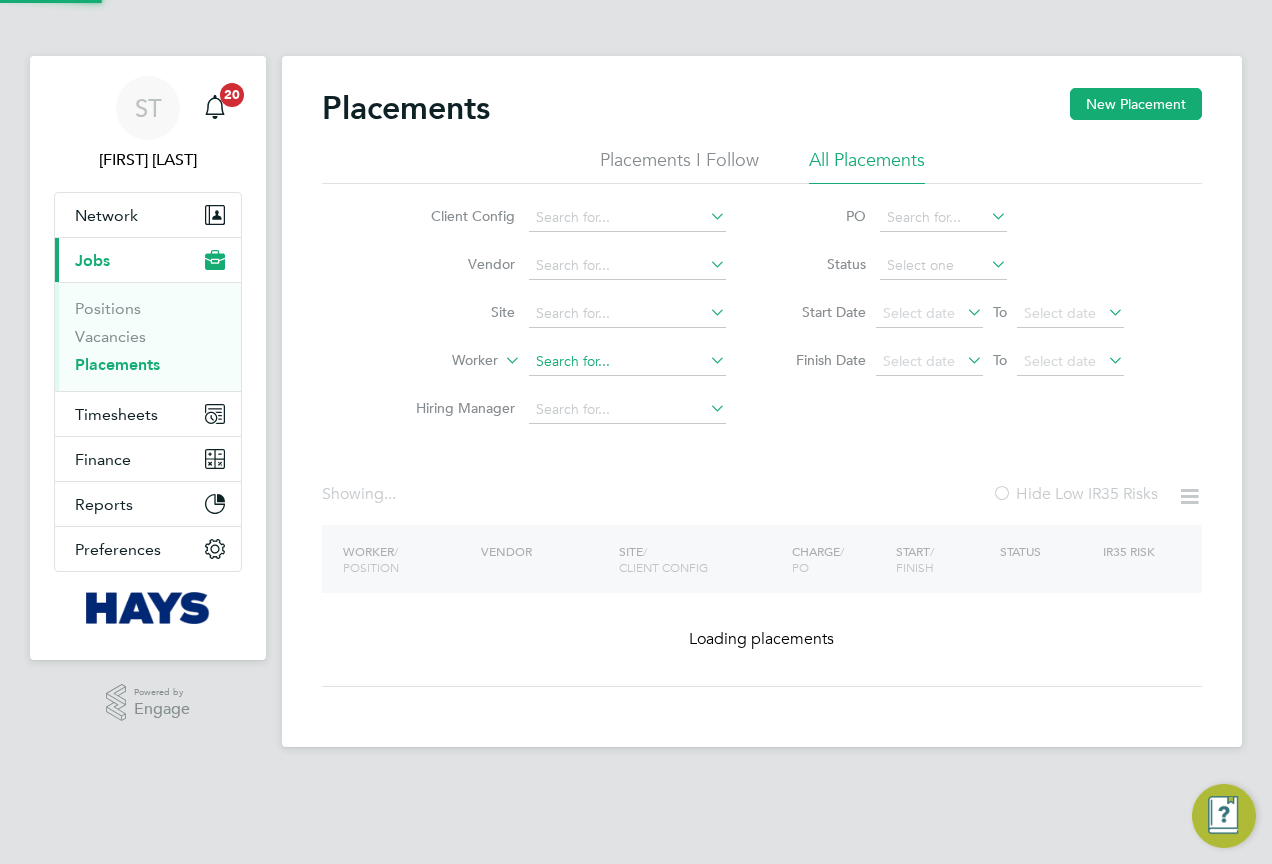 click 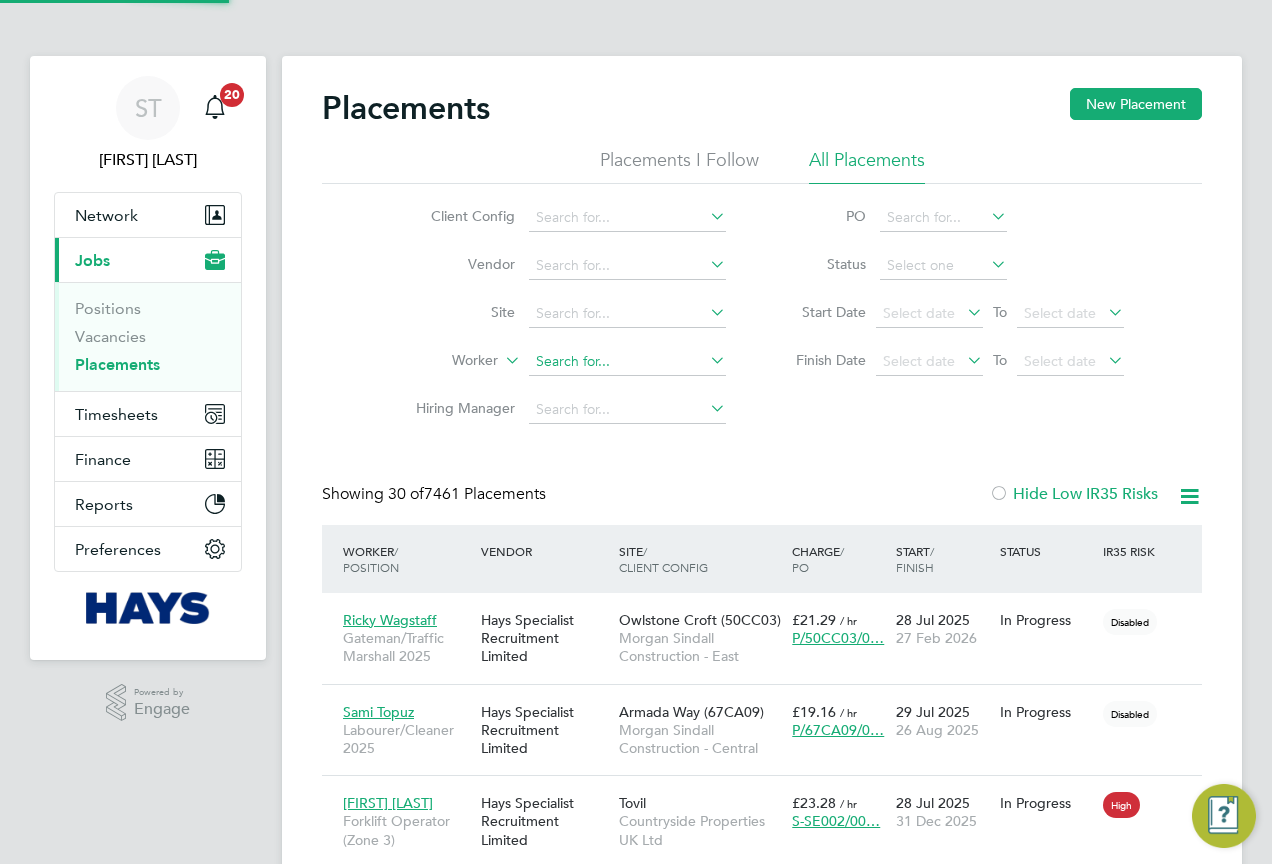 scroll, scrollTop: 10, scrollLeft: 10, axis: both 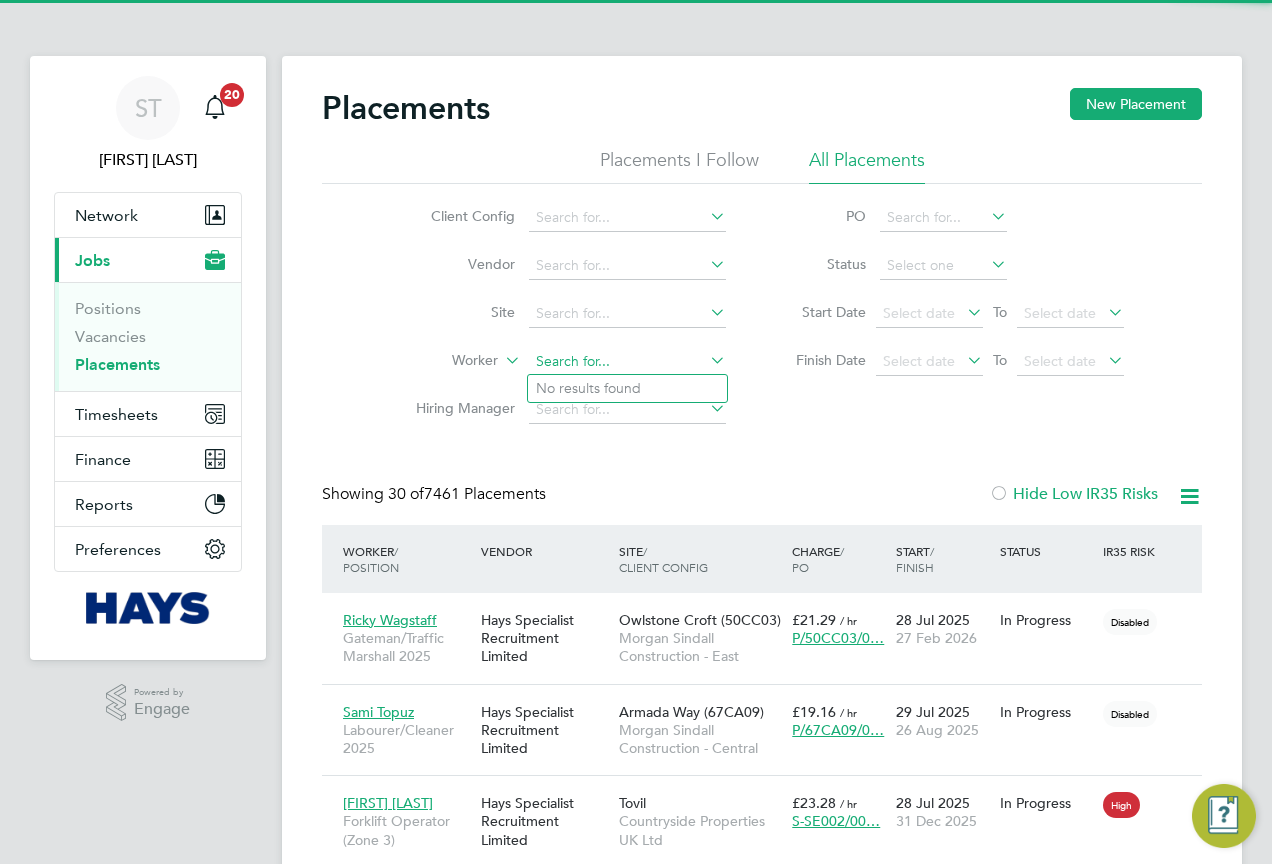 paste on "Martynas Lukosius" 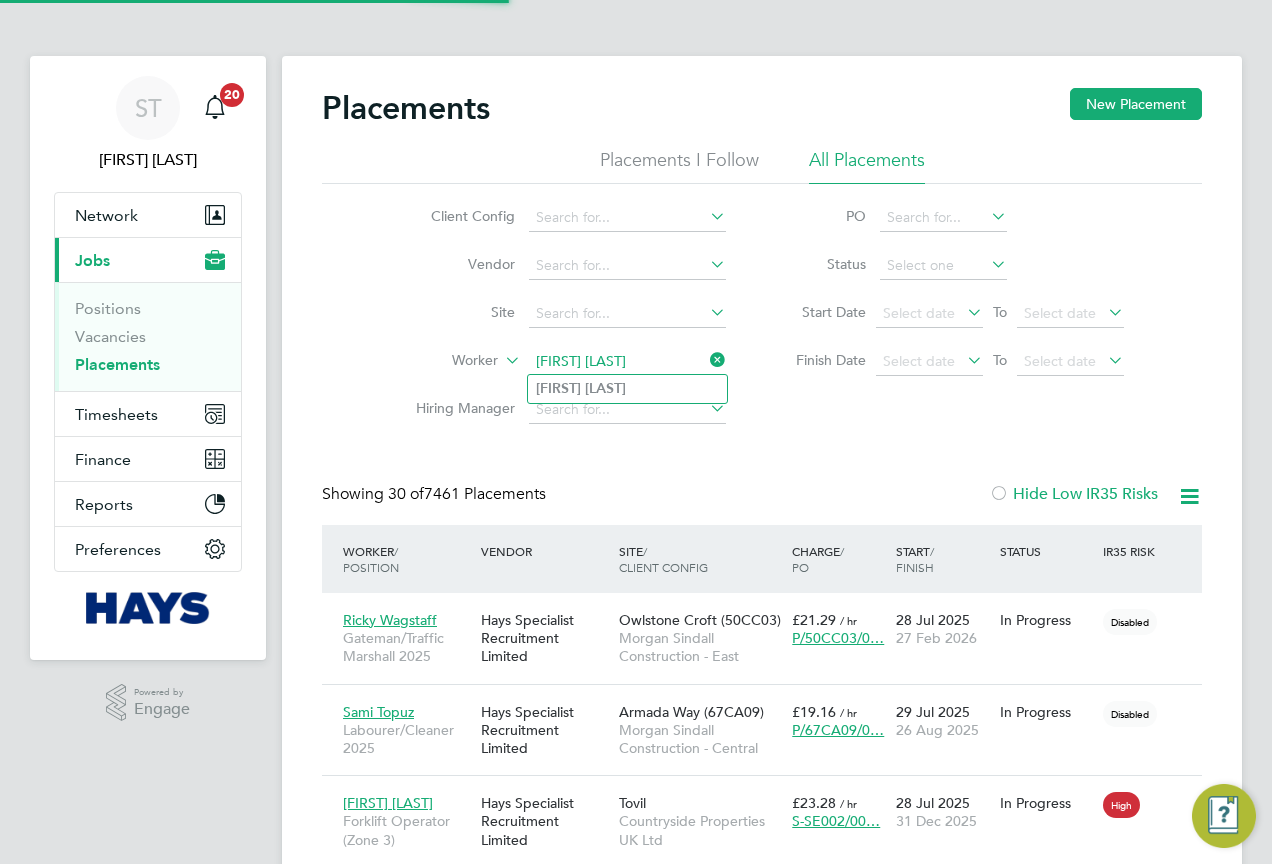 type on "Martynas Lukosius" 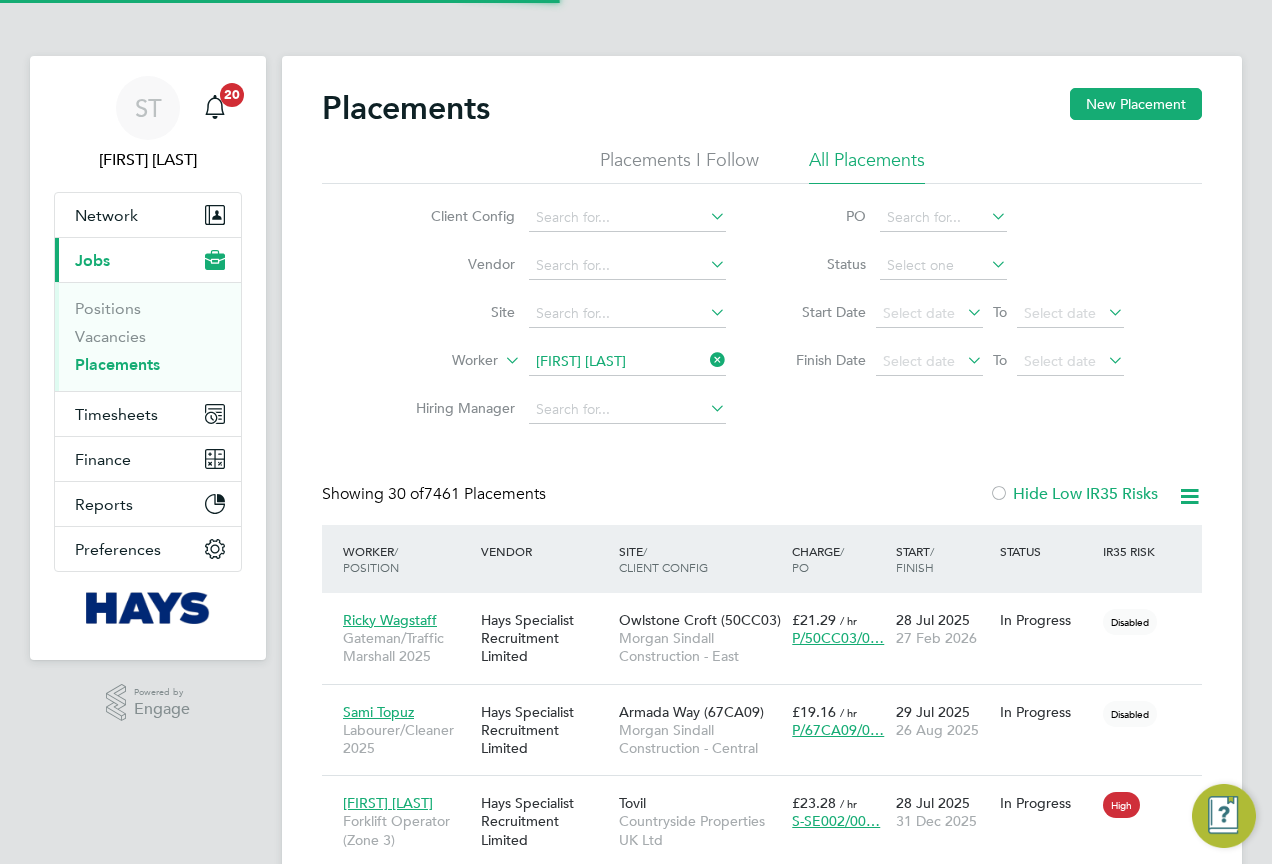 click on "Martynas   Lukosius" 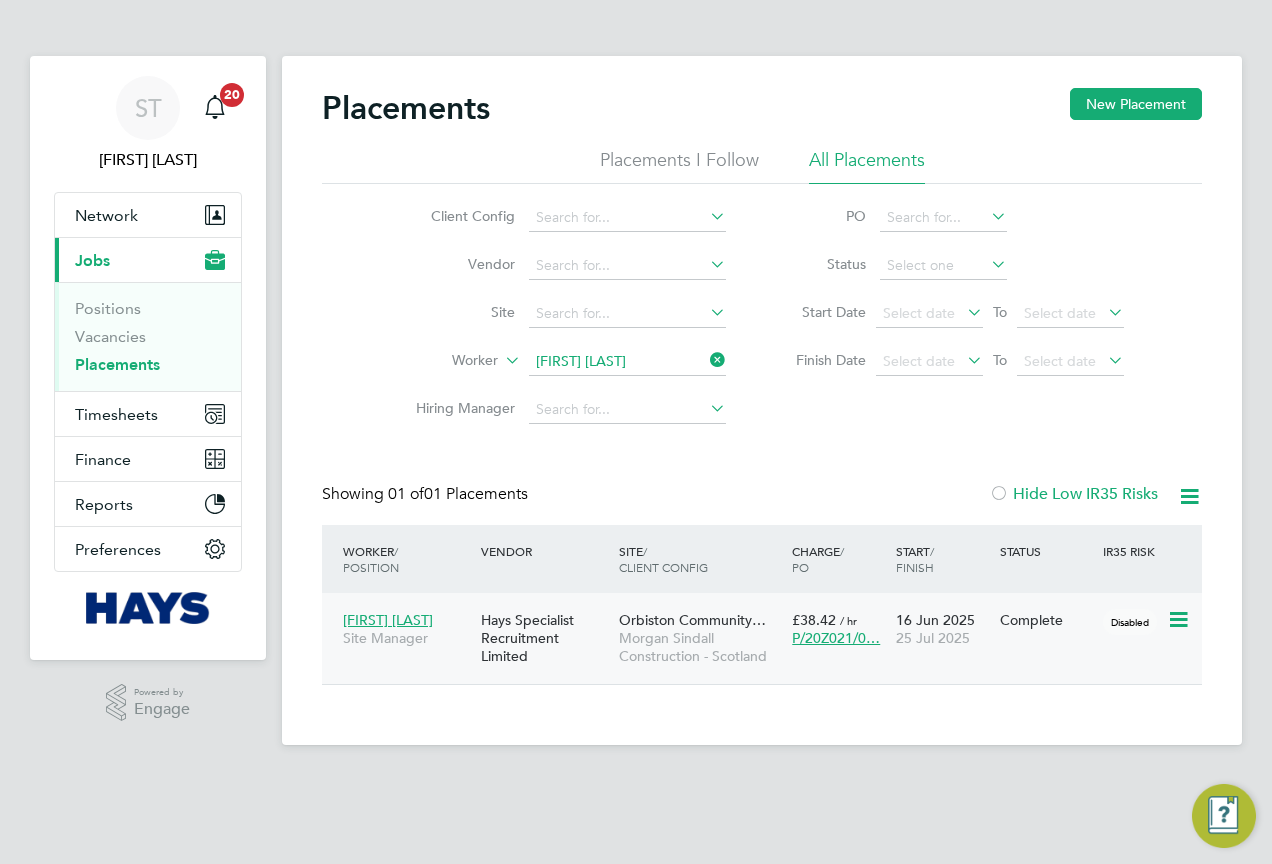 click on "Morgan Sindall Construction - Scotland" 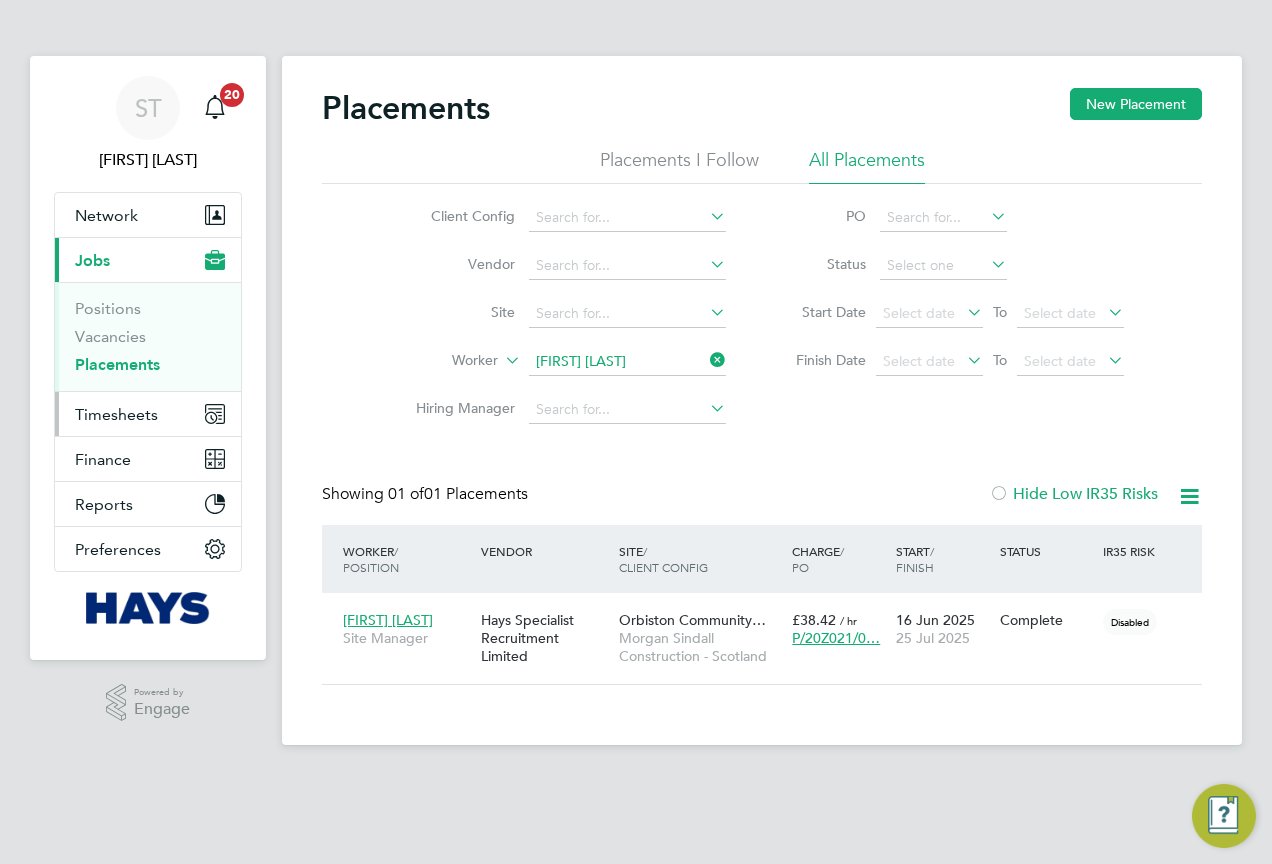 click on "Timesheets" at bounding box center (116, 414) 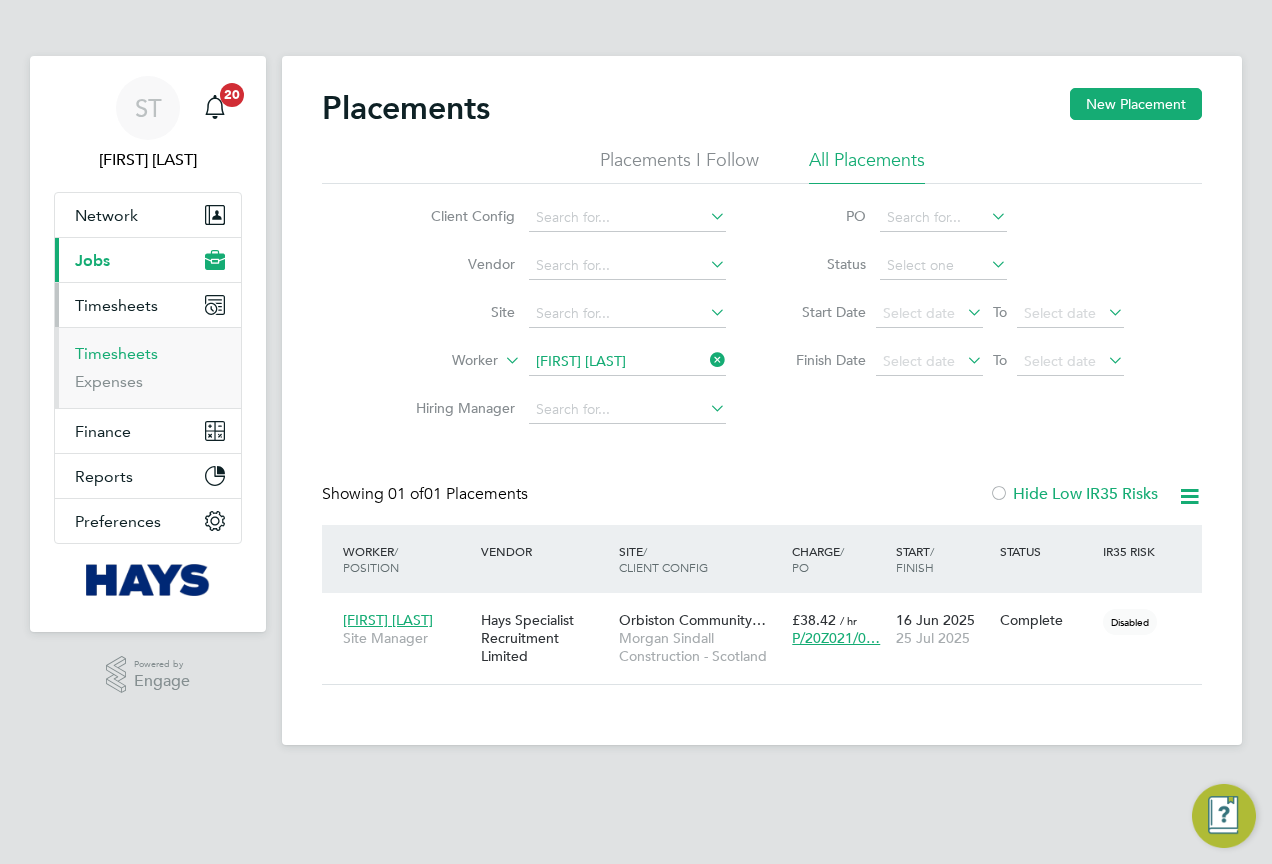 click on "Timesheets" at bounding box center [116, 353] 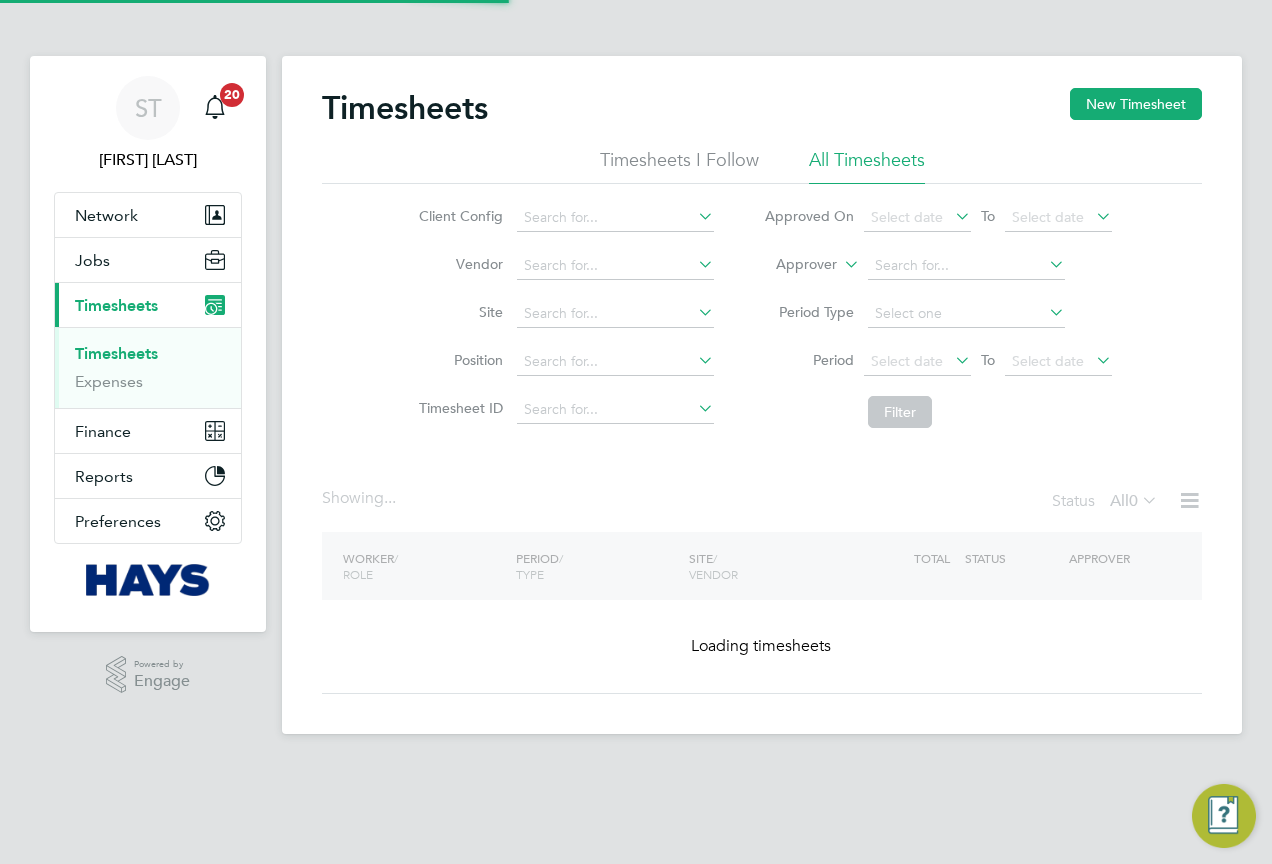 click 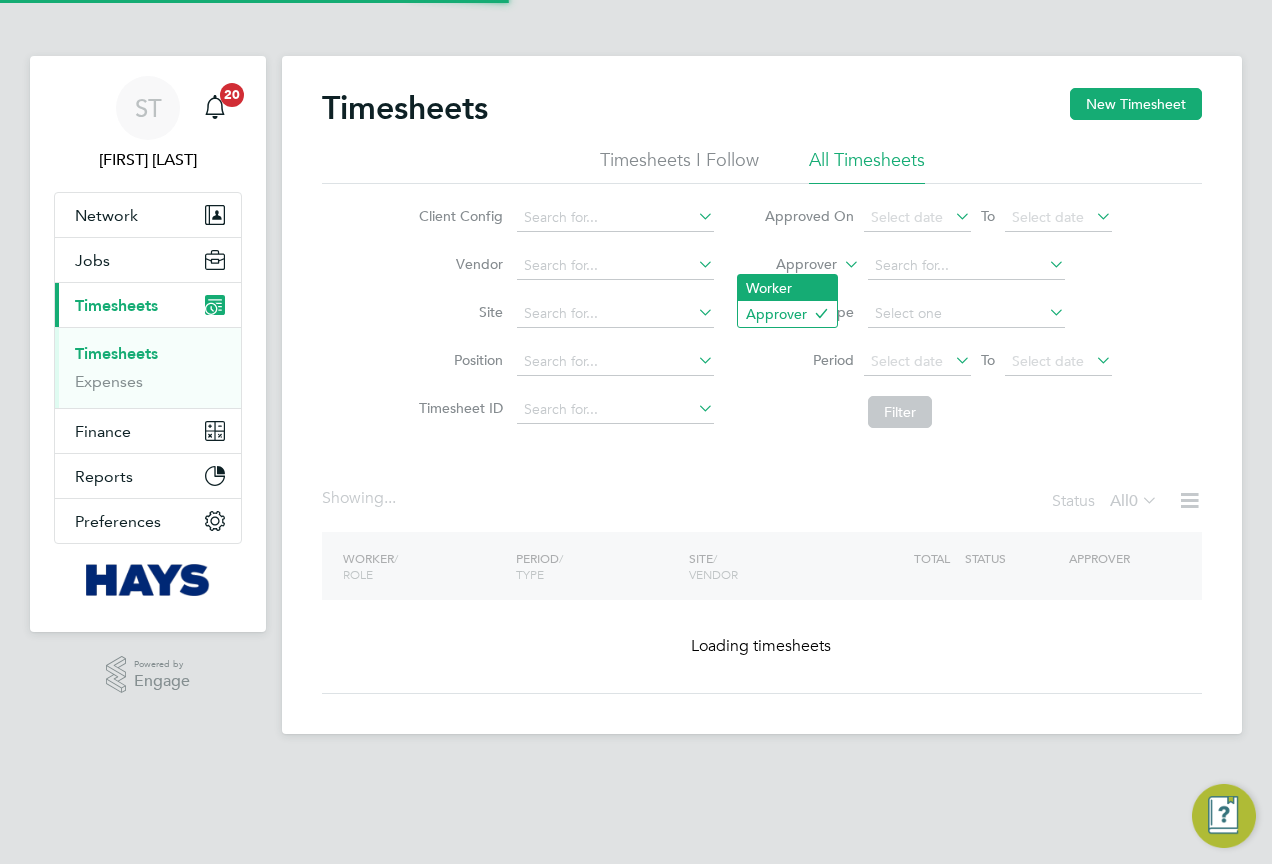 click on "Worker" 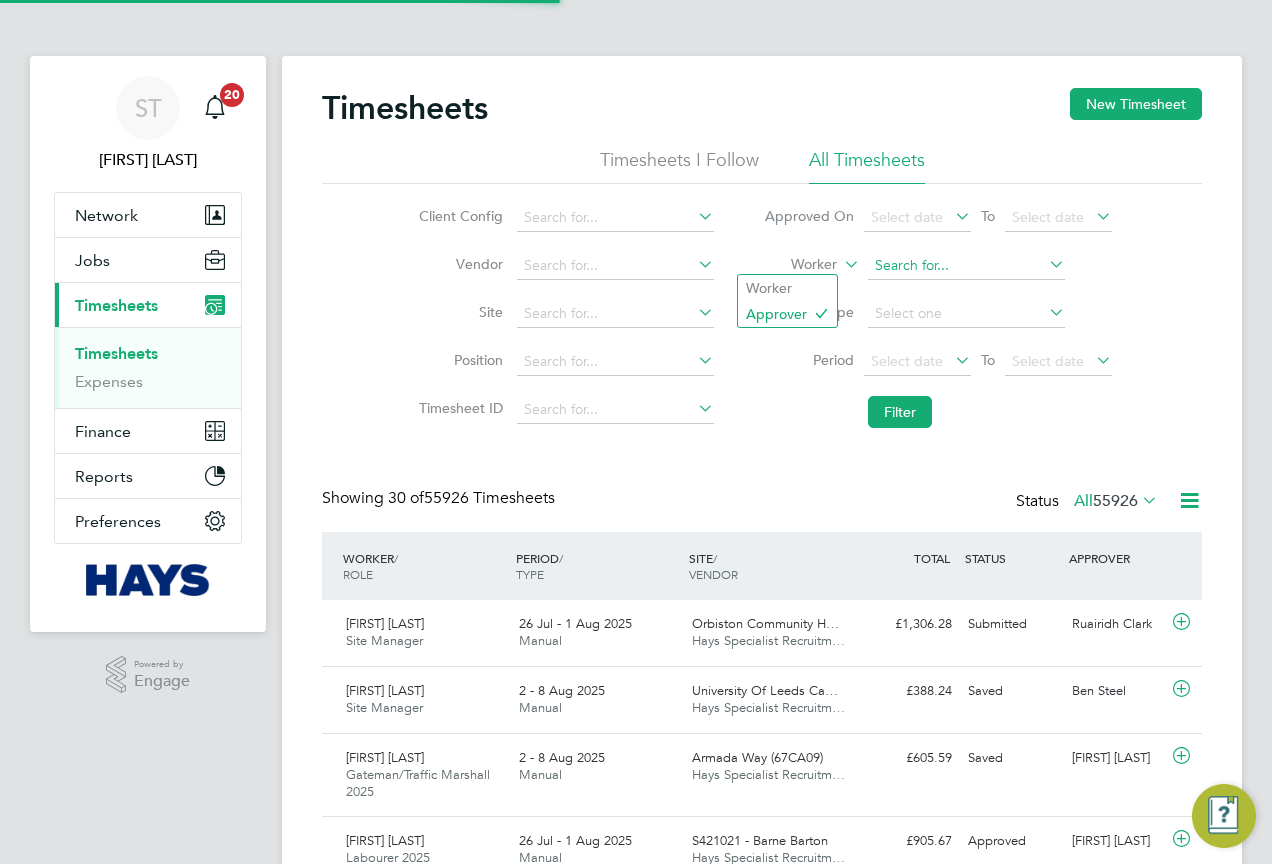 scroll, scrollTop: 10, scrollLeft: 10, axis: both 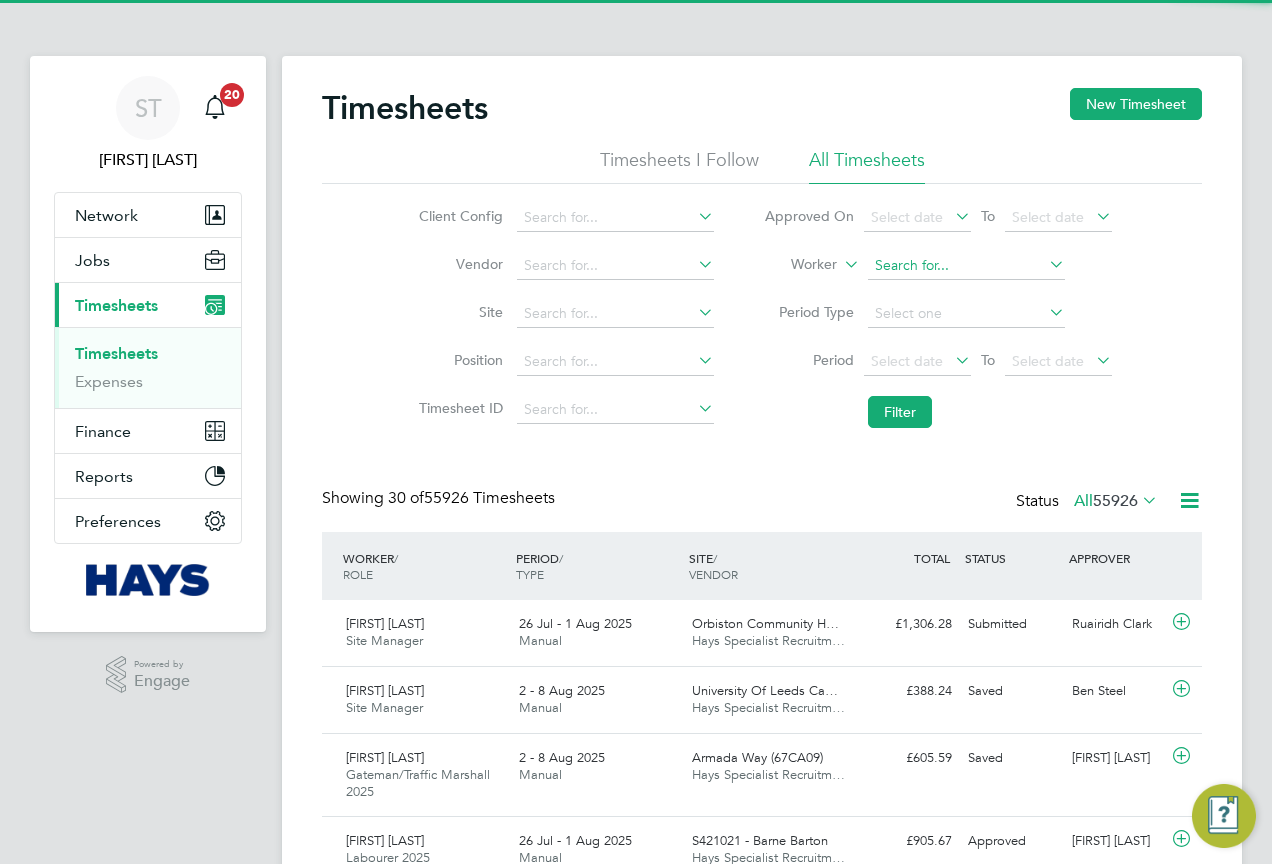 click 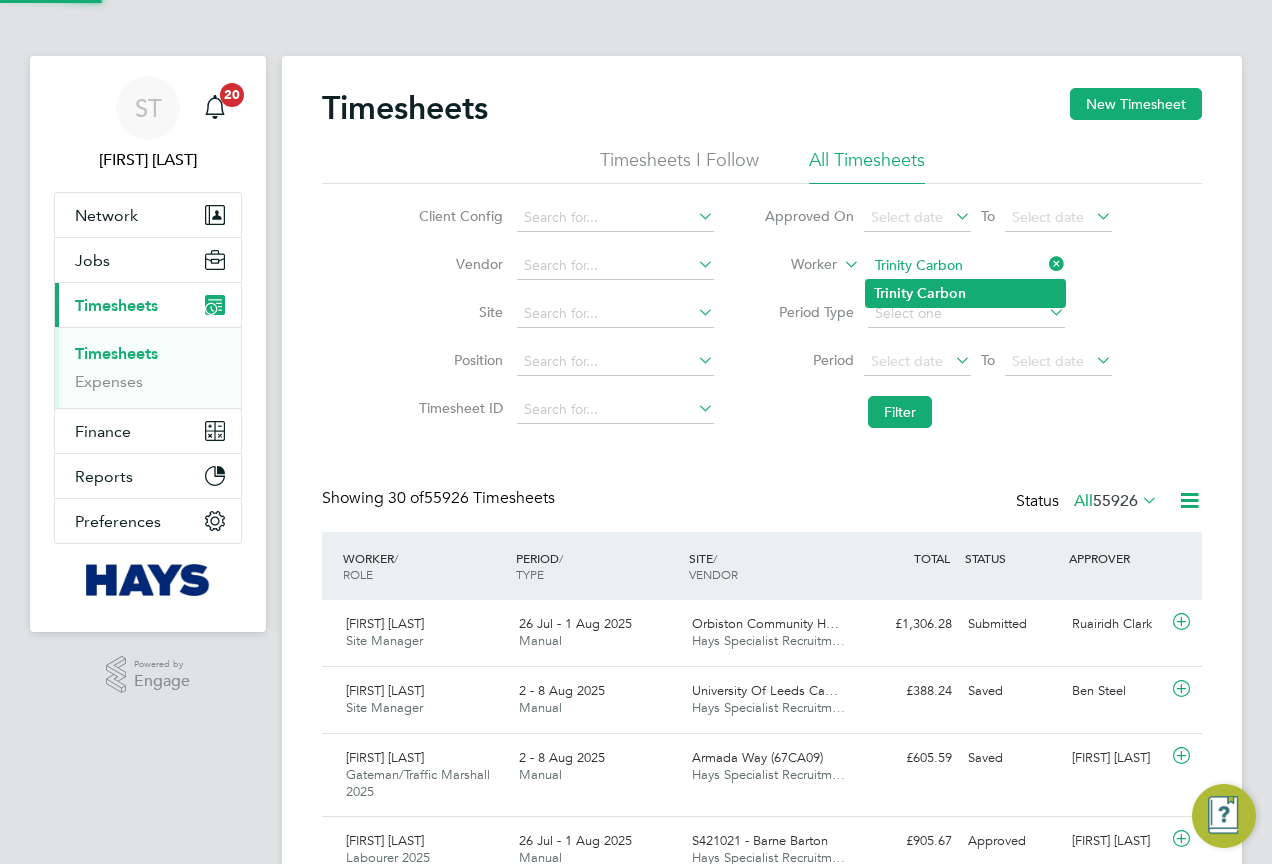 type on "Trinity Carbon" 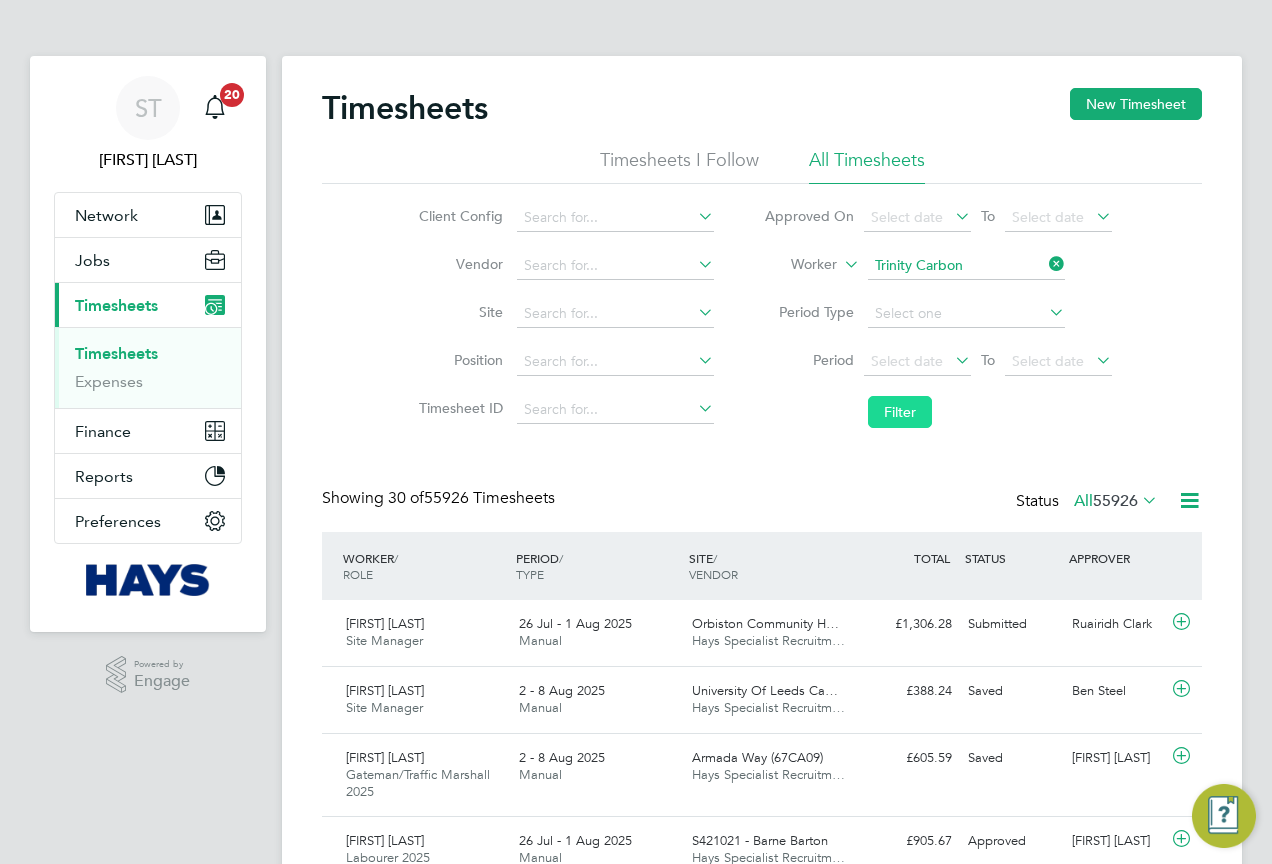 click on "Filter" 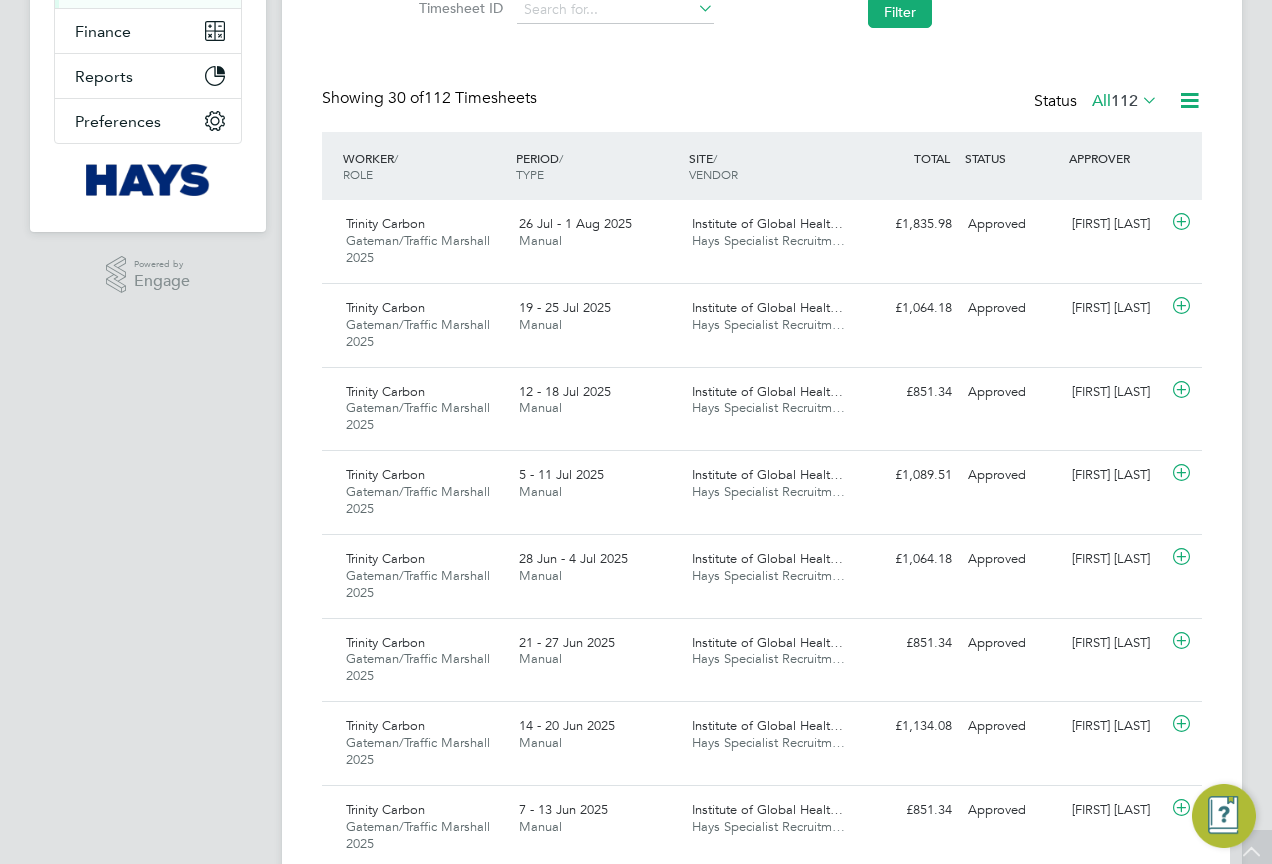 scroll, scrollTop: 0, scrollLeft: 0, axis: both 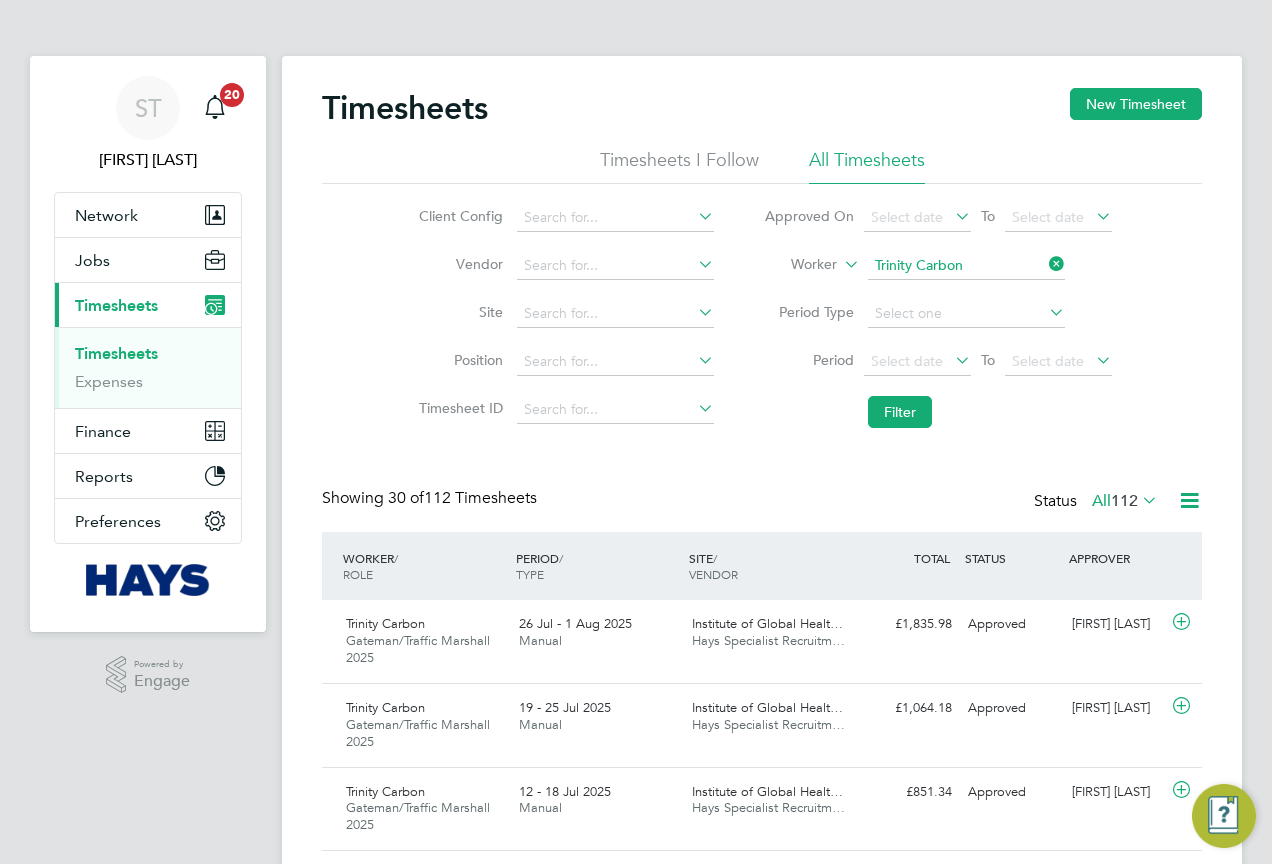 click 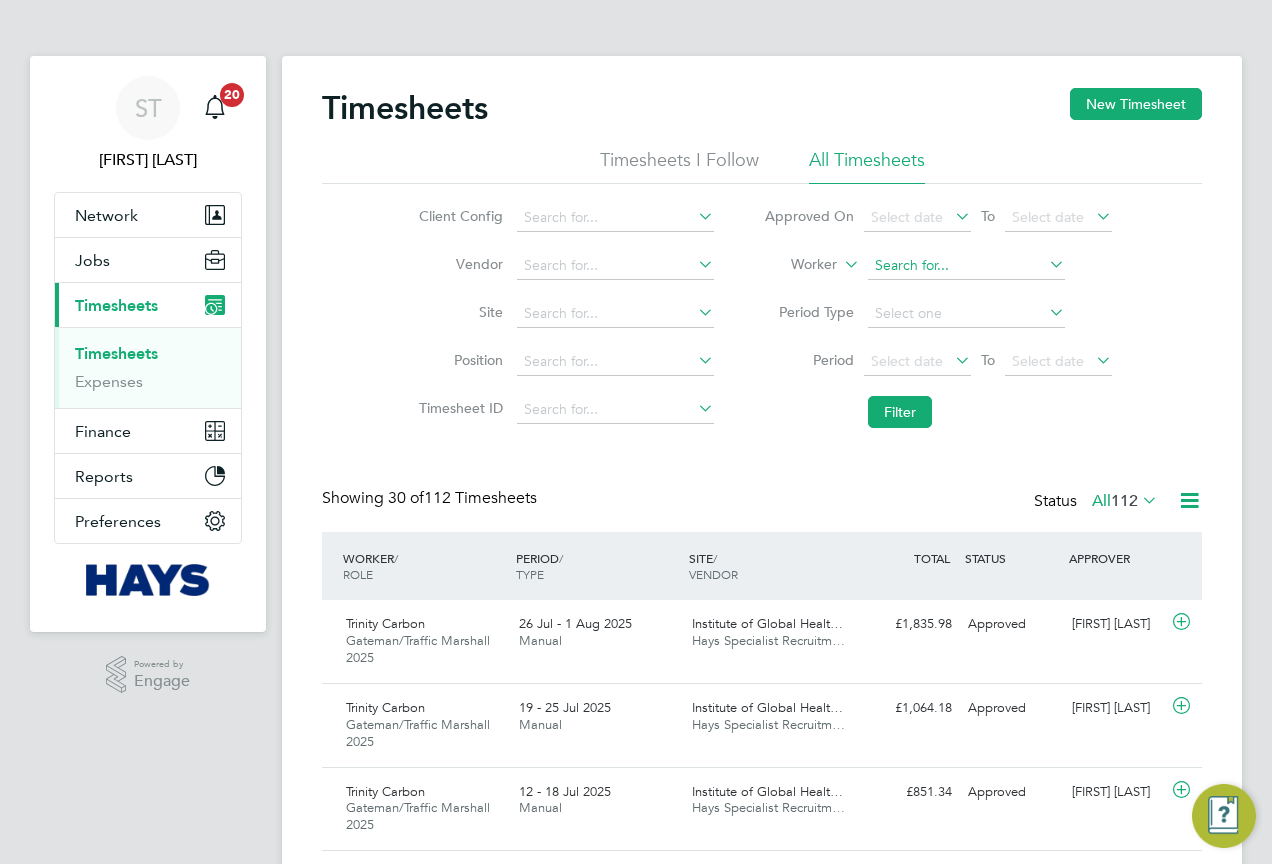 click 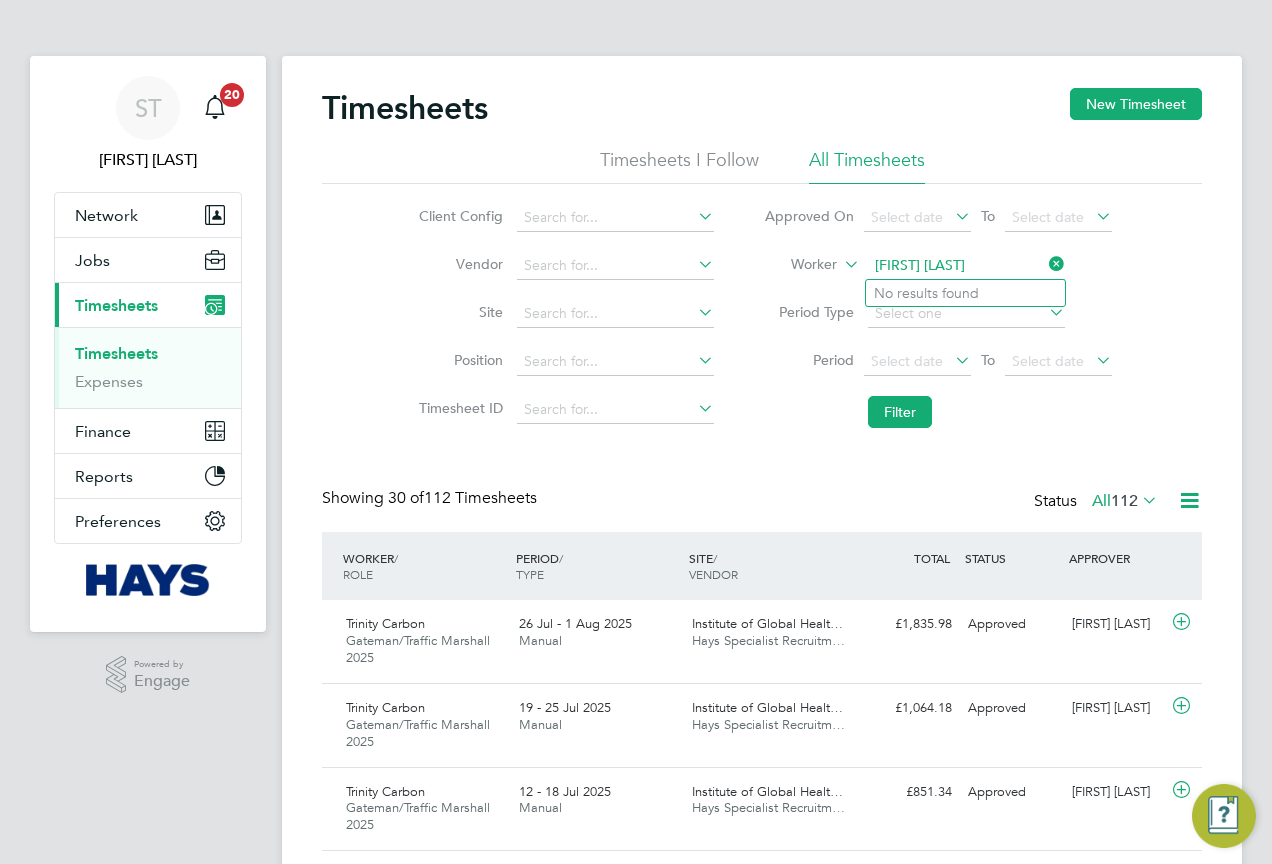 type on "Paul Blayney" 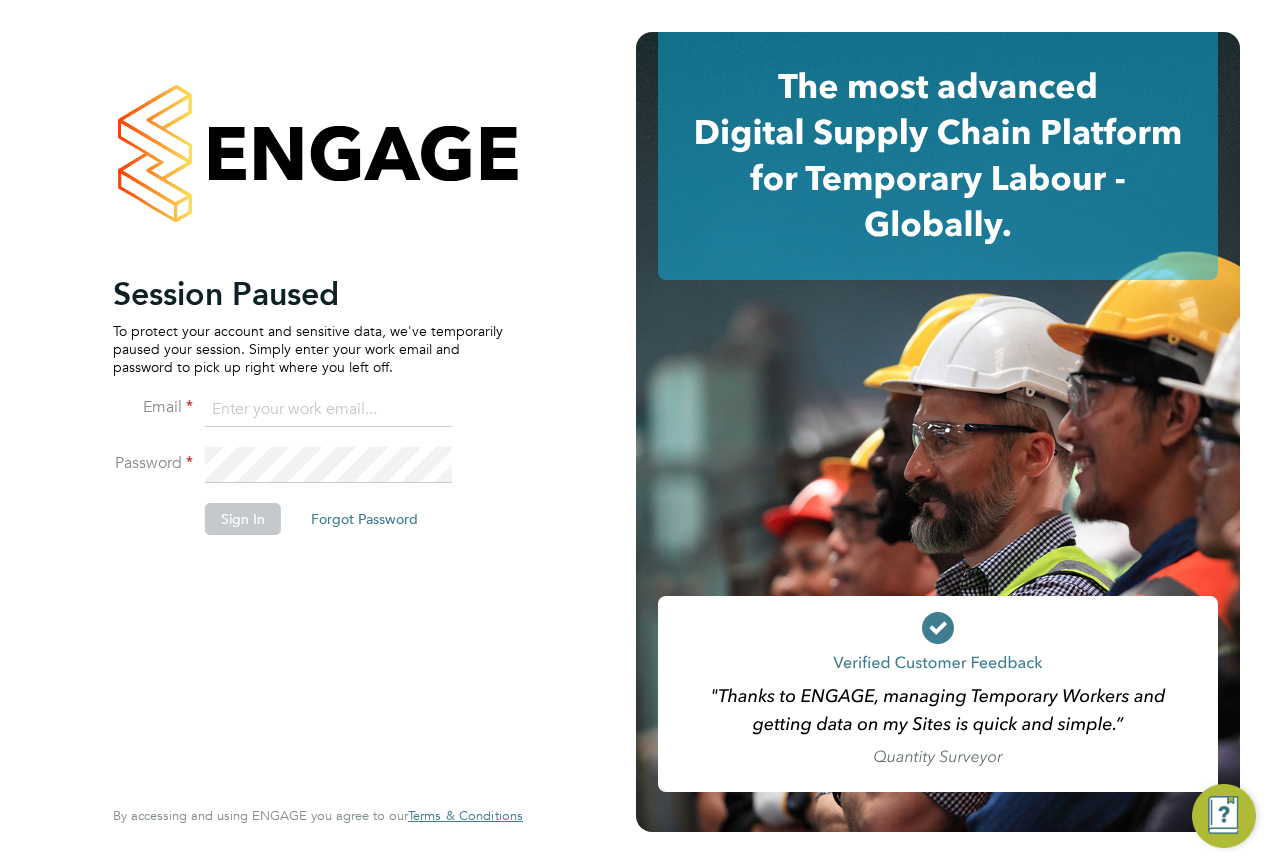 click 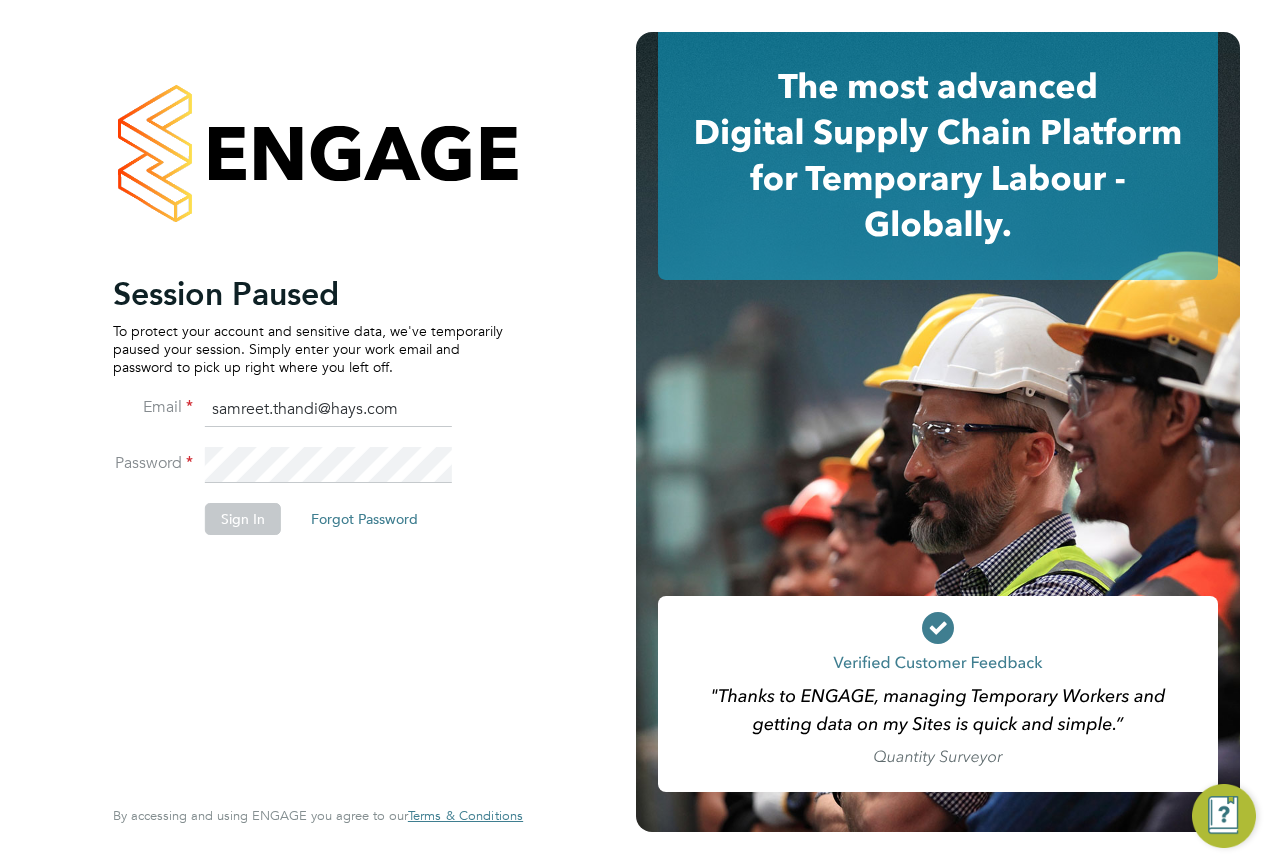 type on "samreet.thandi@hays.com" 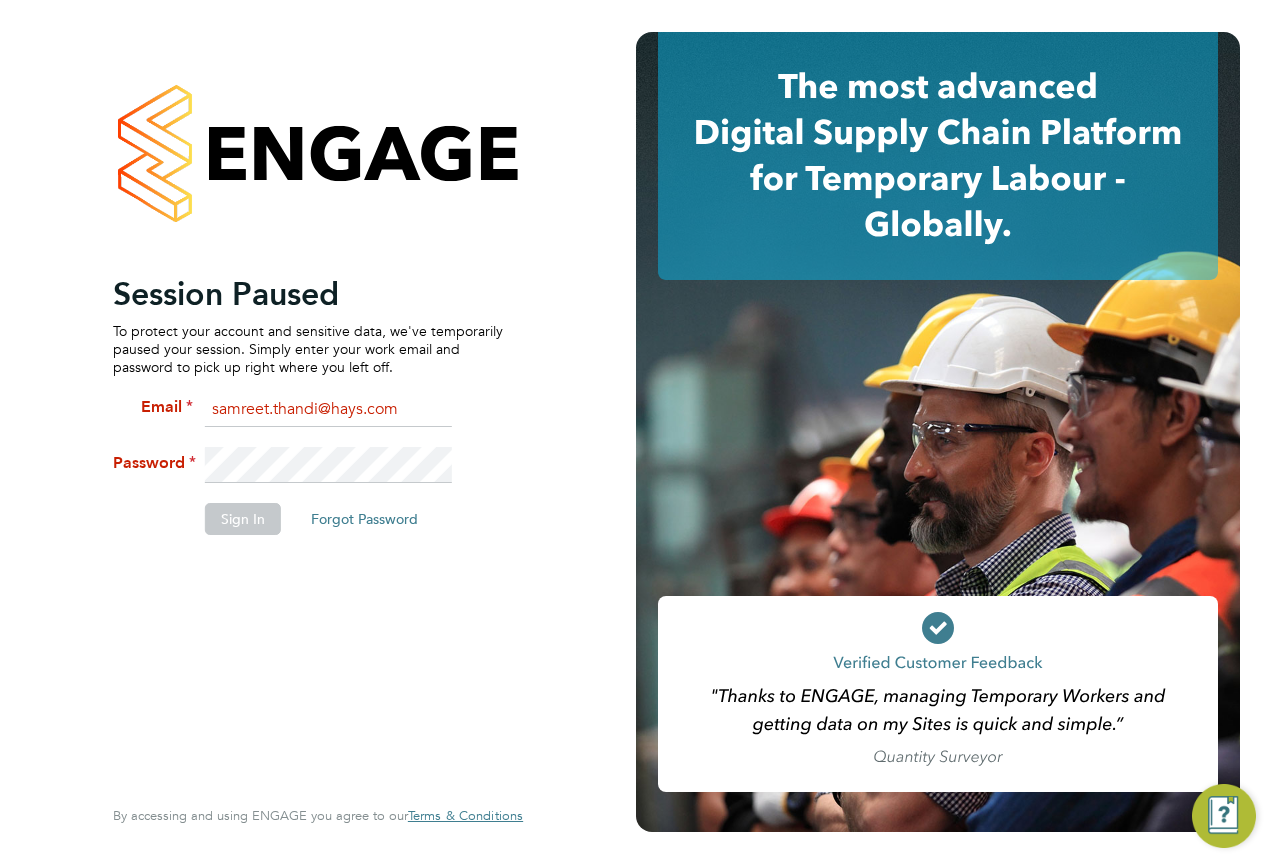 click on "Unable to Sign In Invalid email, ID or password Cancel Okay" 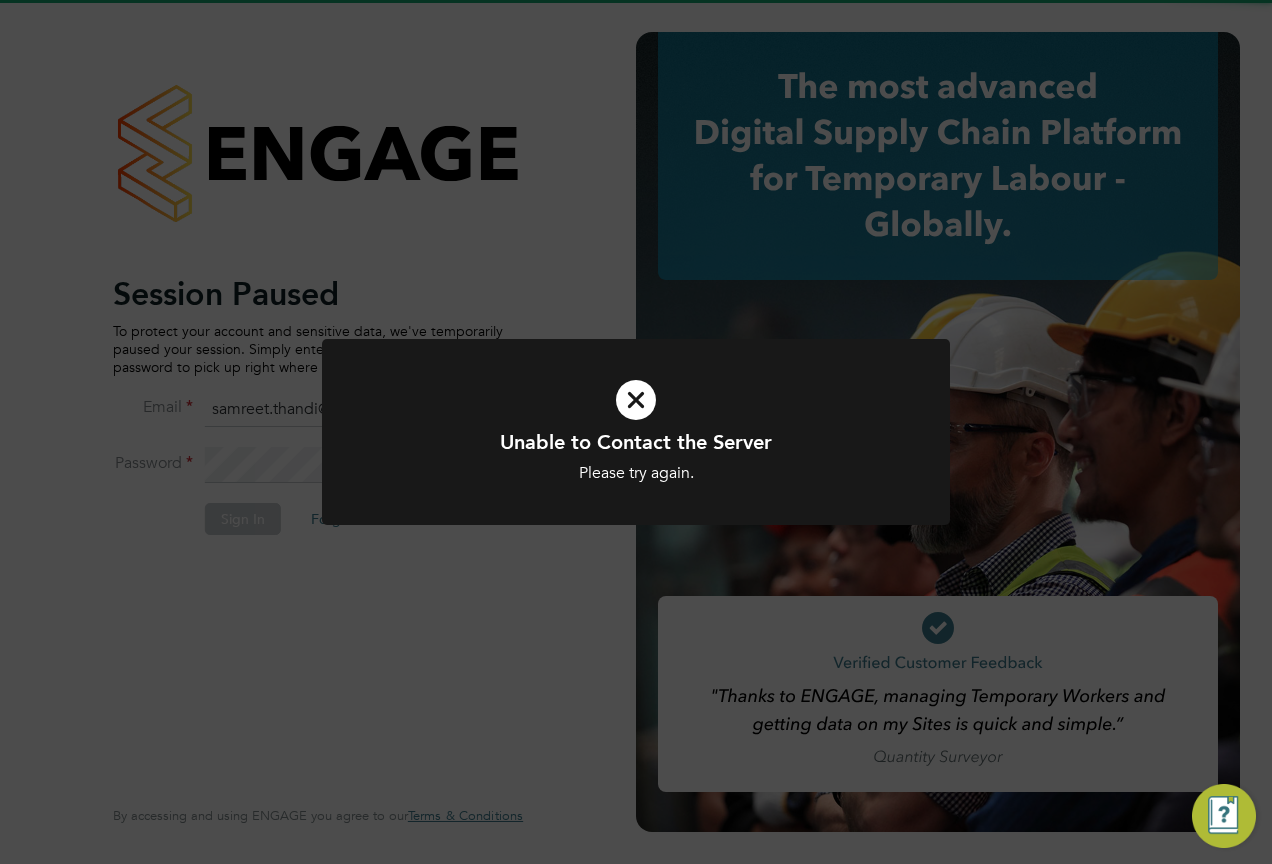 click at bounding box center [636, 432] 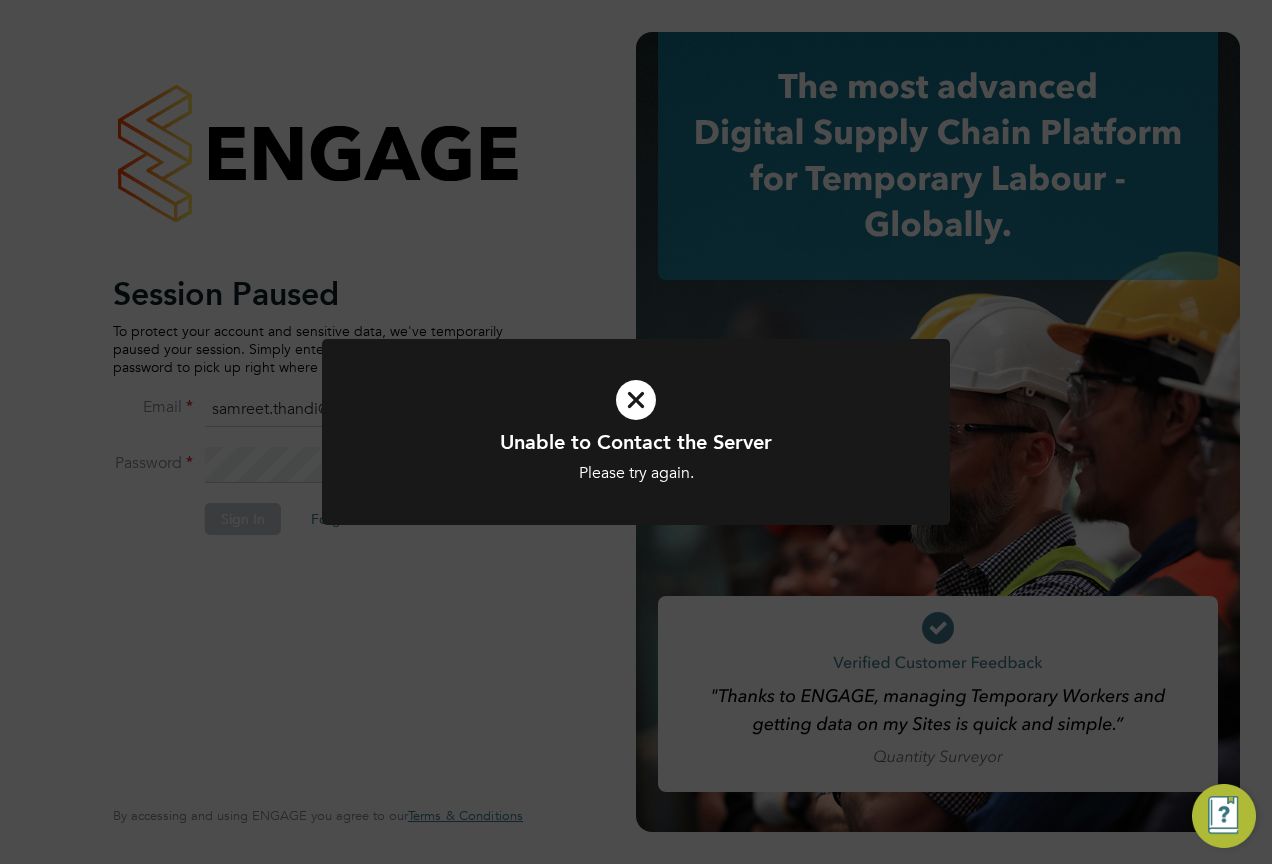 click at bounding box center [636, 432] 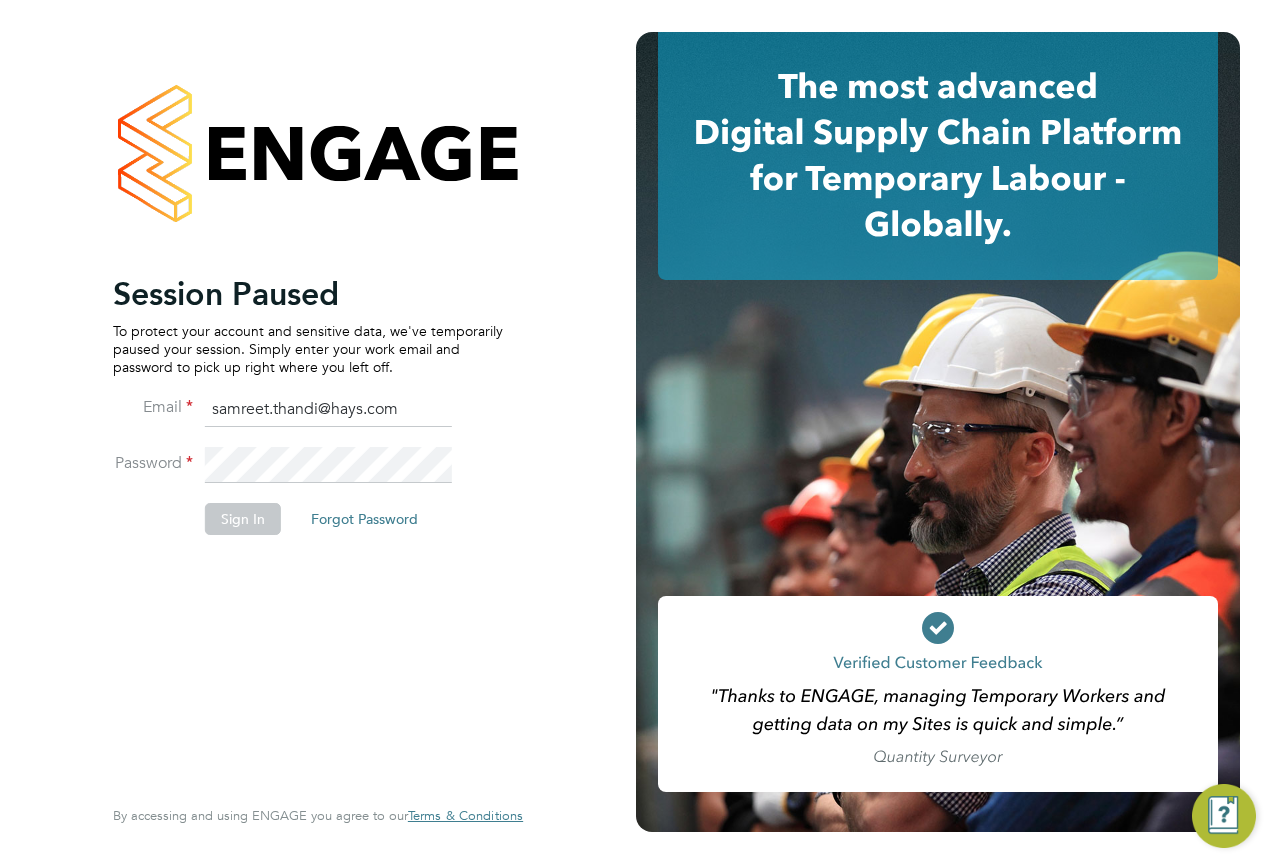 click on "Session Paused To protect your account and sensitive data, we've temporarily paused your session. Simply enter your work email and password to pick up right where you left off. Email samreet.thandi@hays.com Password Sign In   Forgot Password   Enter your Code Key Your account has Two Factor Authentication enabled, adding an extra layer of security. Please enter your 6 Digit Code Key to access your account. You created this code using an Authenticator app. Code Key   Verify Account   Cancel Forgot your password? Enter the email you used to register with ENGAGE, and we'll send you instructions on how to reset your password. If you don't receive an email within a few minutes, please check your spam folder or try again. Email Send Reset Link   Cancel Thank you! If you have an account with us, we'll send you an email shortly containing password reset instructions. Back to Sign In  By accessing and using ENGAGE you agree to our   Terms & Conditions" 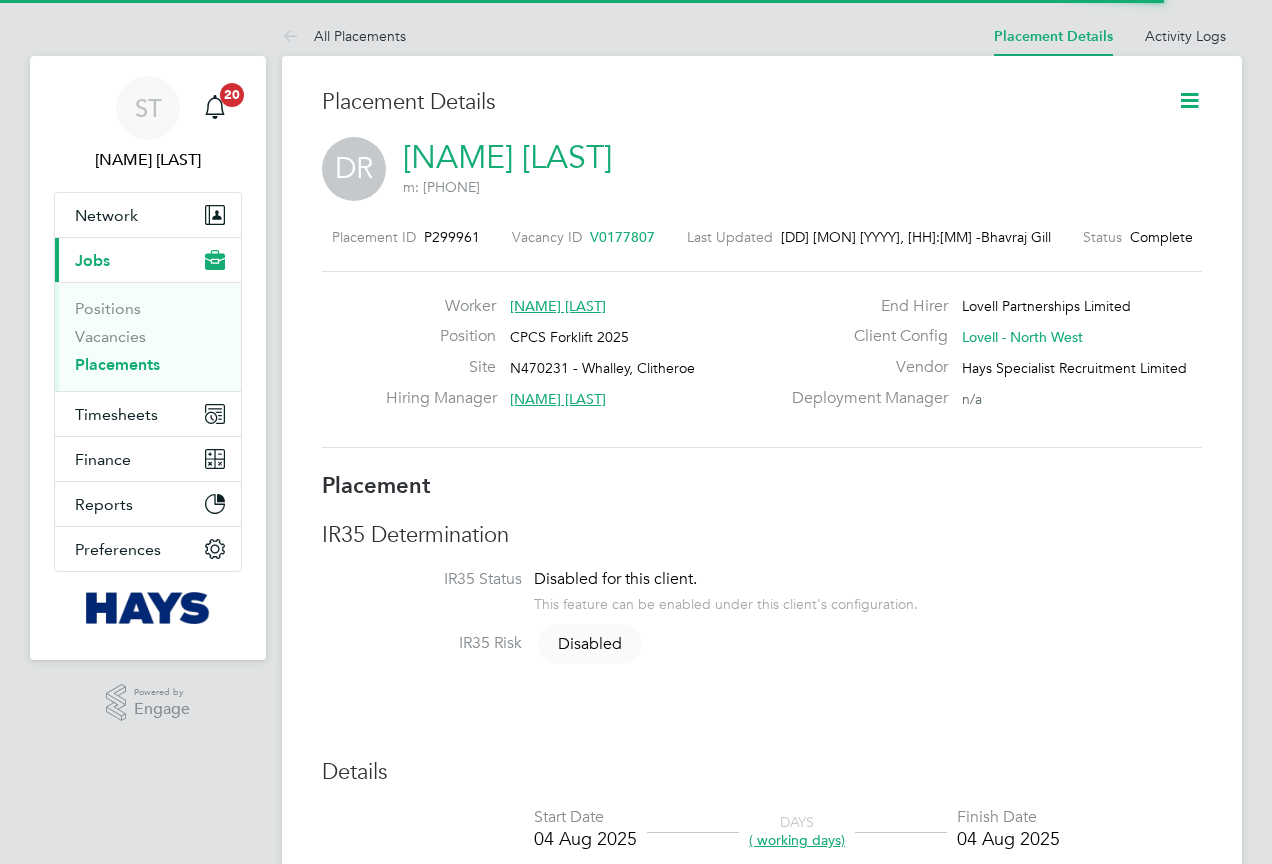 scroll, scrollTop: 0, scrollLeft: 0, axis: both 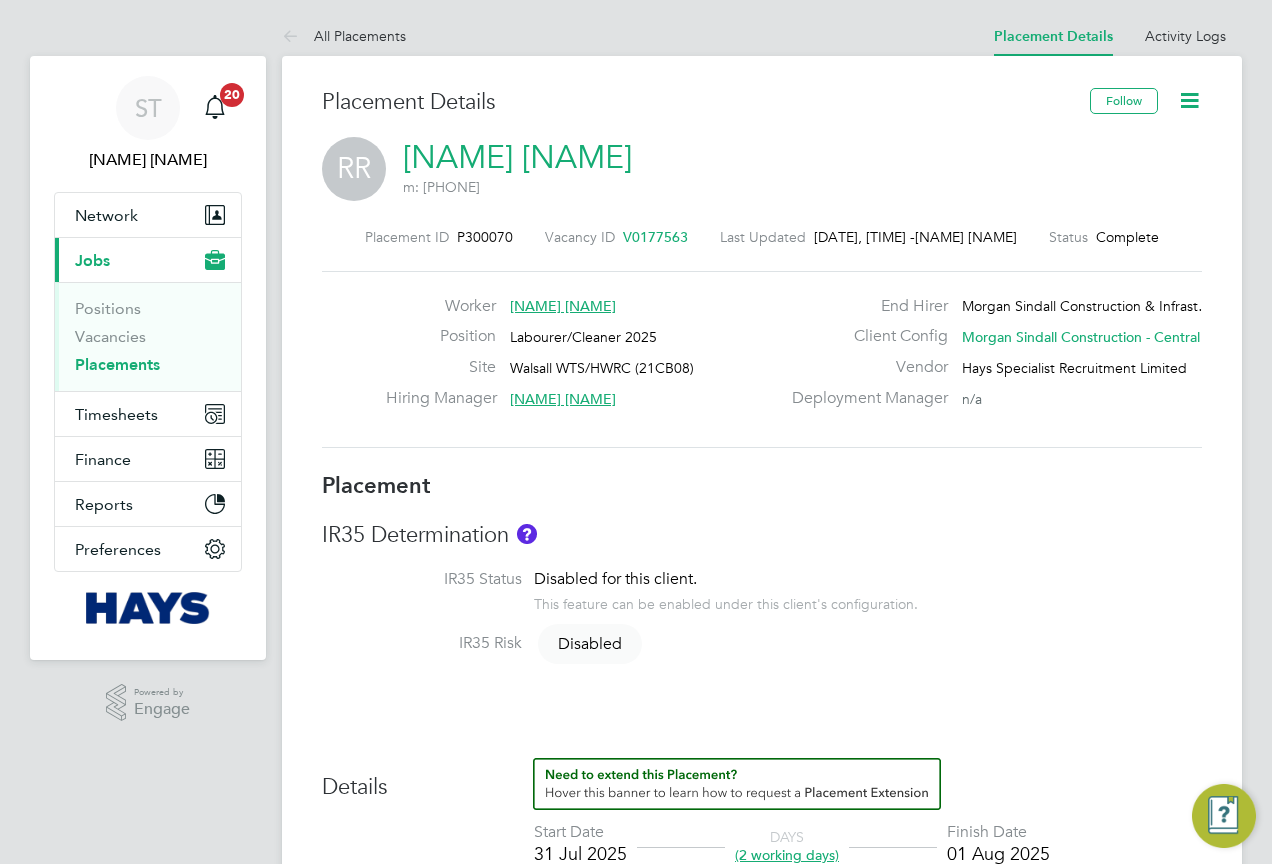 click on "V0177563" 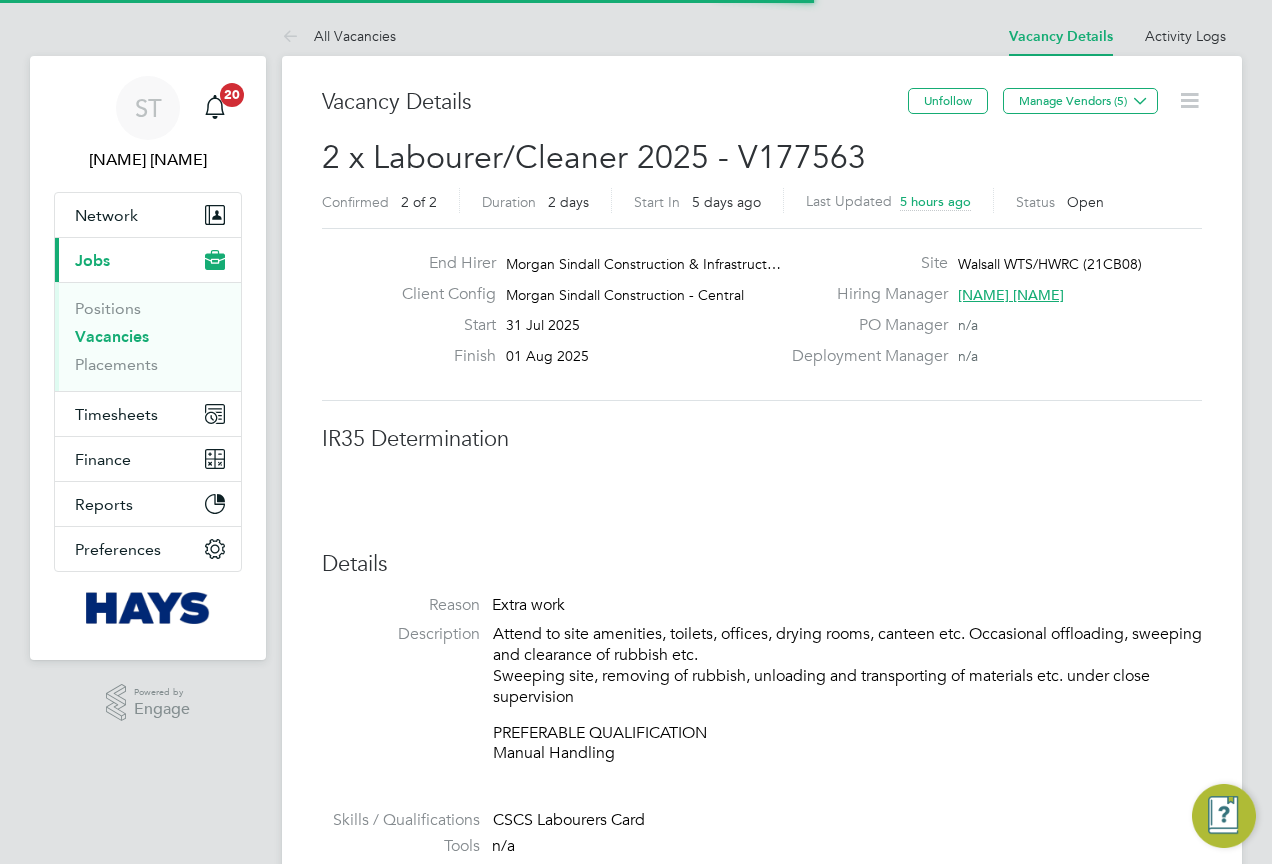 scroll, scrollTop: 10, scrollLeft: 10, axis: both 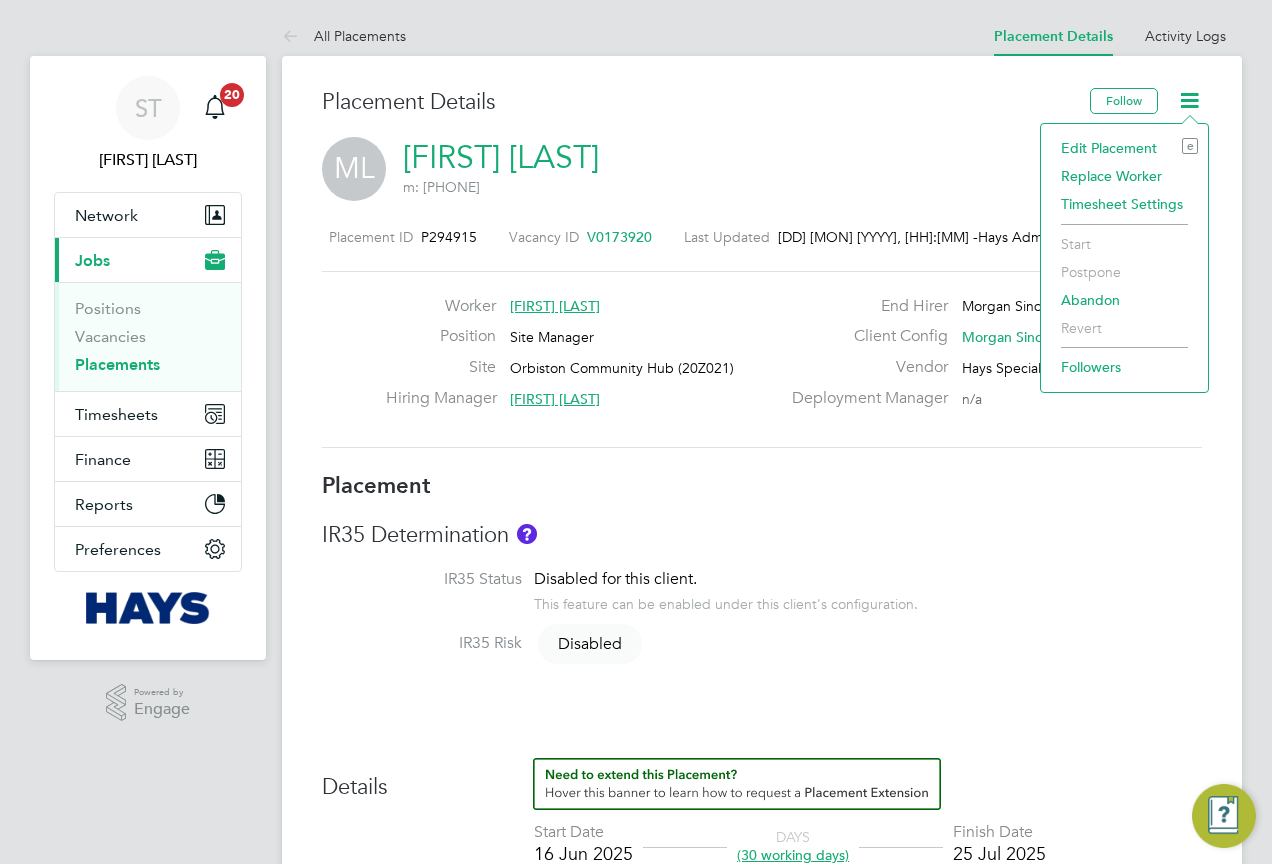 click on "Edit Placement e" 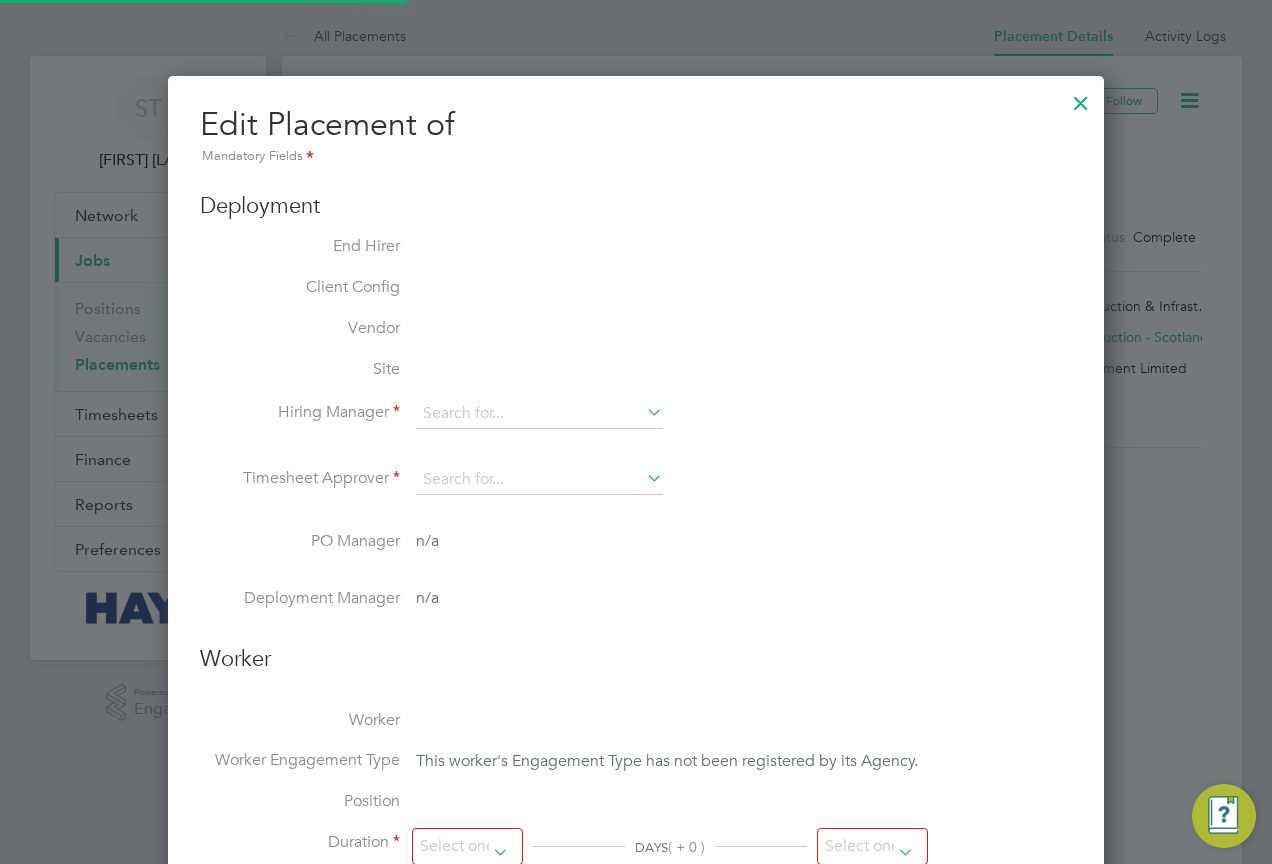 type on "Stephen Wallace" 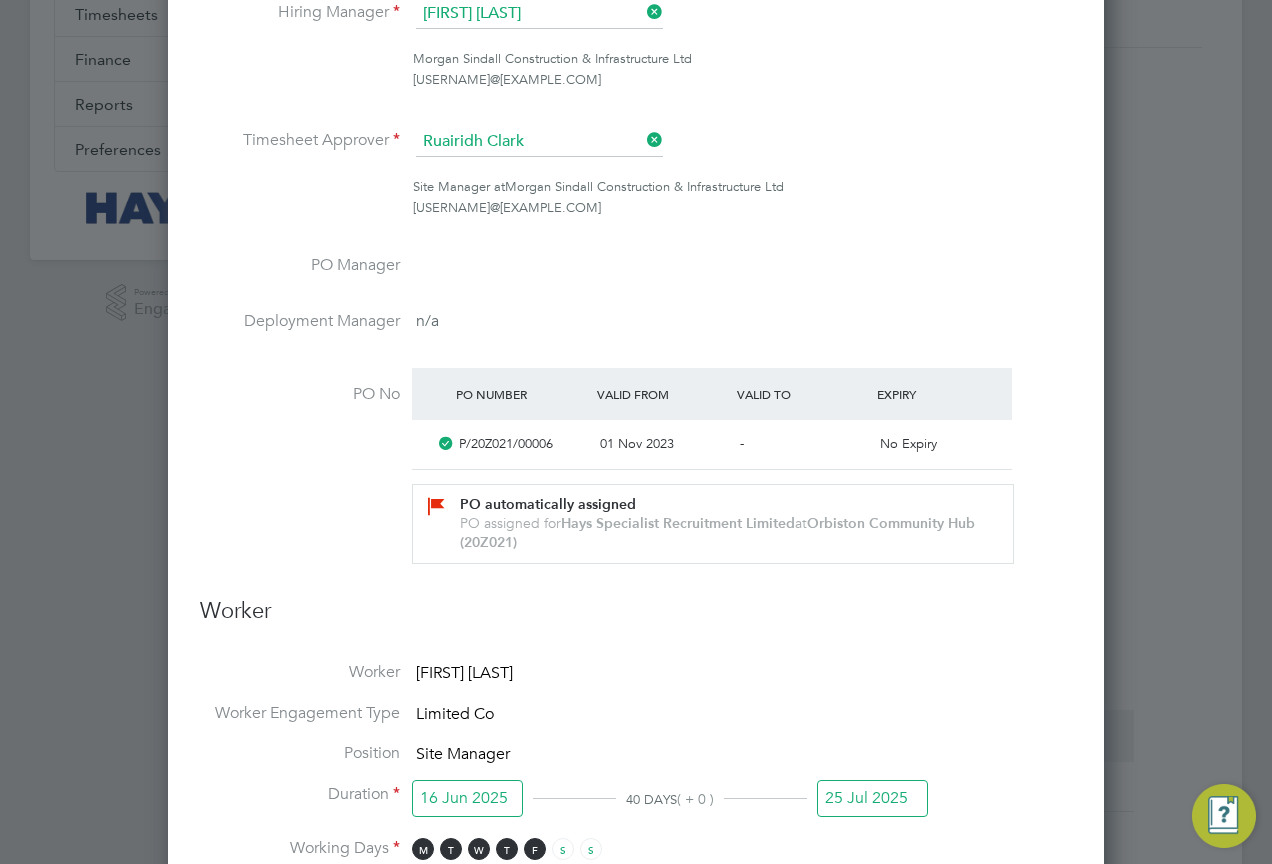 click on "25 Jul 2025" at bounding box center (872, 803) 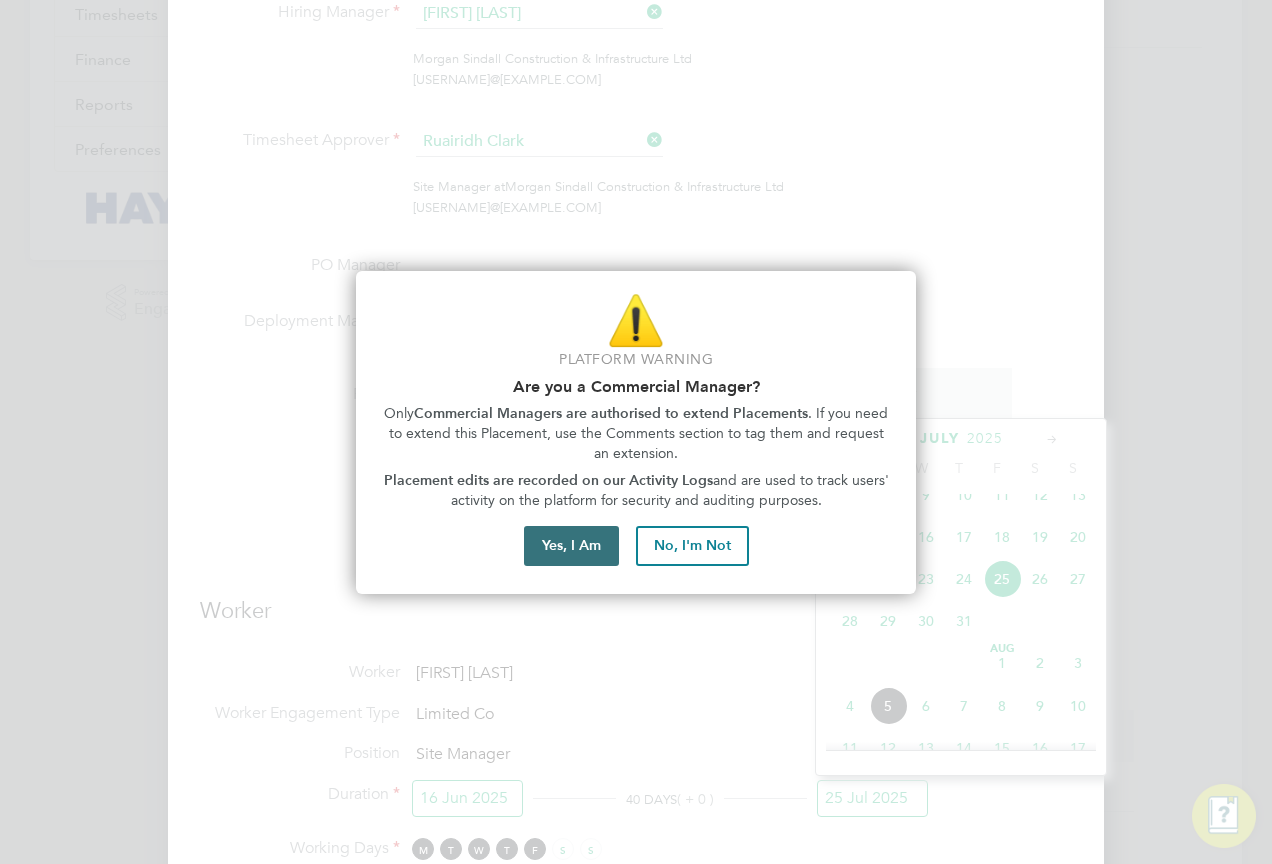 click on "Yes, I Am" at bounding box center (571, 546) 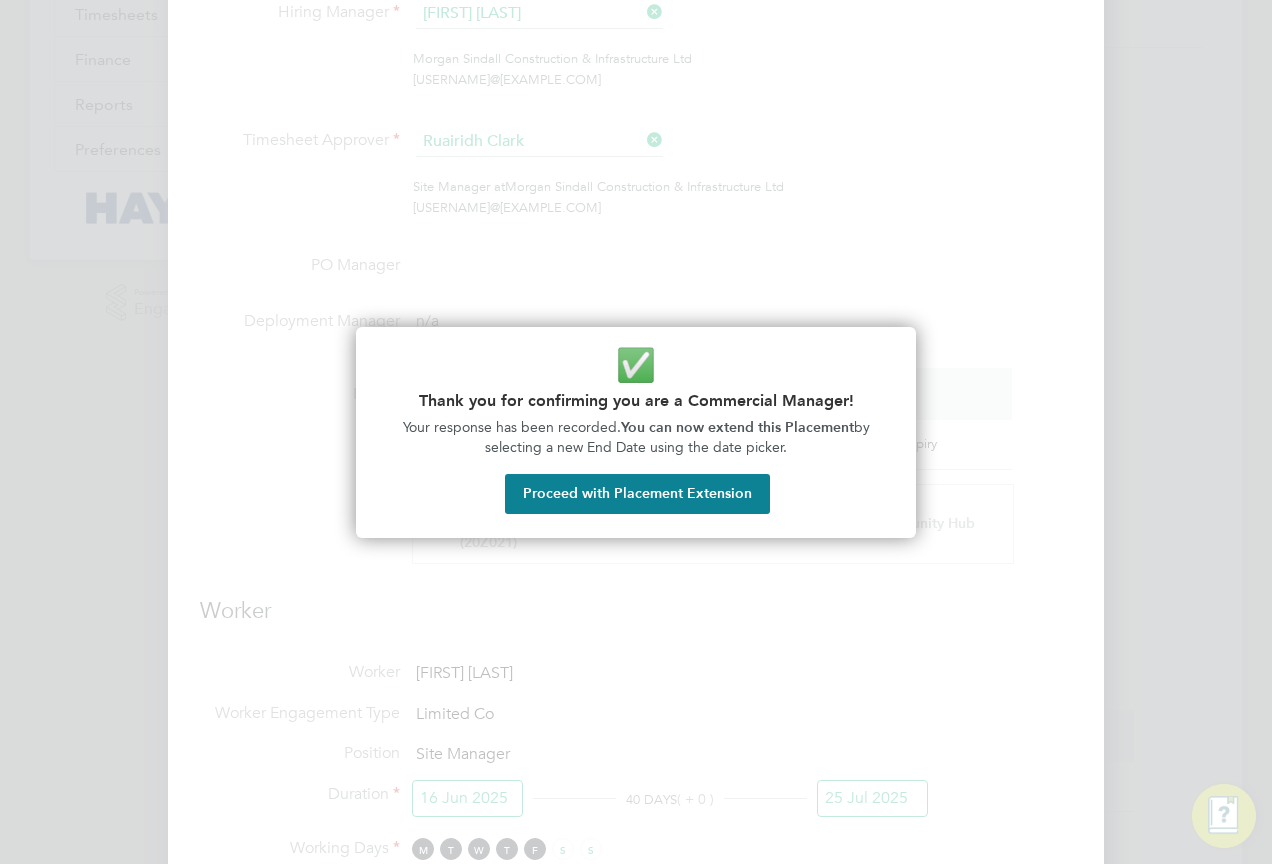 click on "Proceed with Placement Extension" at bounding box center (637, 494) 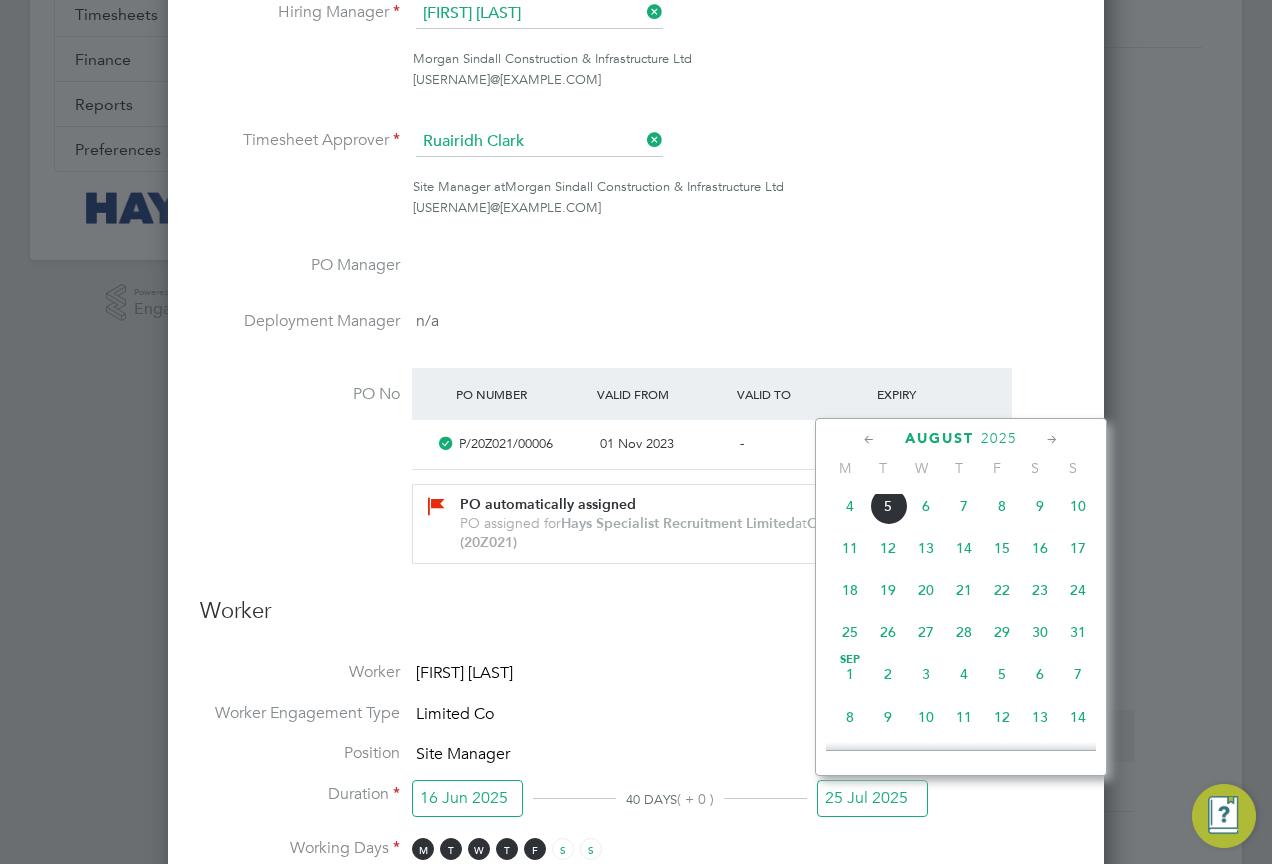 click on "25" 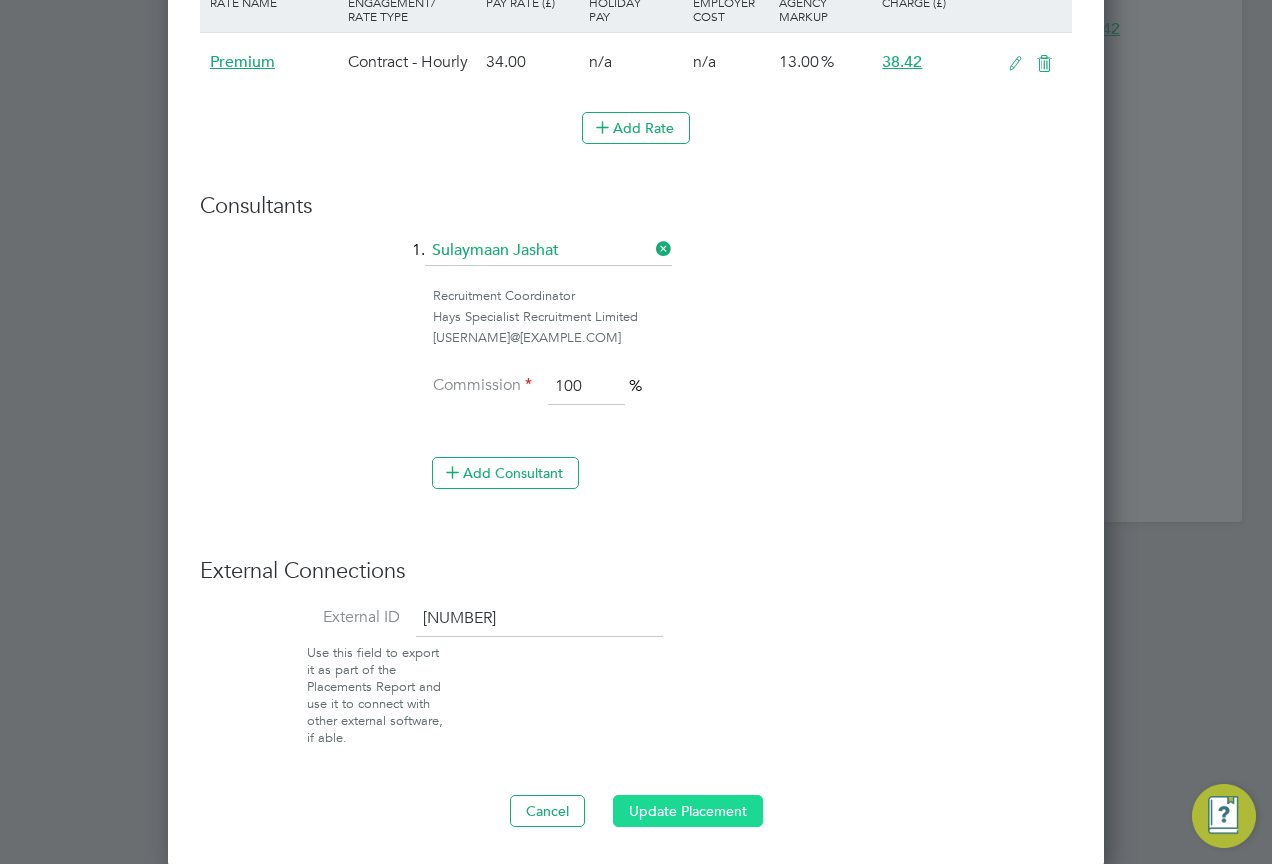 click on "Update Placement" at bounding box center (688, 811) 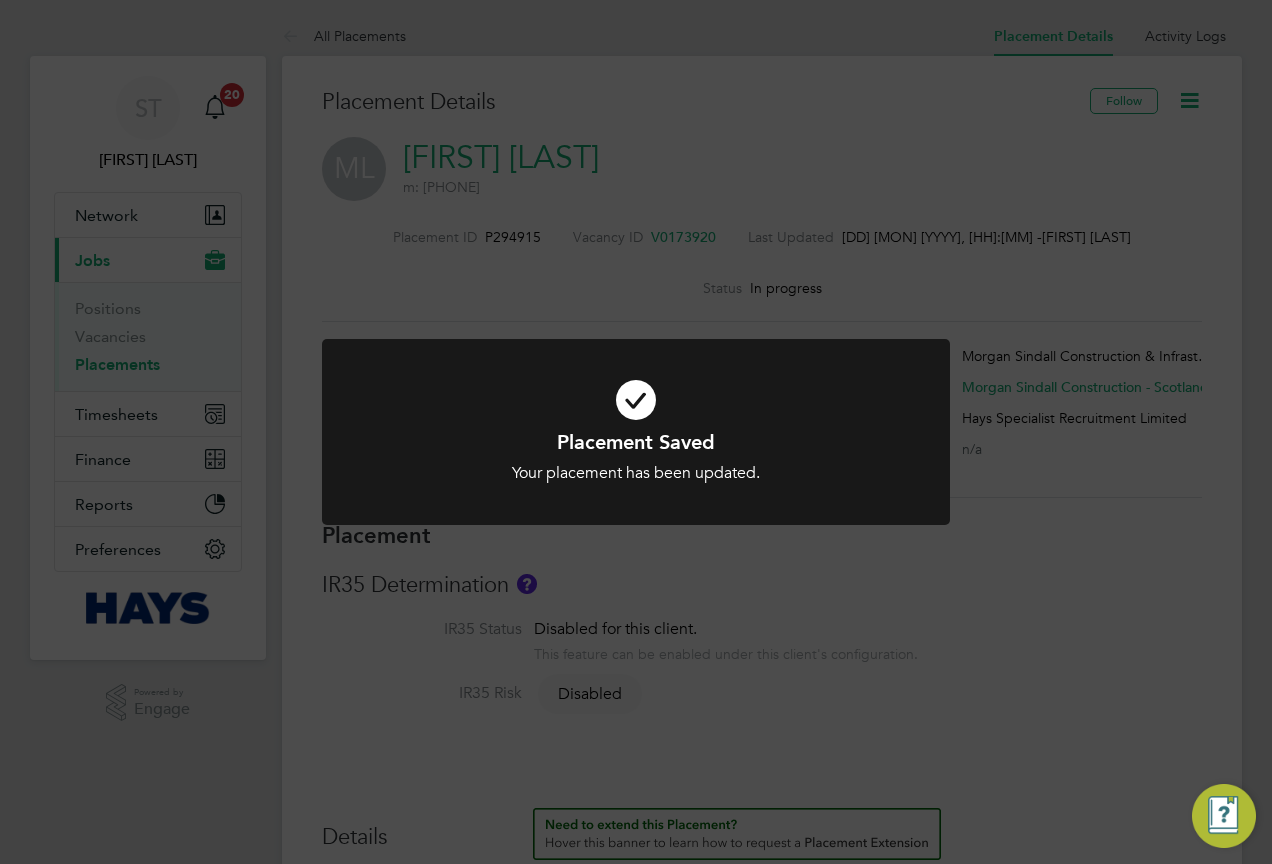 drag, startPoint x: 828, startPoint y: 621, endPoint x: 828, endPoint y: 673, distance: 52 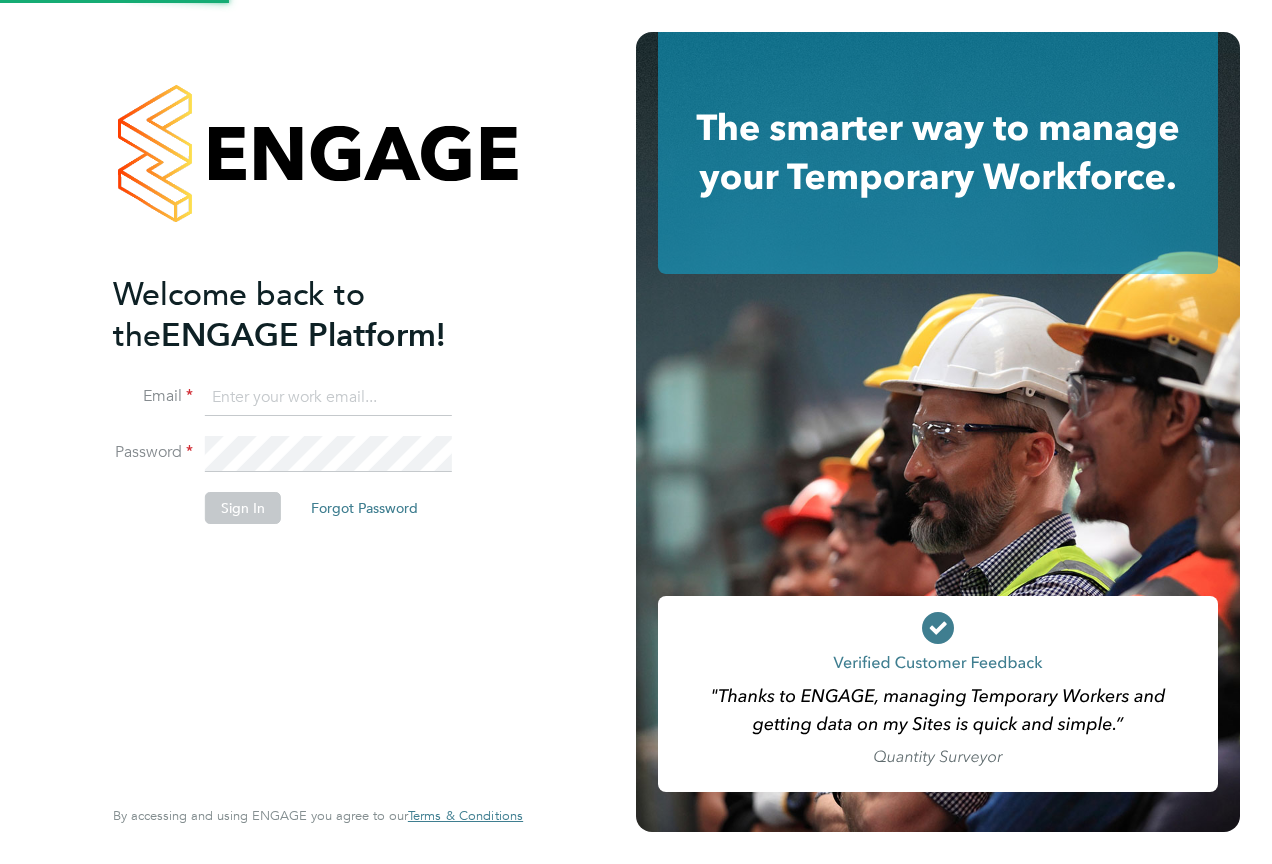 scroll, scrollTop: 0, scrollLeft: 0, axis: both 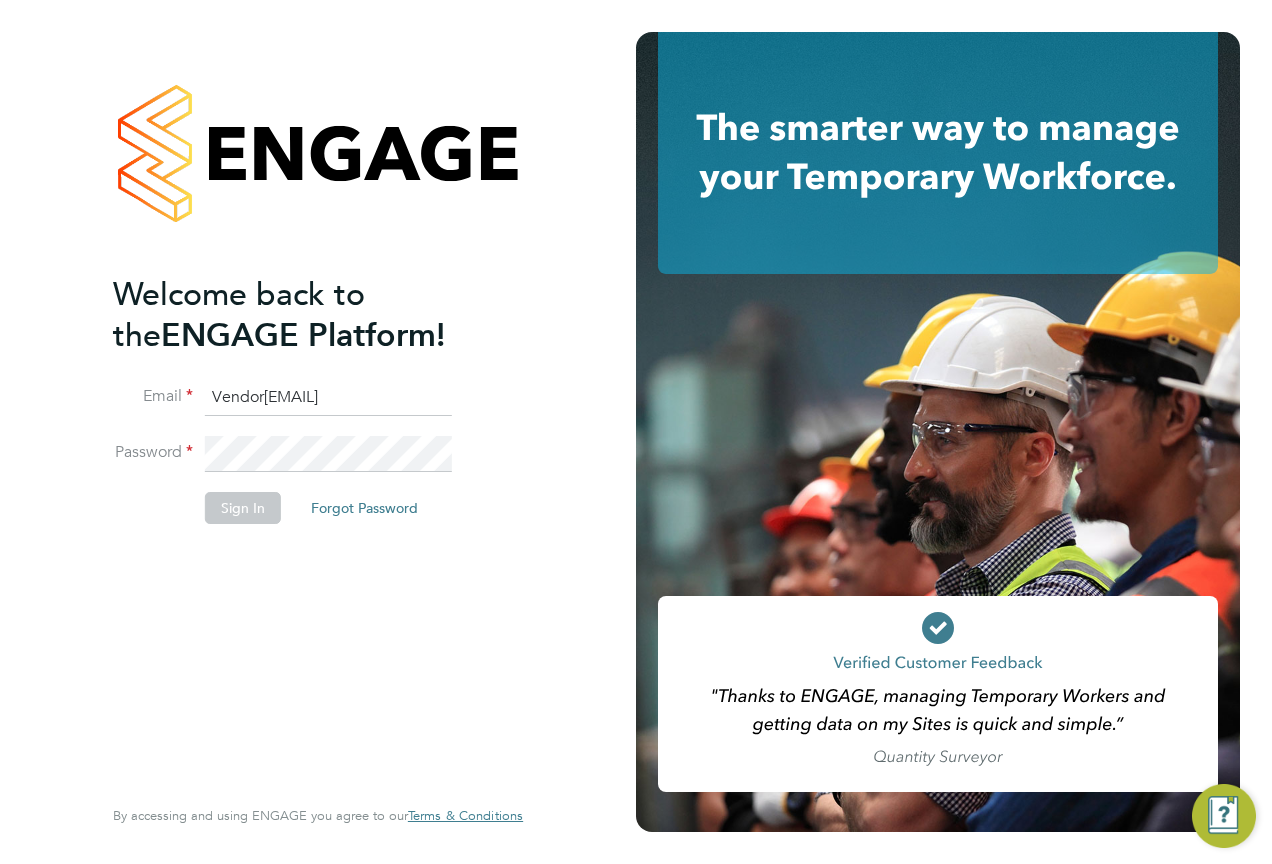 type on "Vendor[EMAIL]" 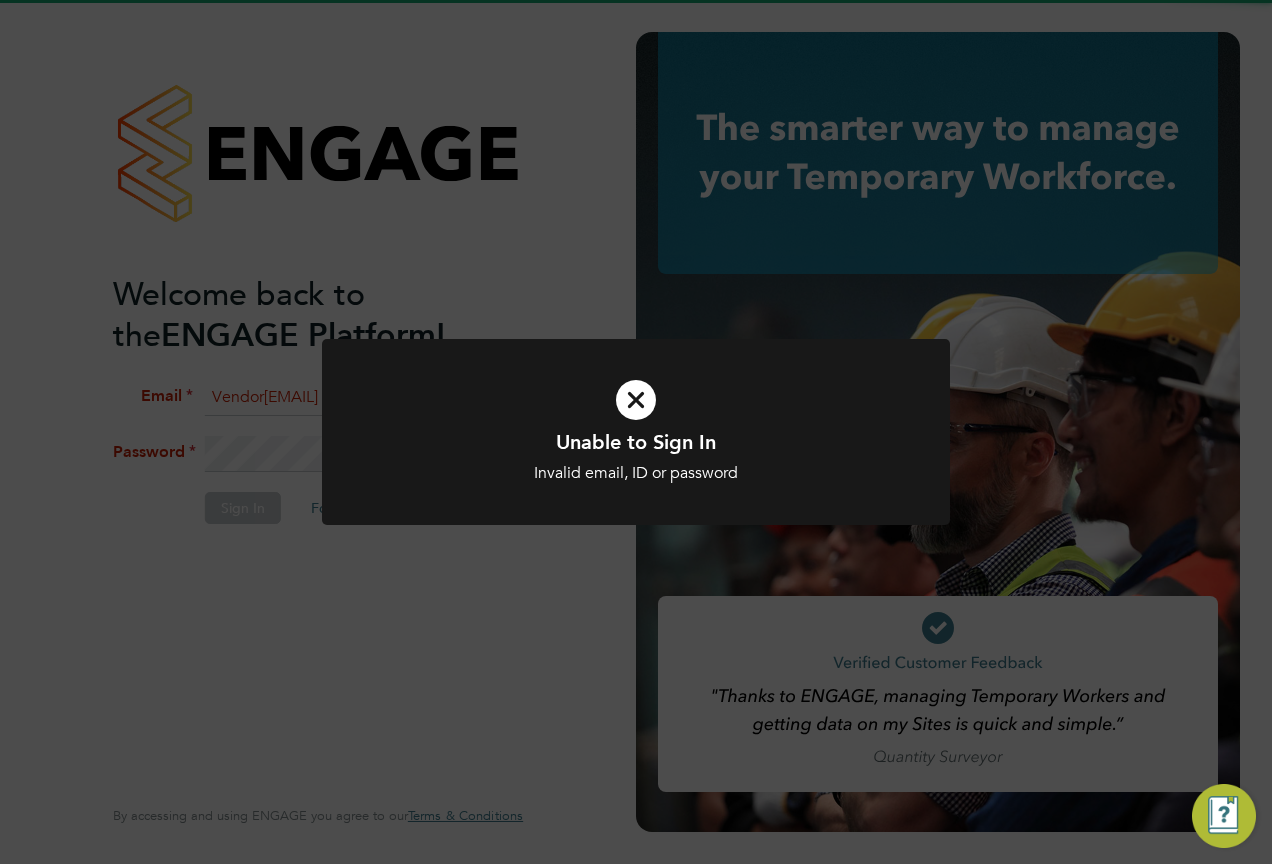 click on "Unable to Sign In Invalid email, ID or password Cancel Okay" 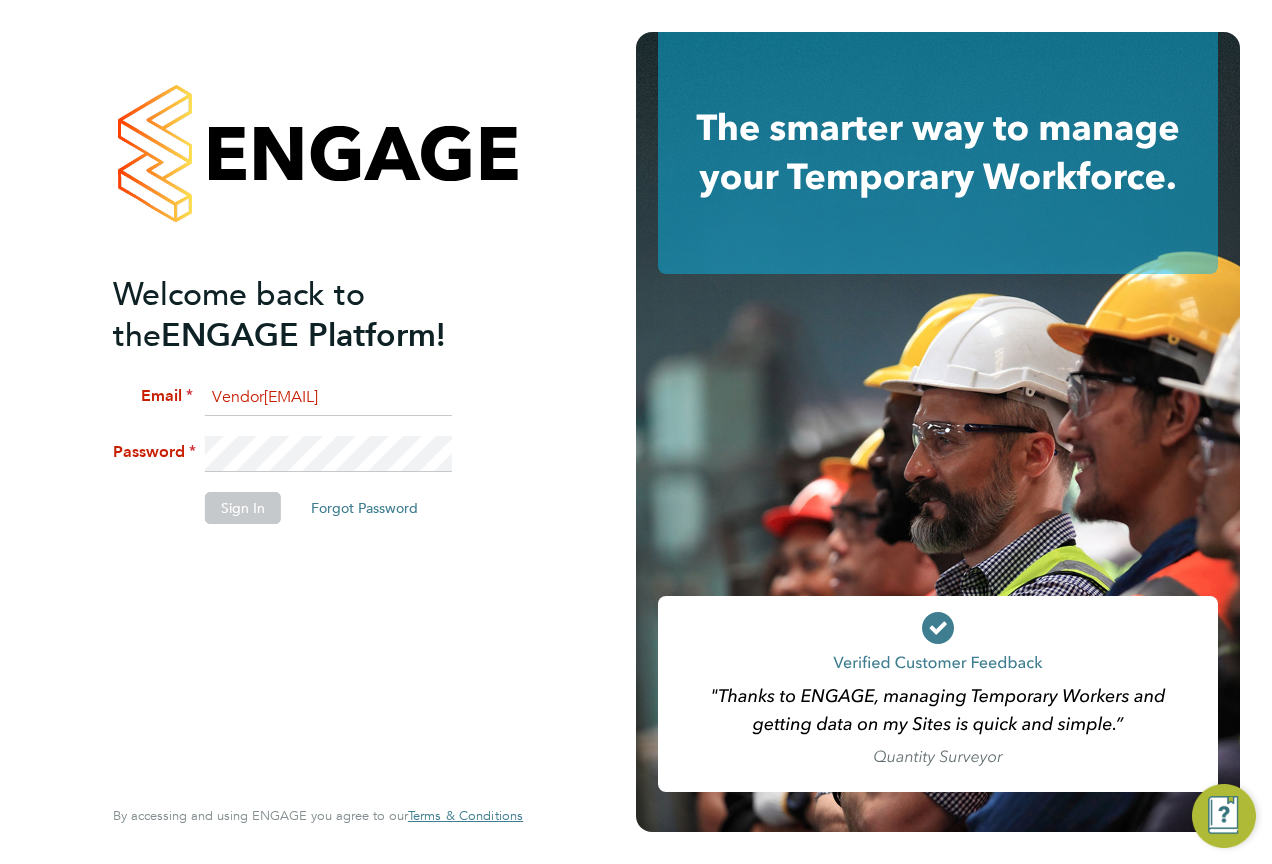 click on "Password" 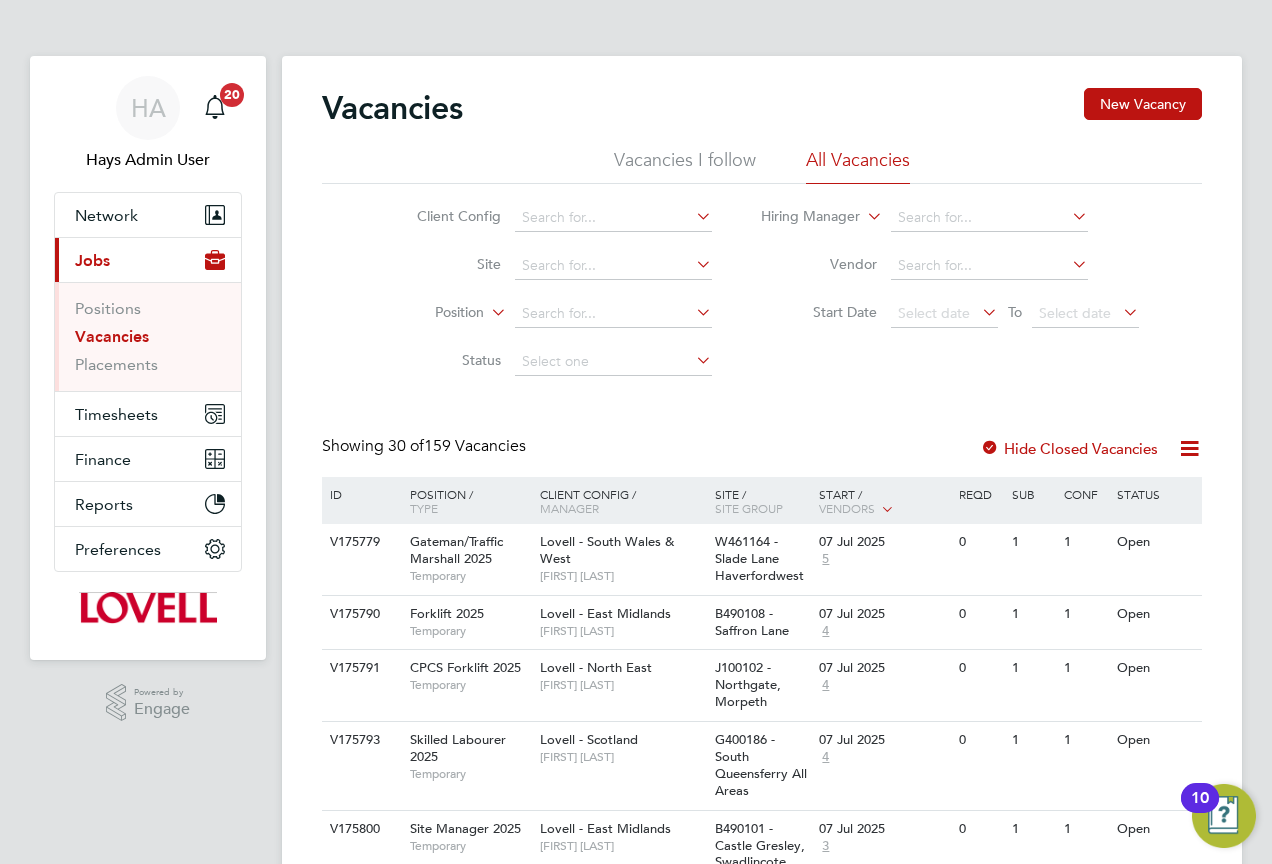 scroll, scrollTop: 0, scrollLeft: 0, axis: both 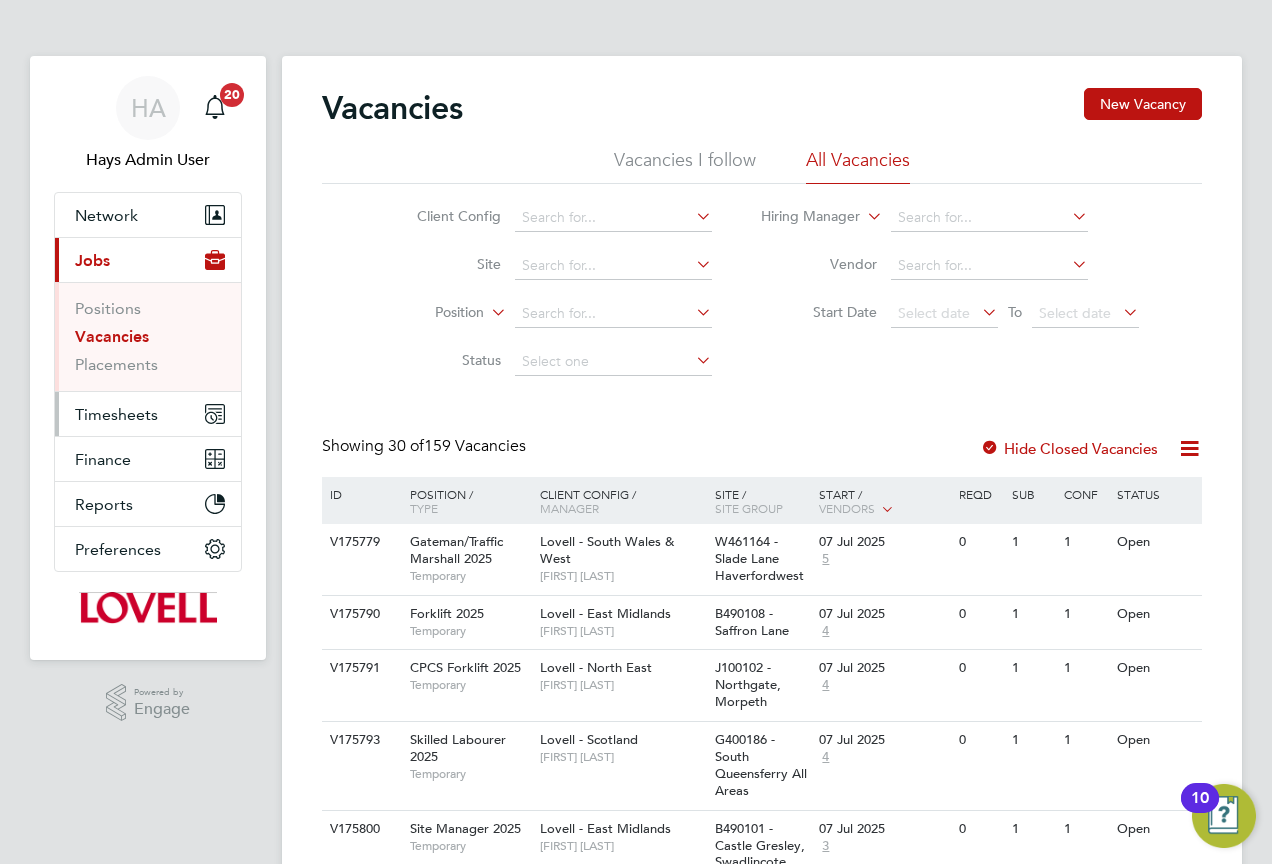 click on "Timesheets" at bounding box center [116, 414] 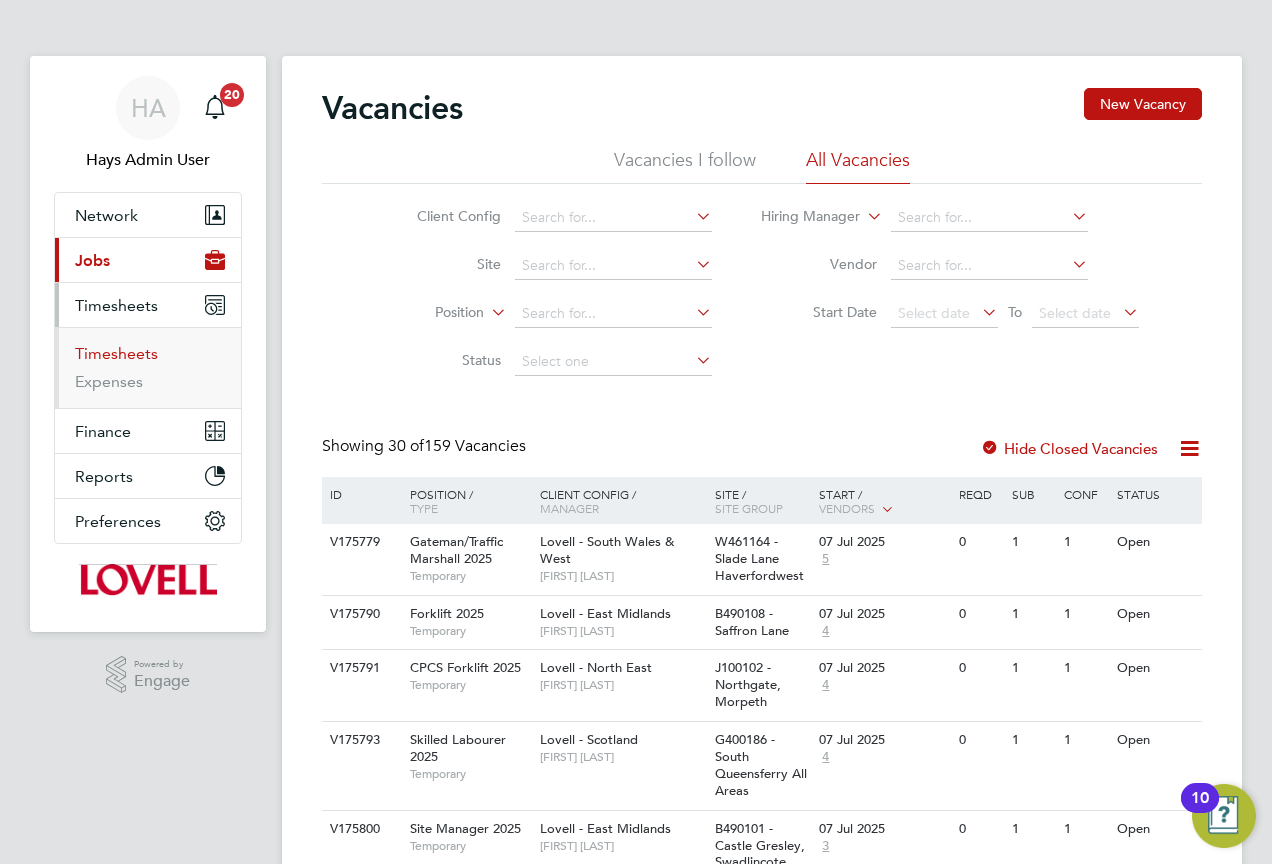 drag, startPoint x: 122, startPoint y: 360, endPoint x: 191, endPoint y: 333, distance: 74.094536 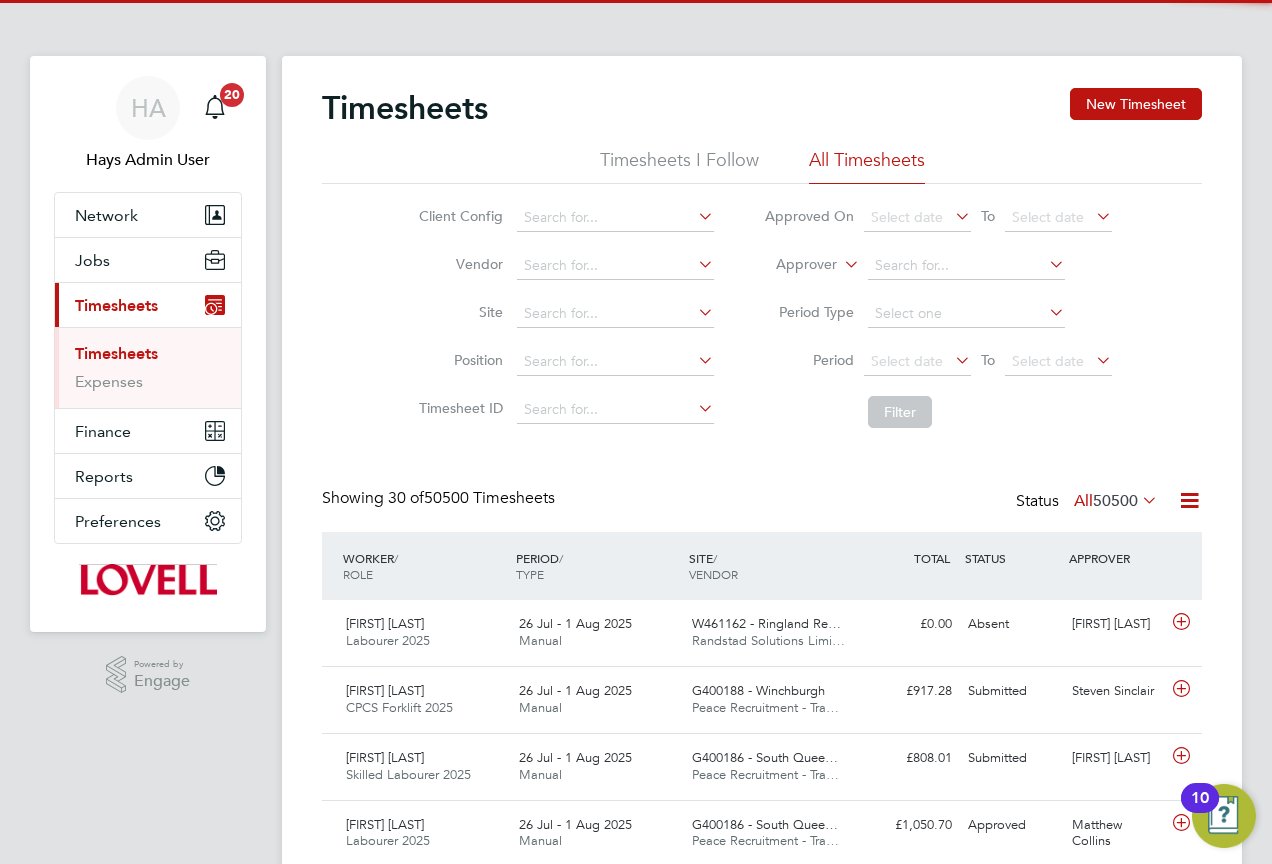 click on "Approver" 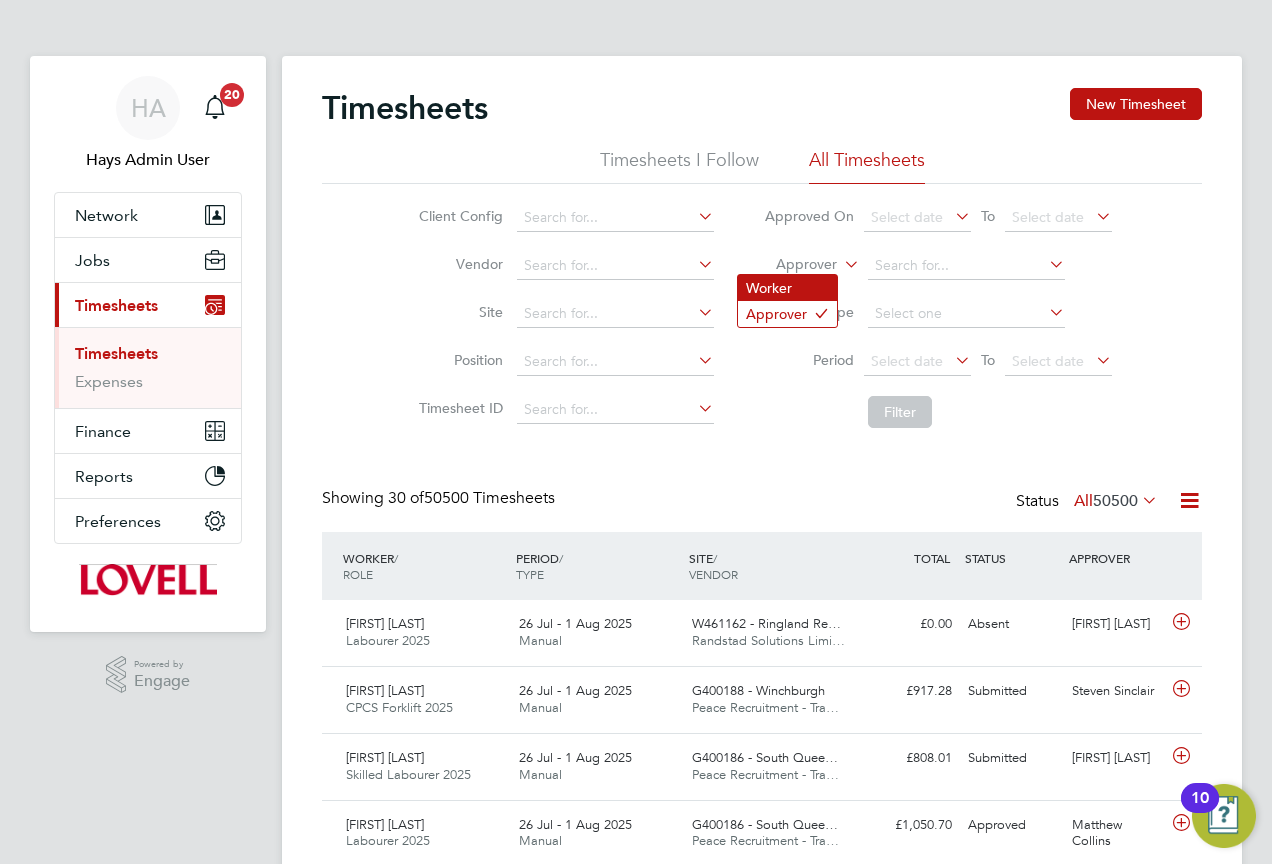 click on "Worker" 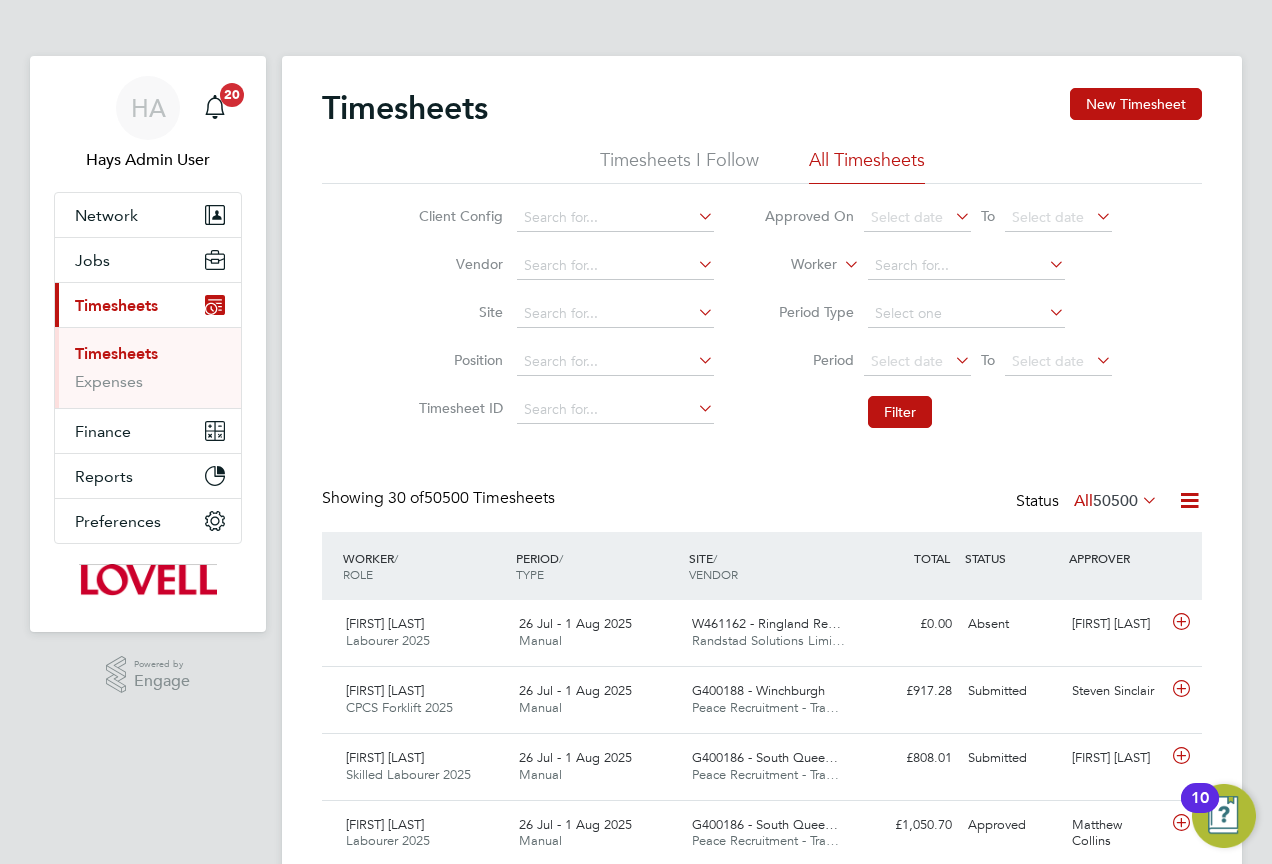 click on "Worker" 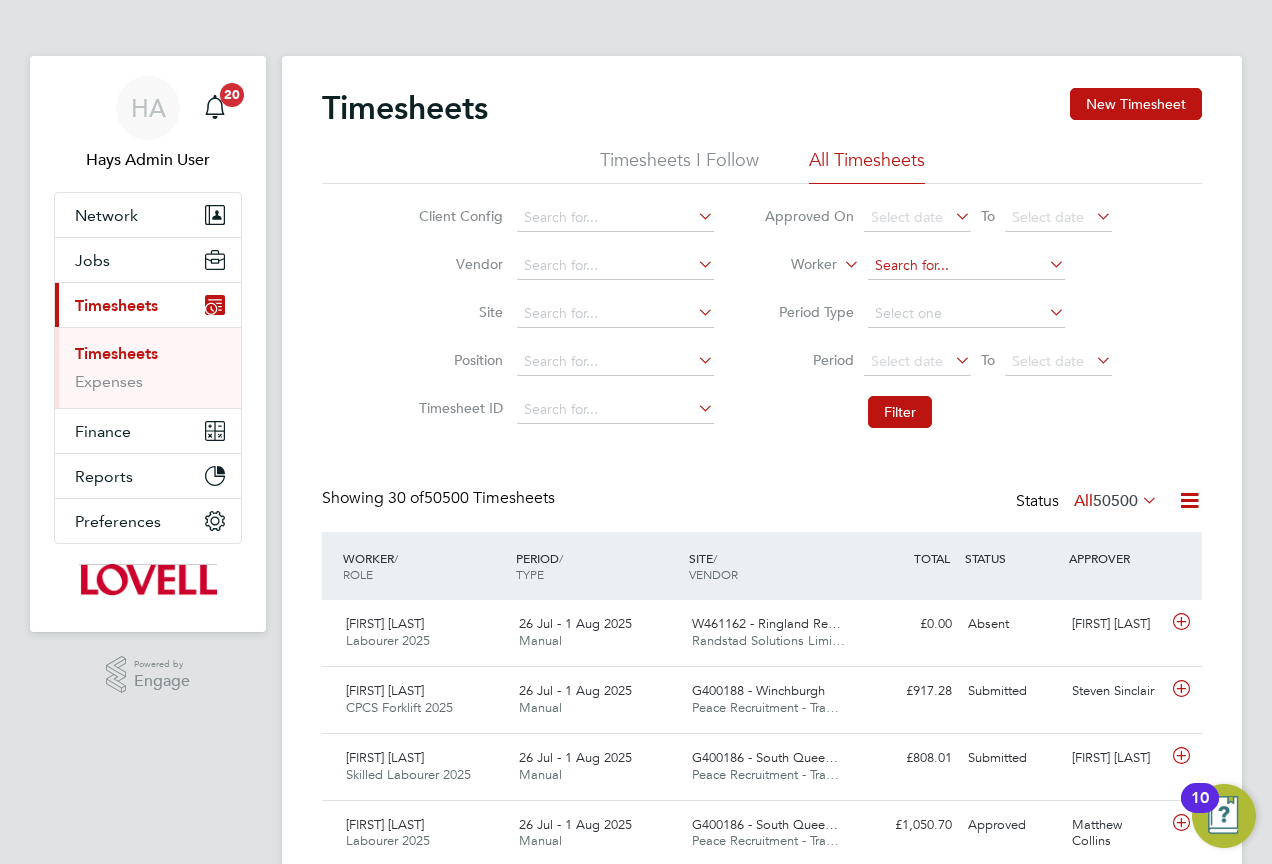 click 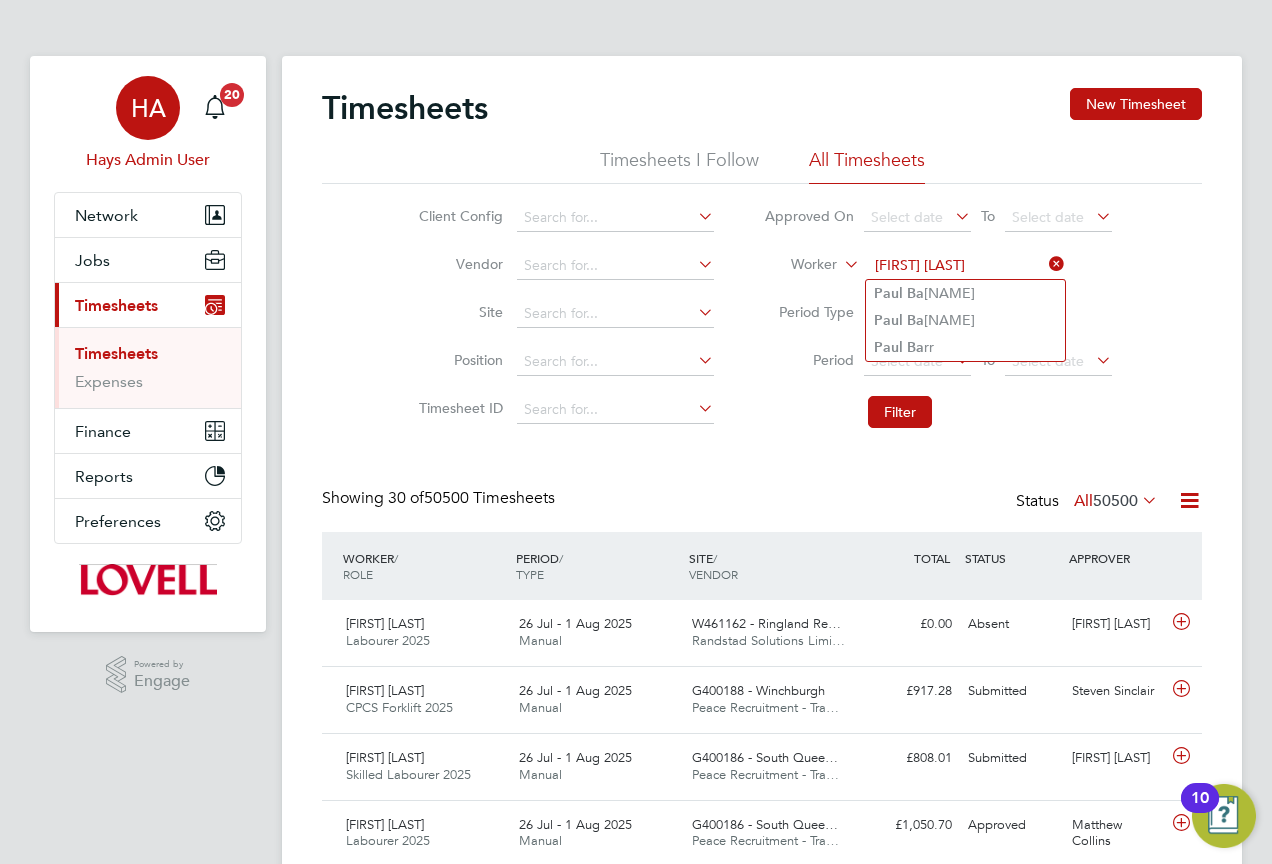 type on "Paul Ba" 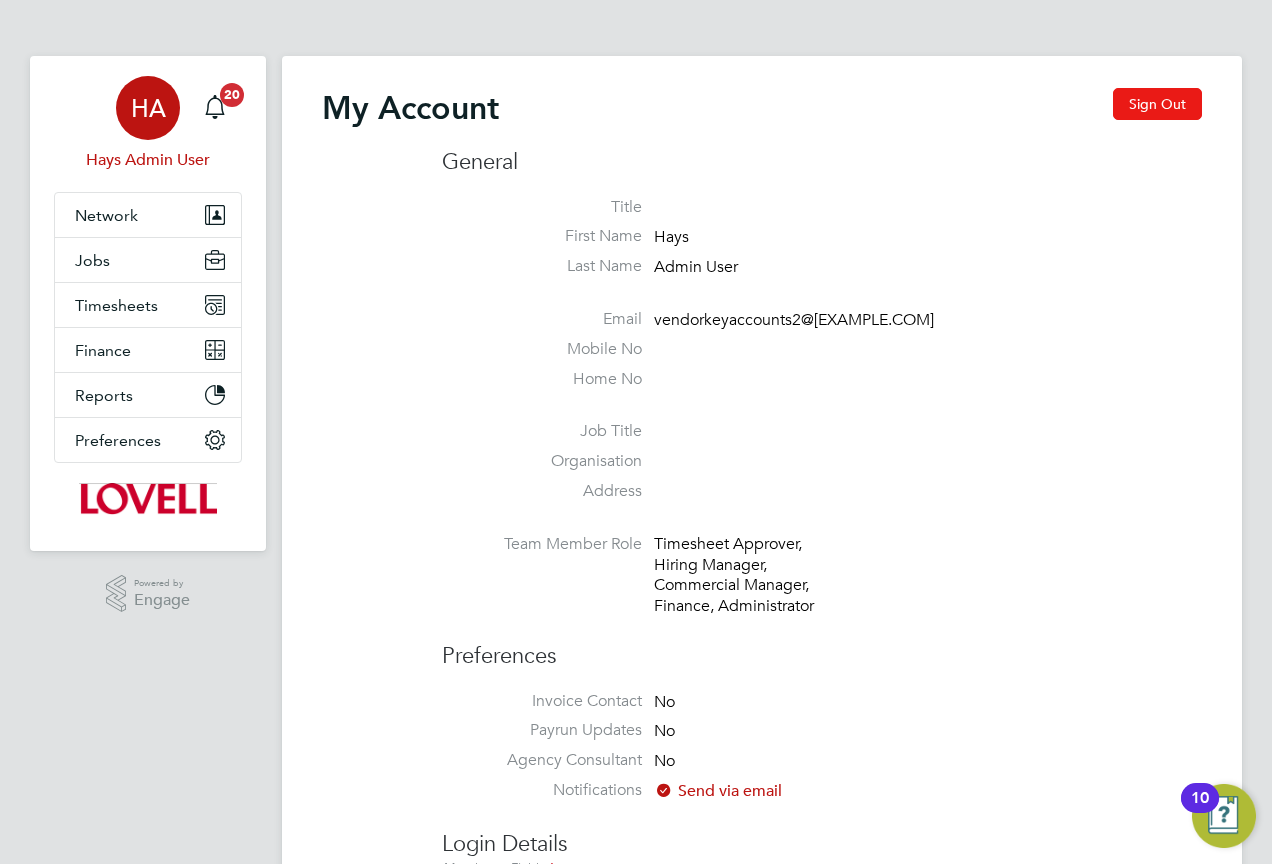 click on "Sign Out" at bounding box center (1157, 104) 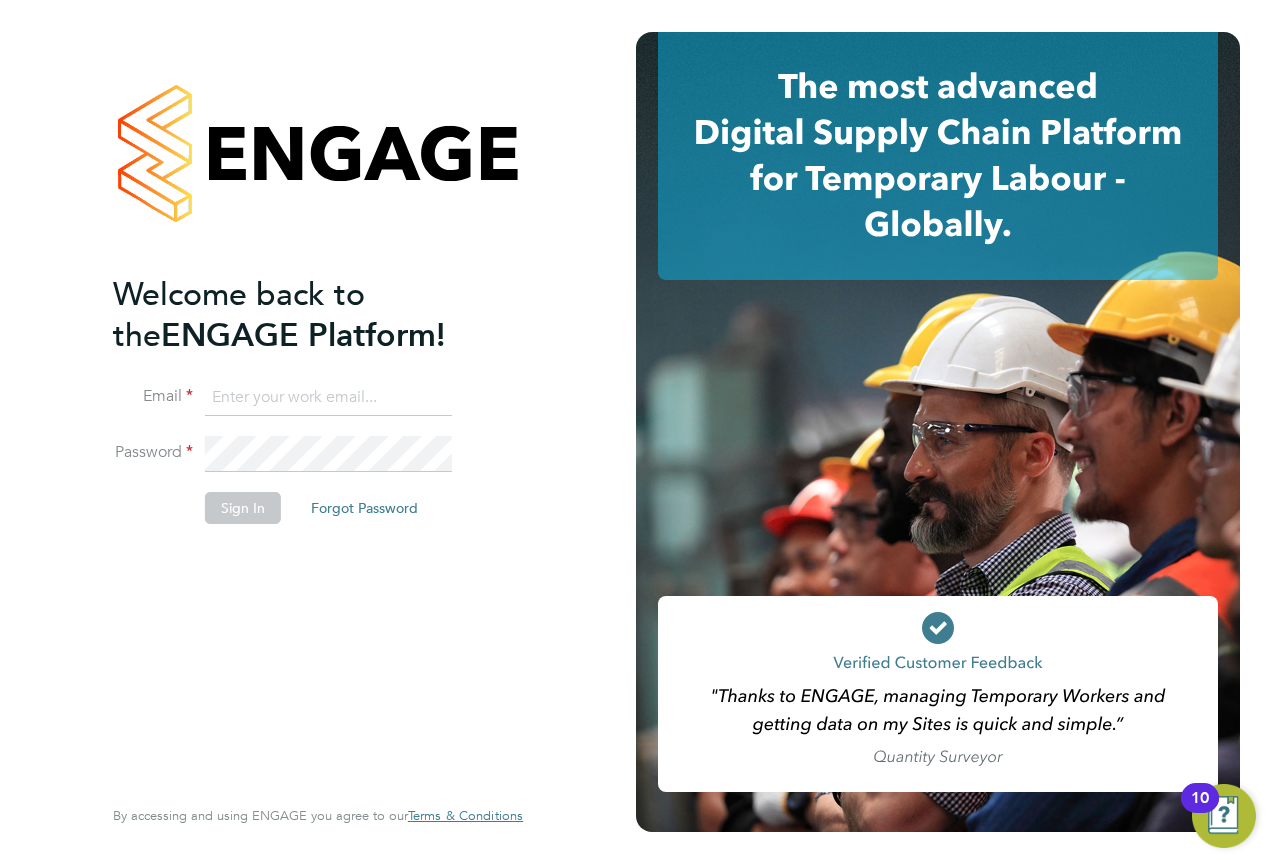 click on "Email" 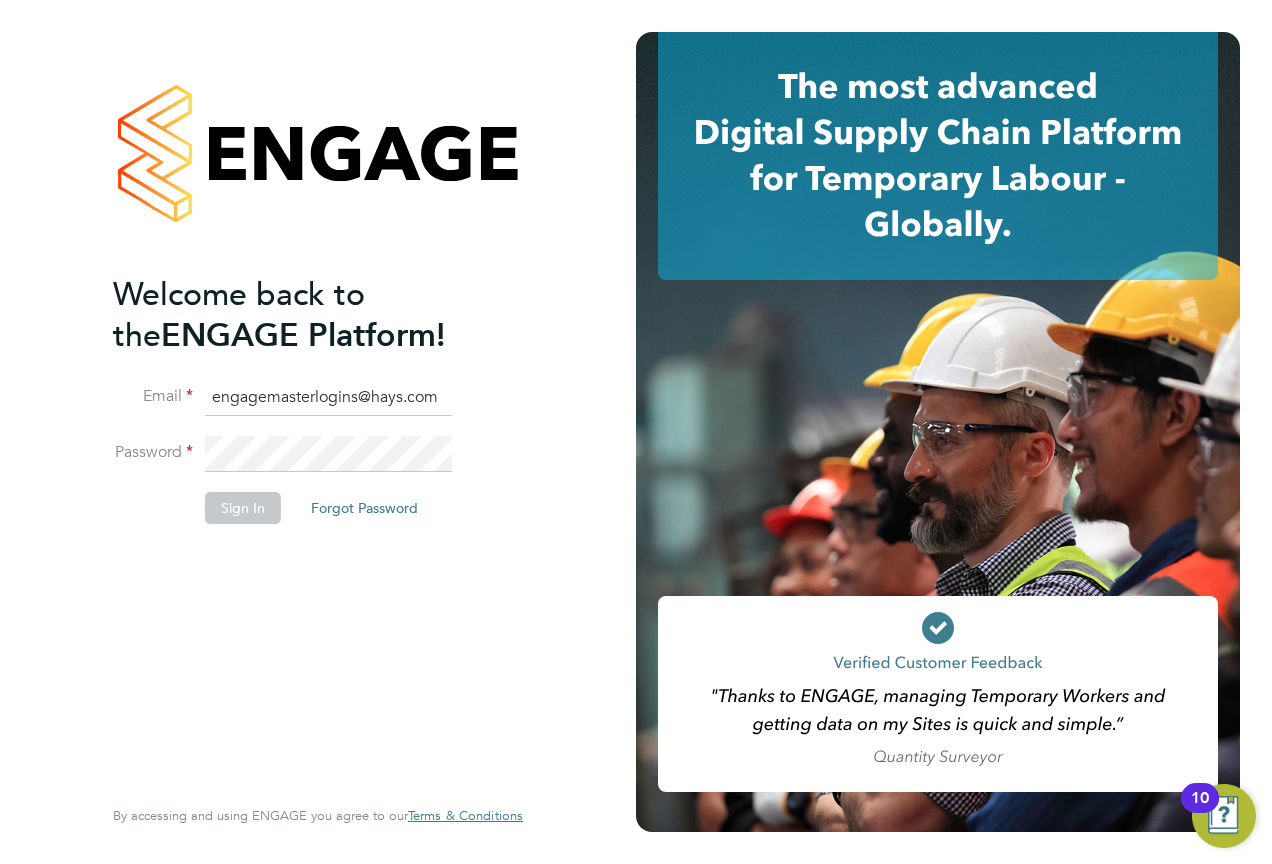 type on "engagemasterlogins@hays.com" 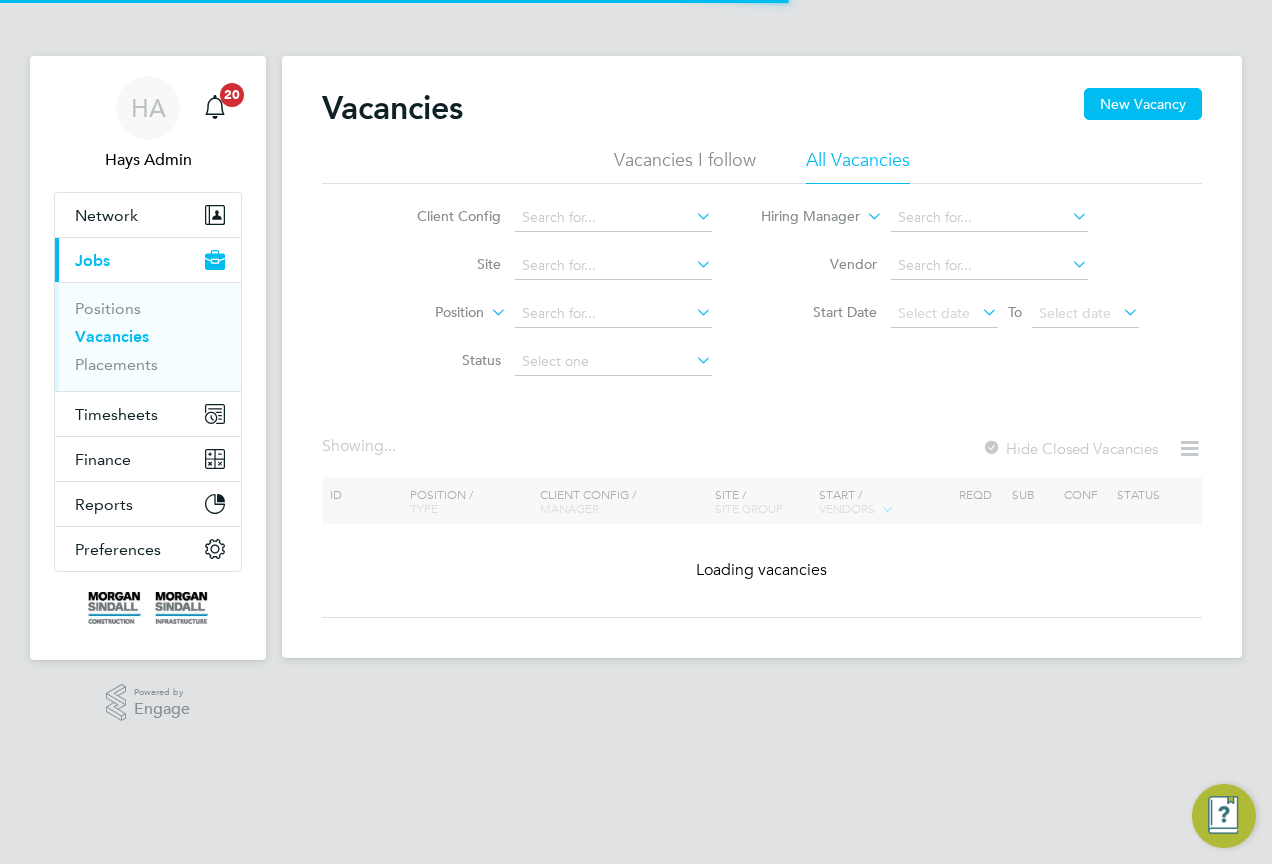 scroll, scrollTop: 0, scrollLeft: 0, axis: both 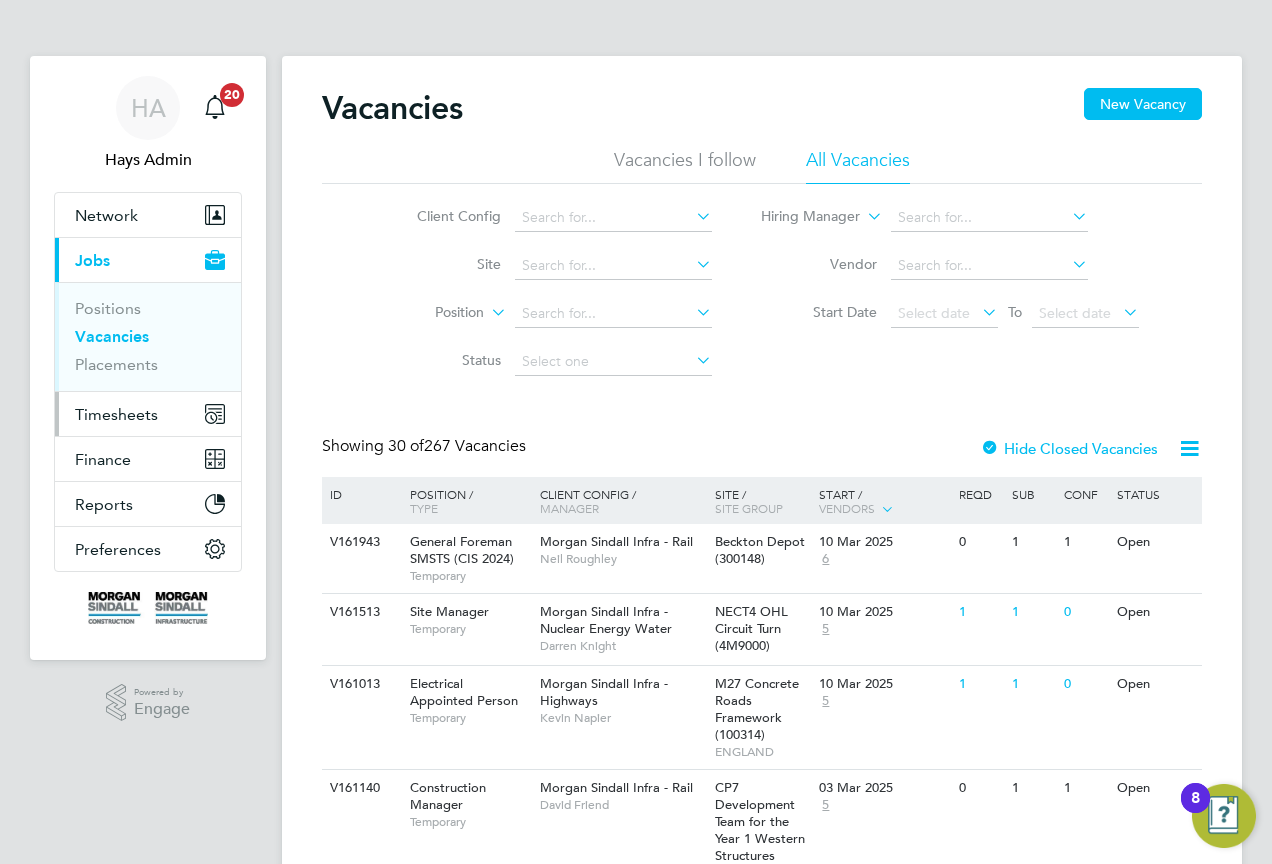 click on "Timesheets" at bounding box center (148, 414) 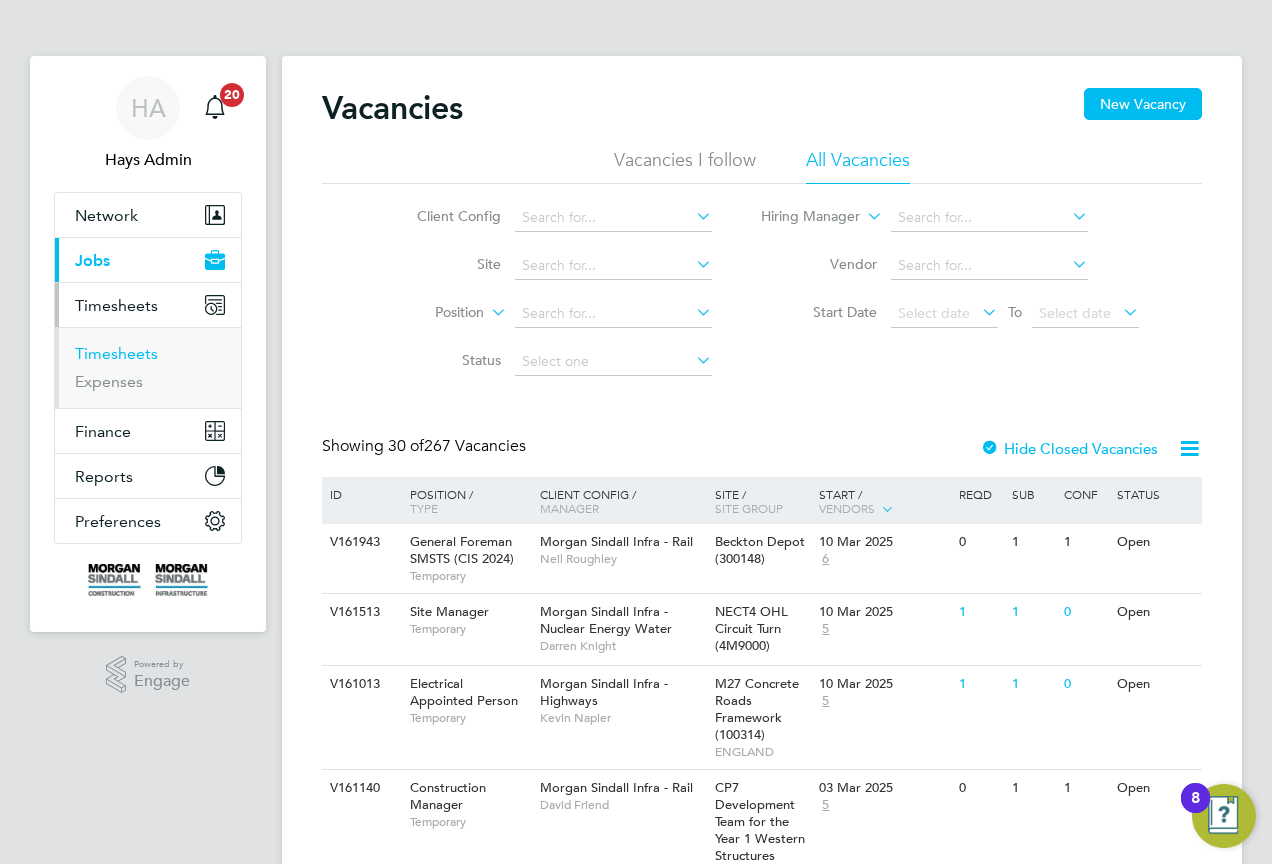 click on "Timesheets" at bounding box center (116, 353) 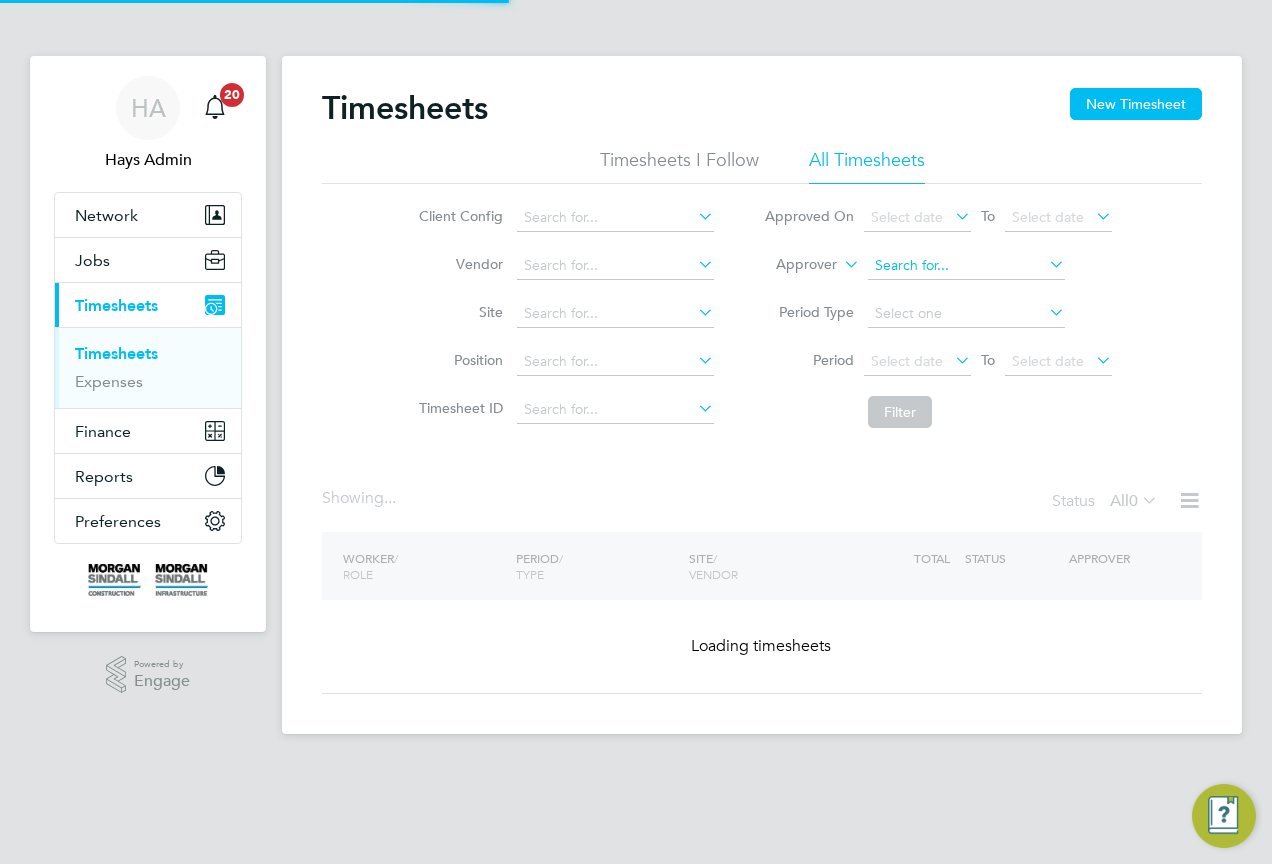 click 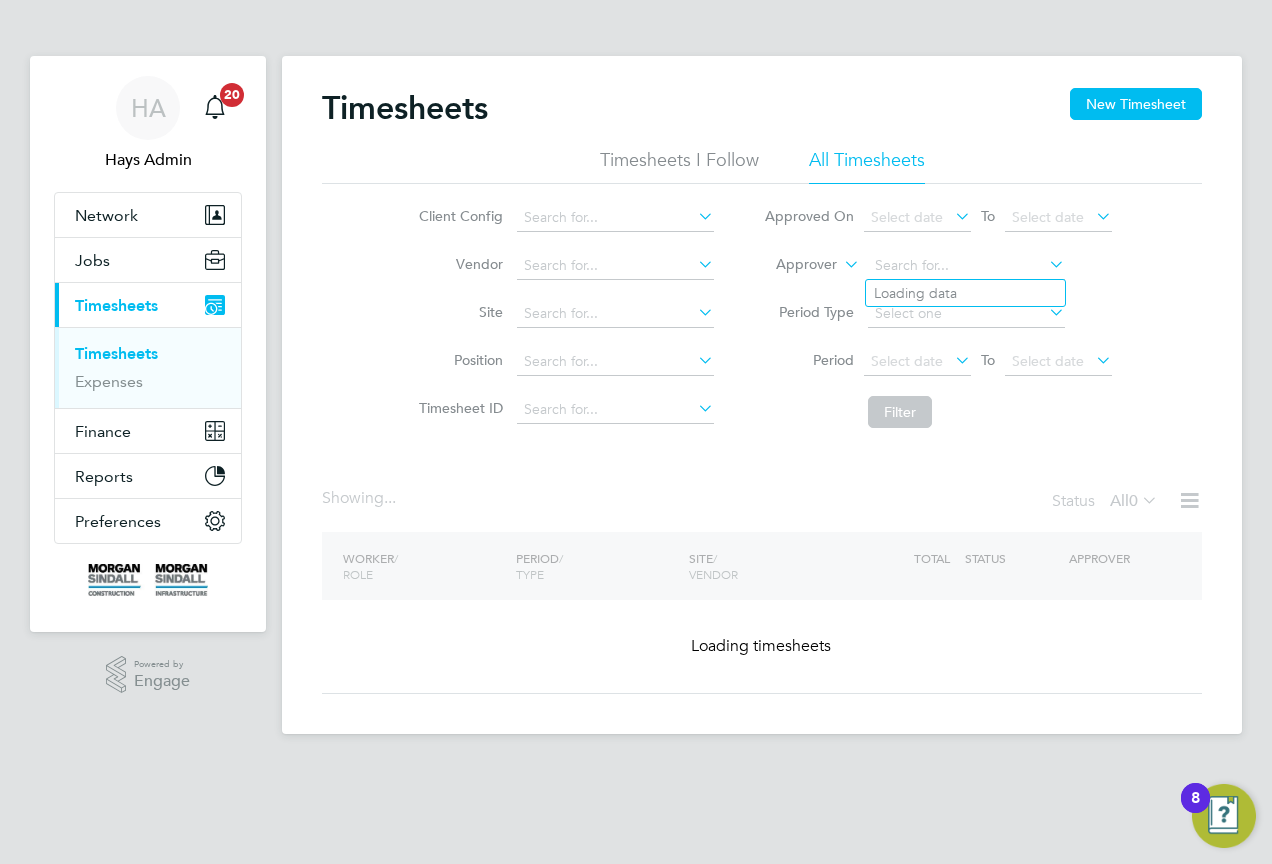 click on "Approver" 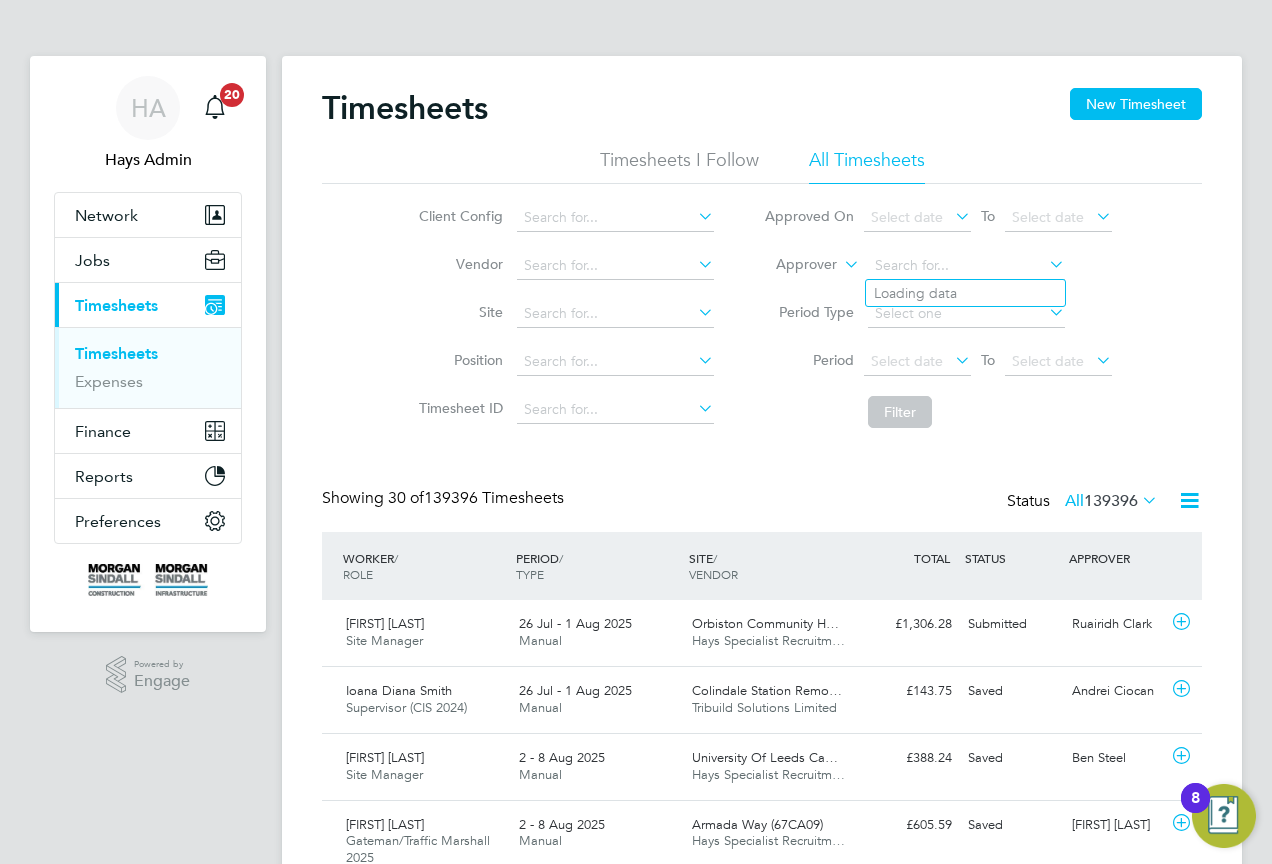 scroll, scrollTop: 10, scrollLeft: 10, axis: both 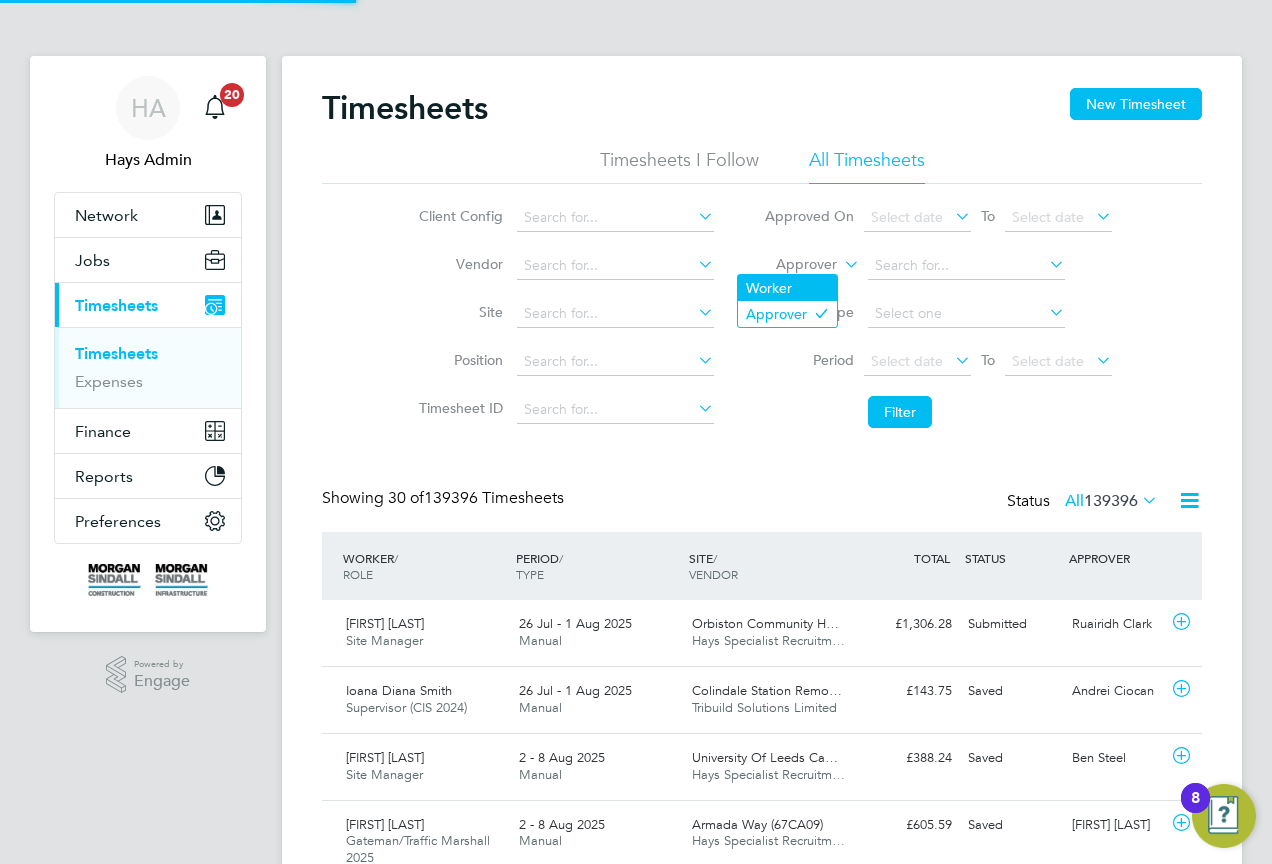 click on "Worker" 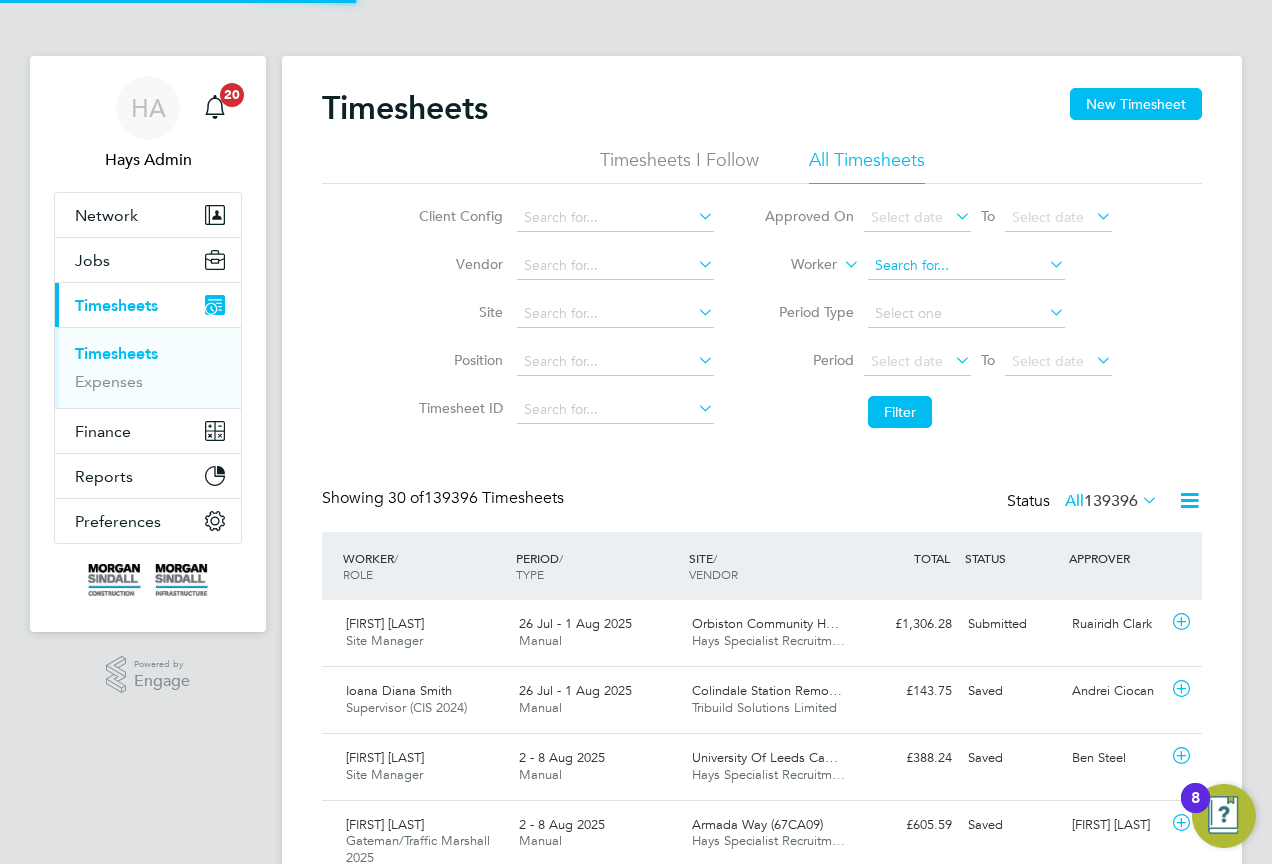 click 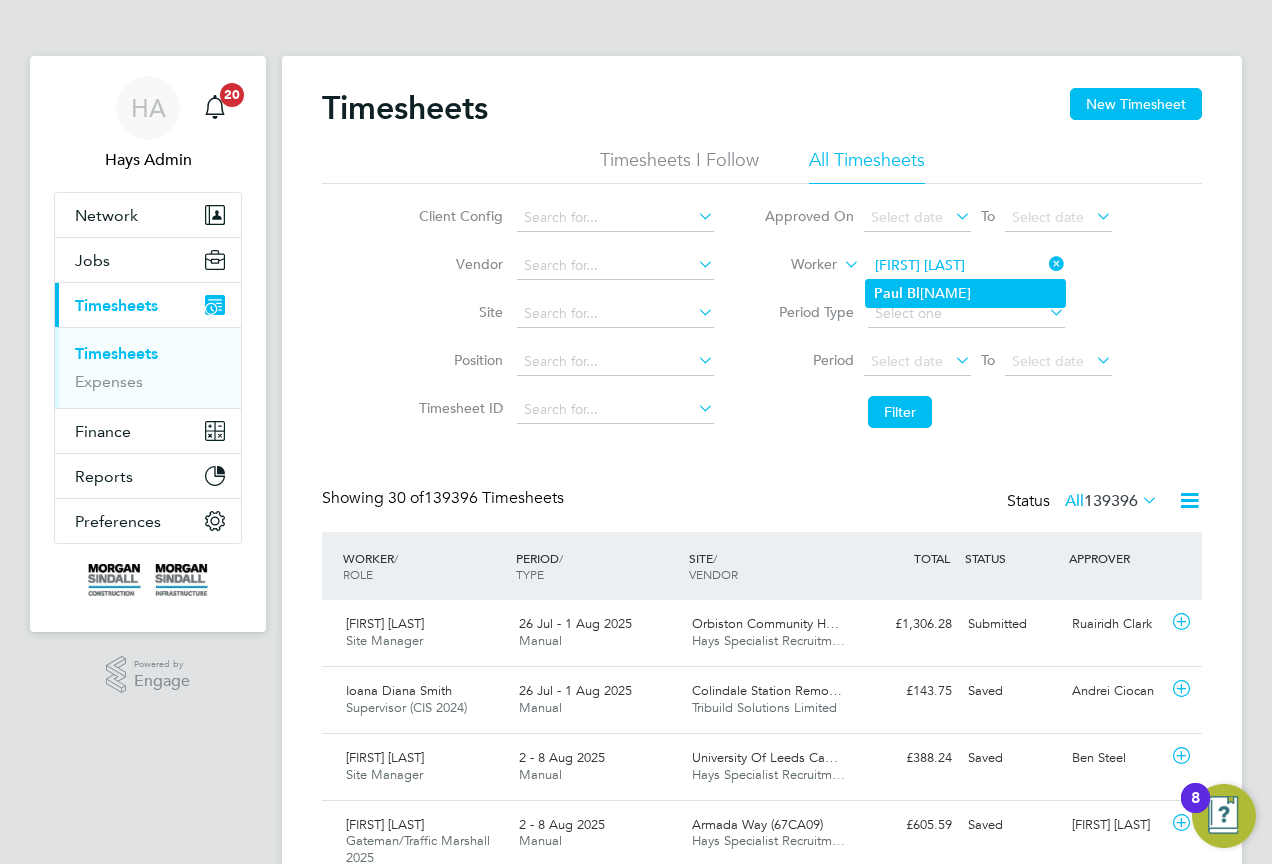 click on "Paul   Bl ayney" 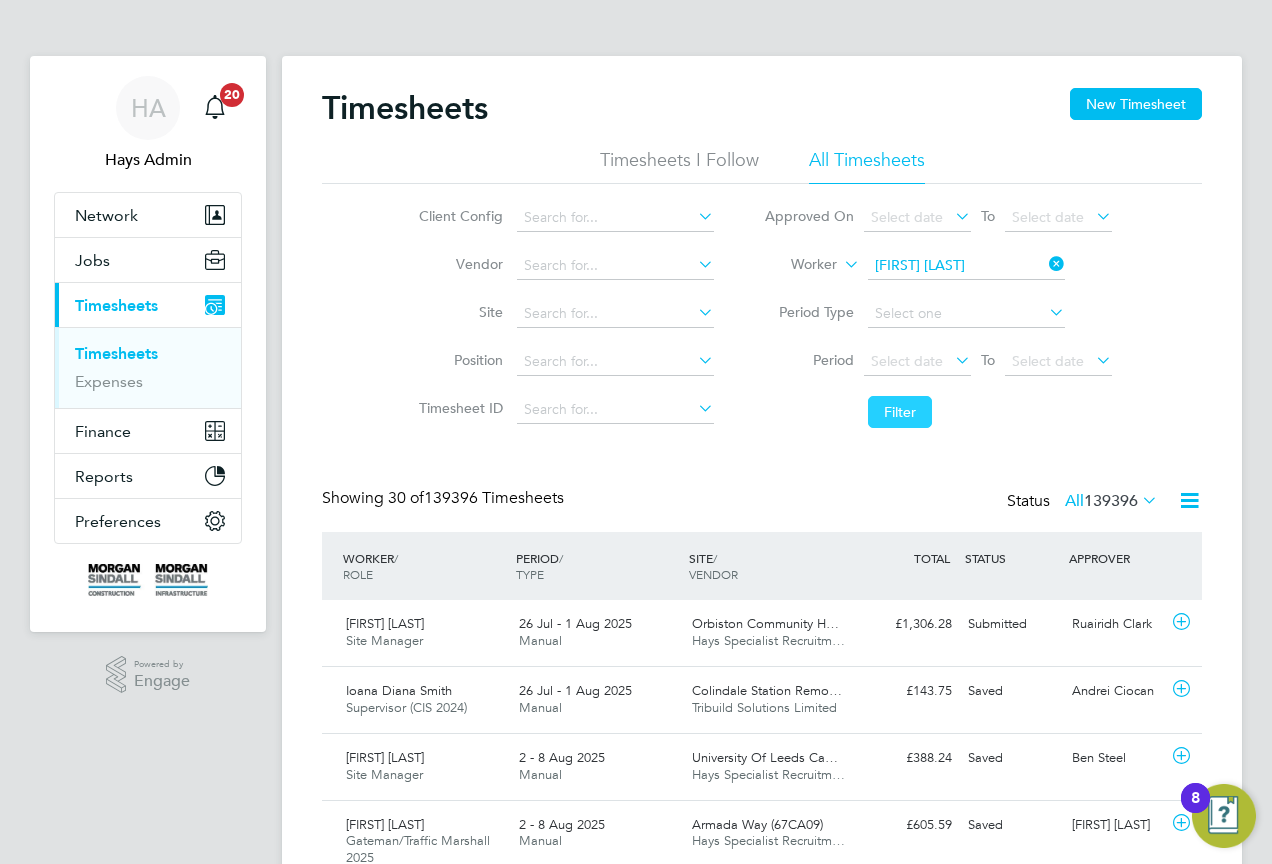click on "Filter" 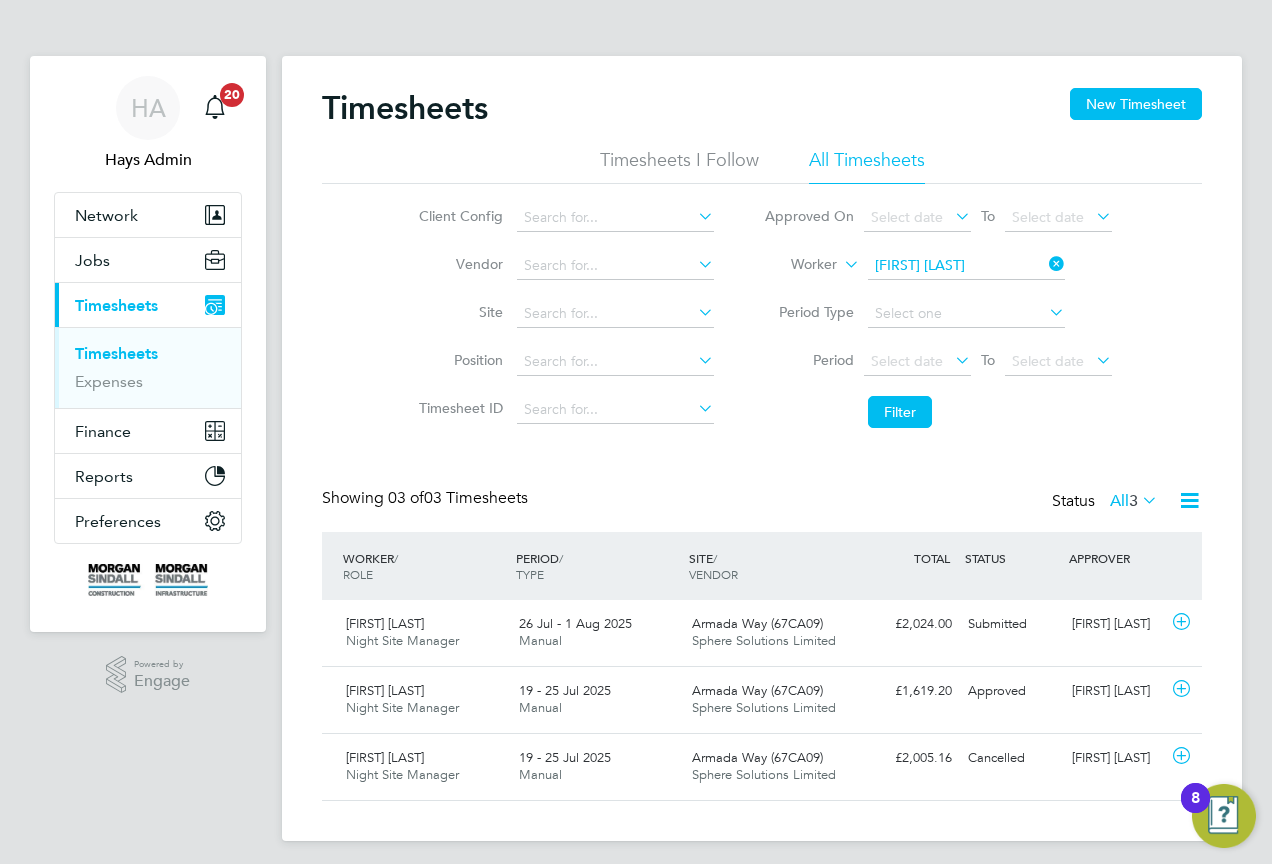 scroll, scrollTop: 10, scrollLeft: 10, axis: both 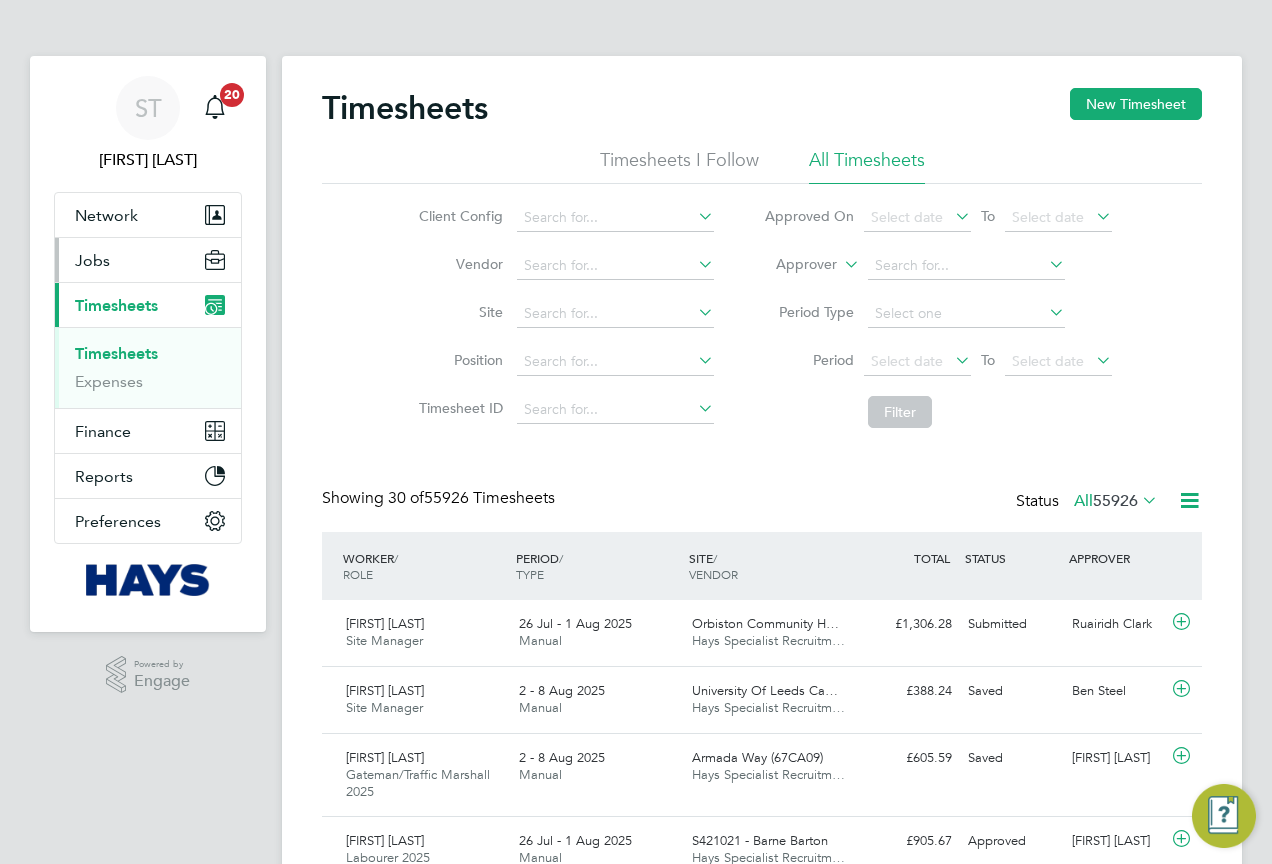 click on "Jobs" at bounding box center (148, 260) 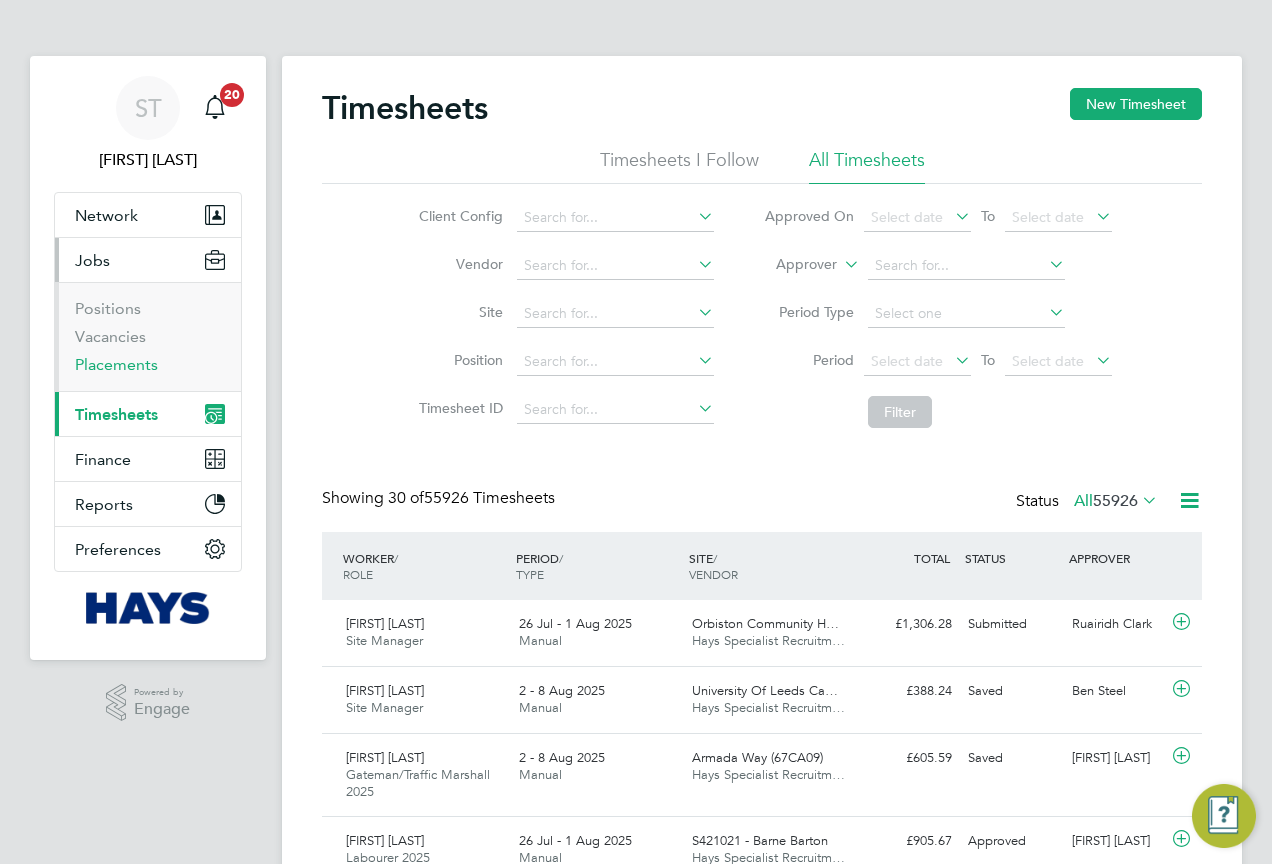 click on "Placements" at bounding box center [116, 364] 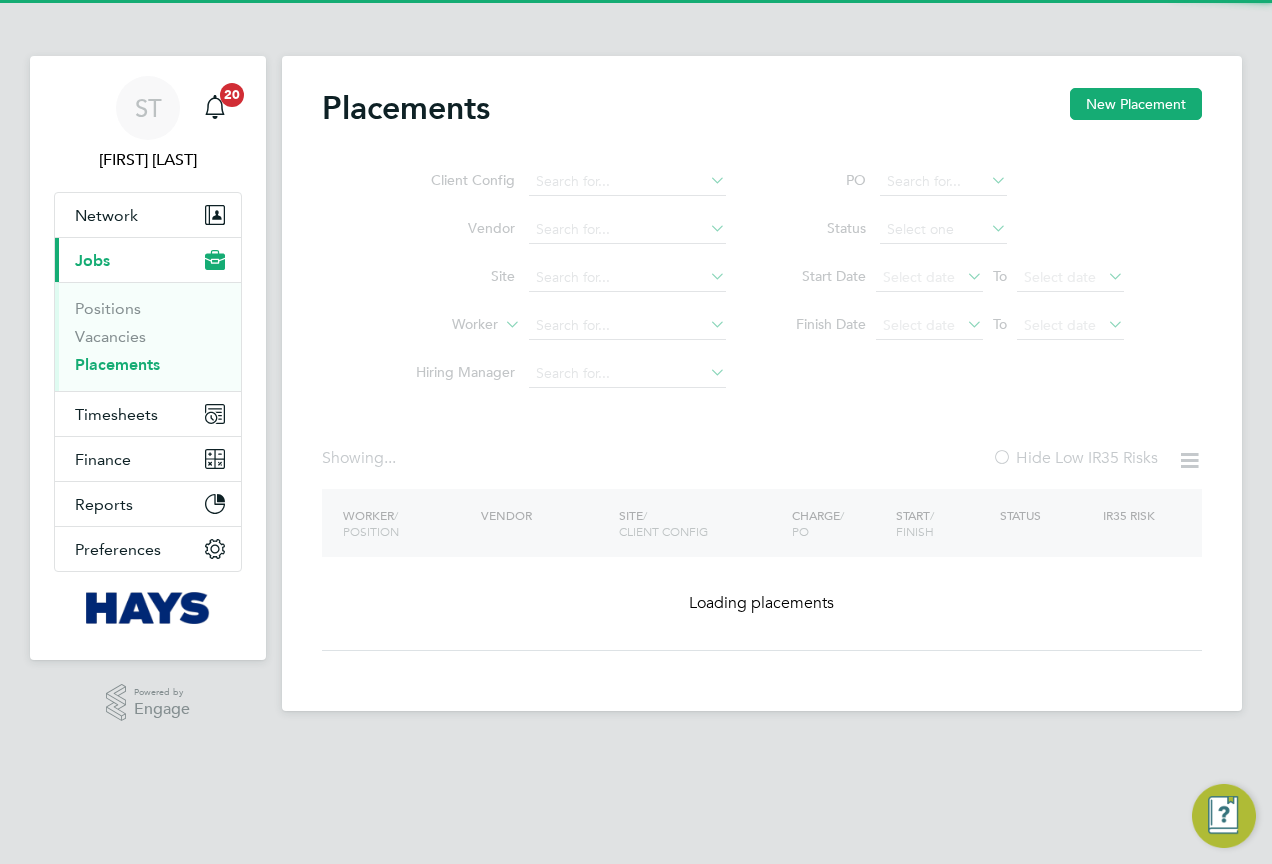 click on "Client Config   Vendor     Site     Worker     Hiring Manager" 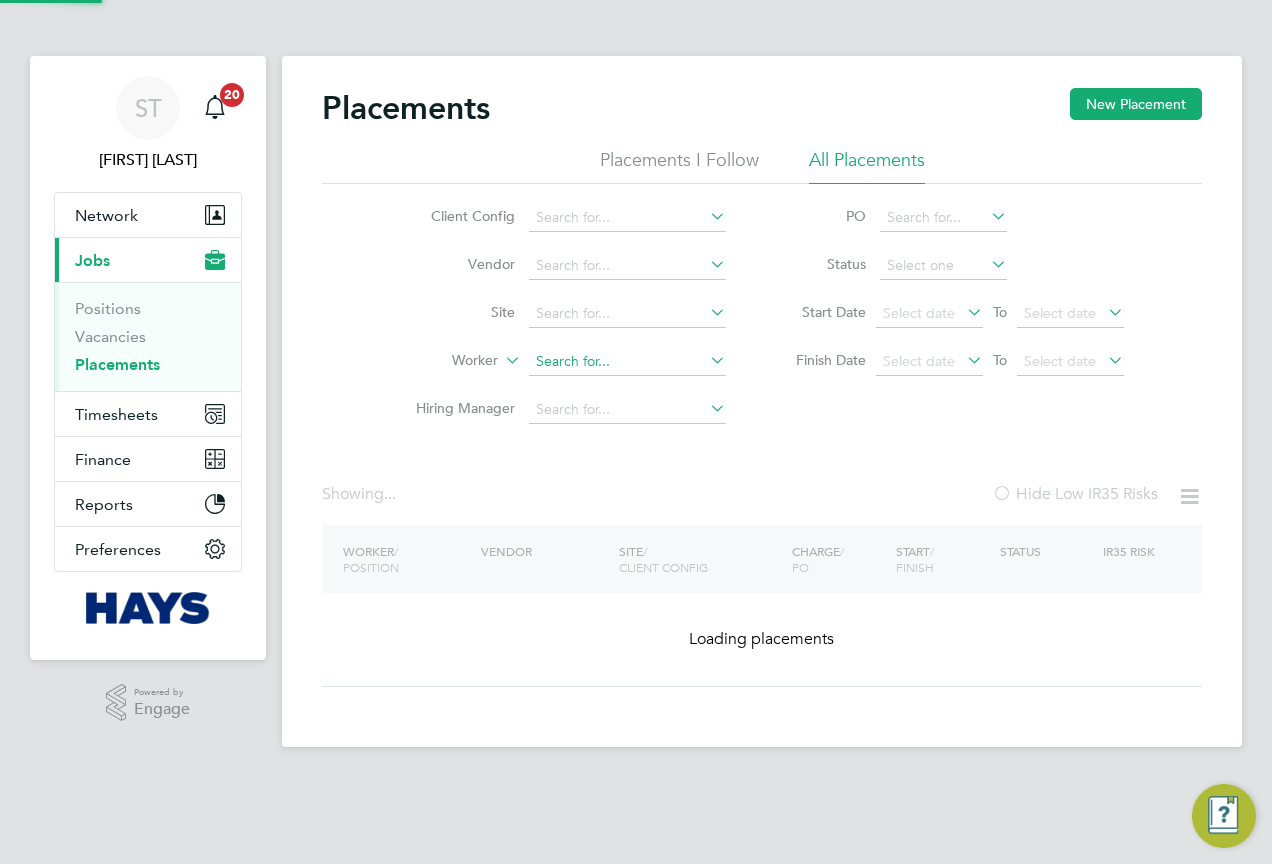 click 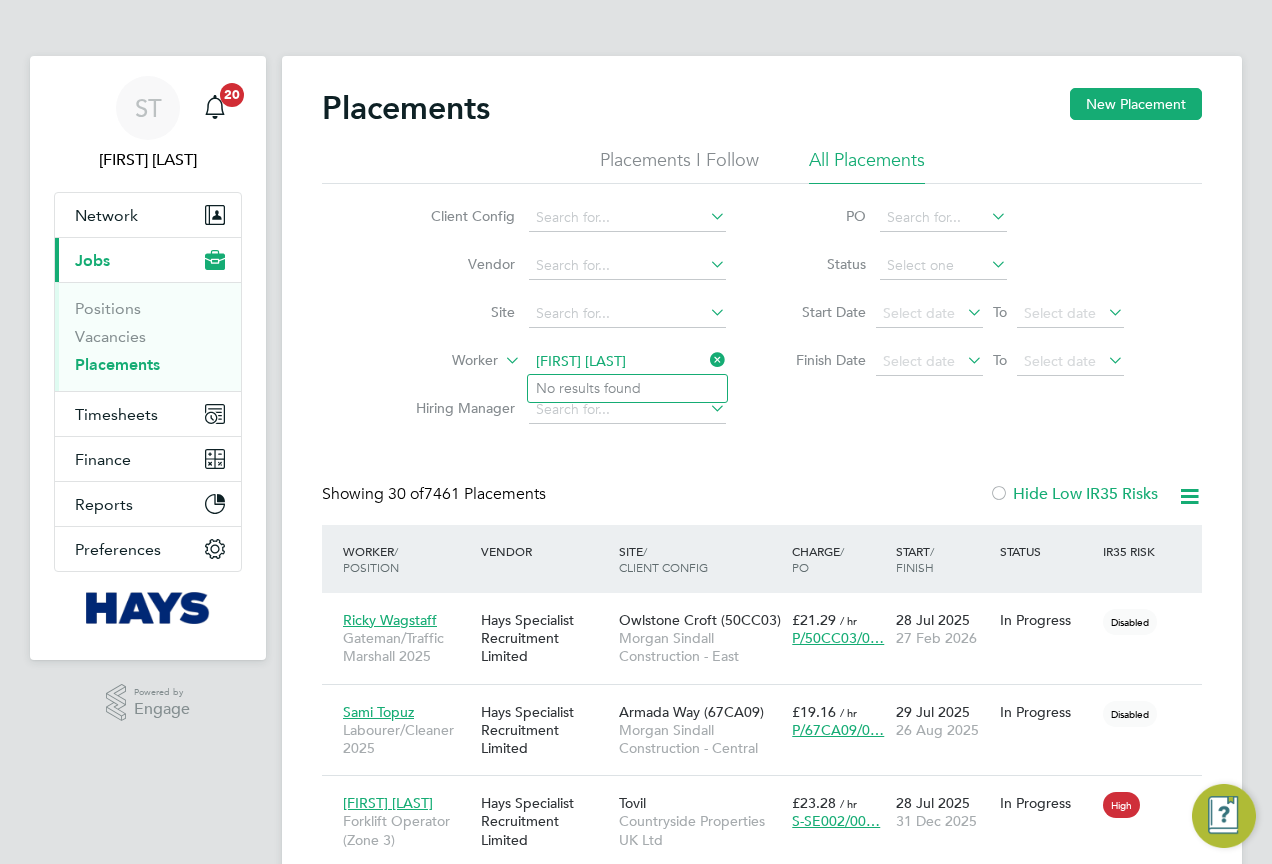 type on "Tyler Evans" 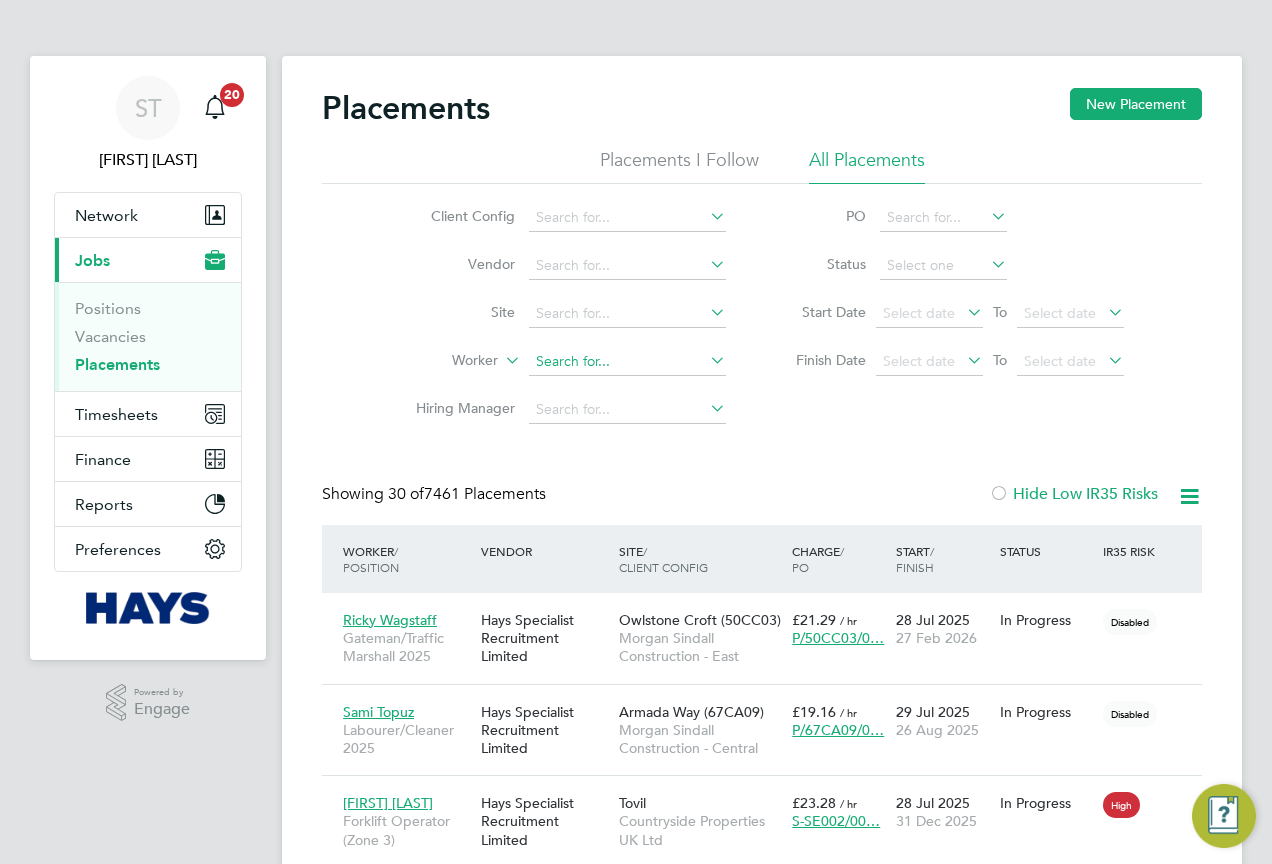 click 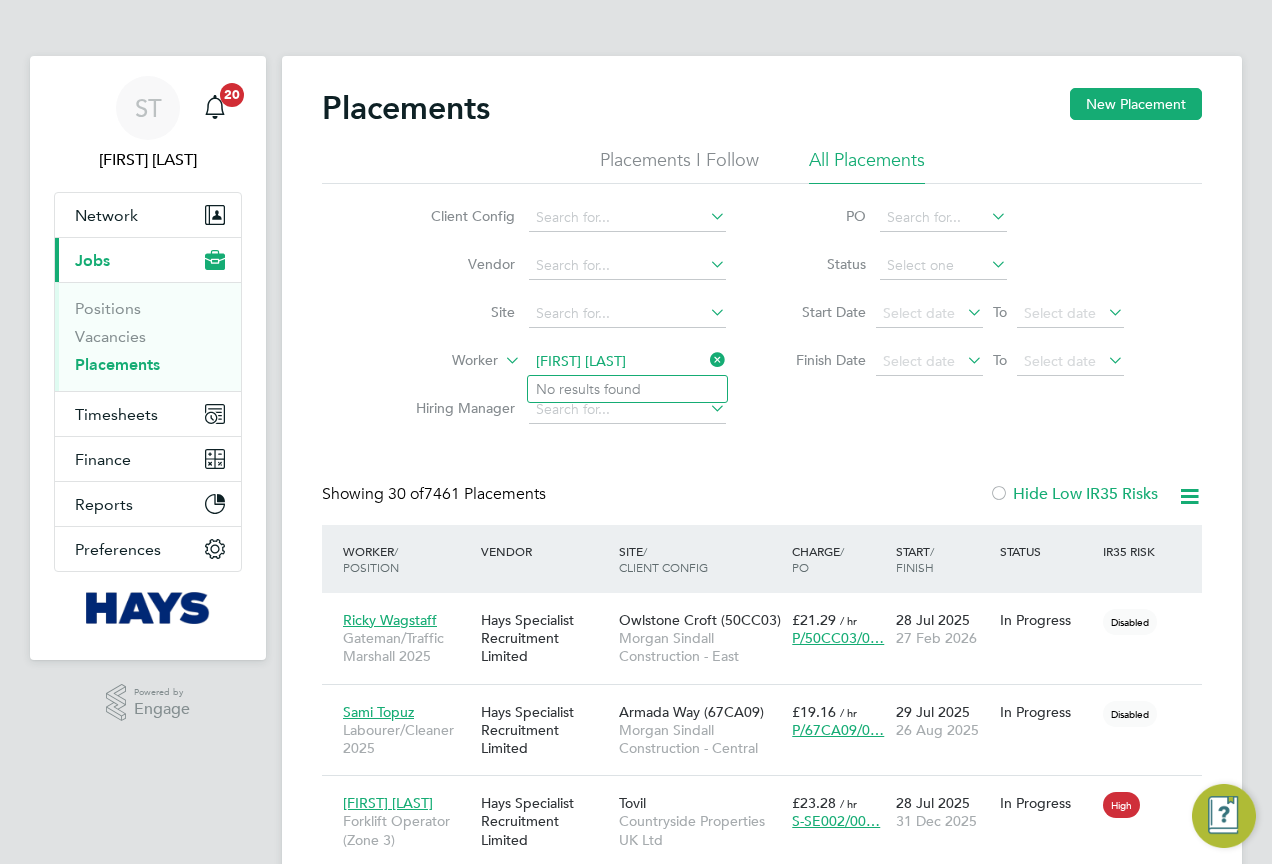 type on "Scott Davis" 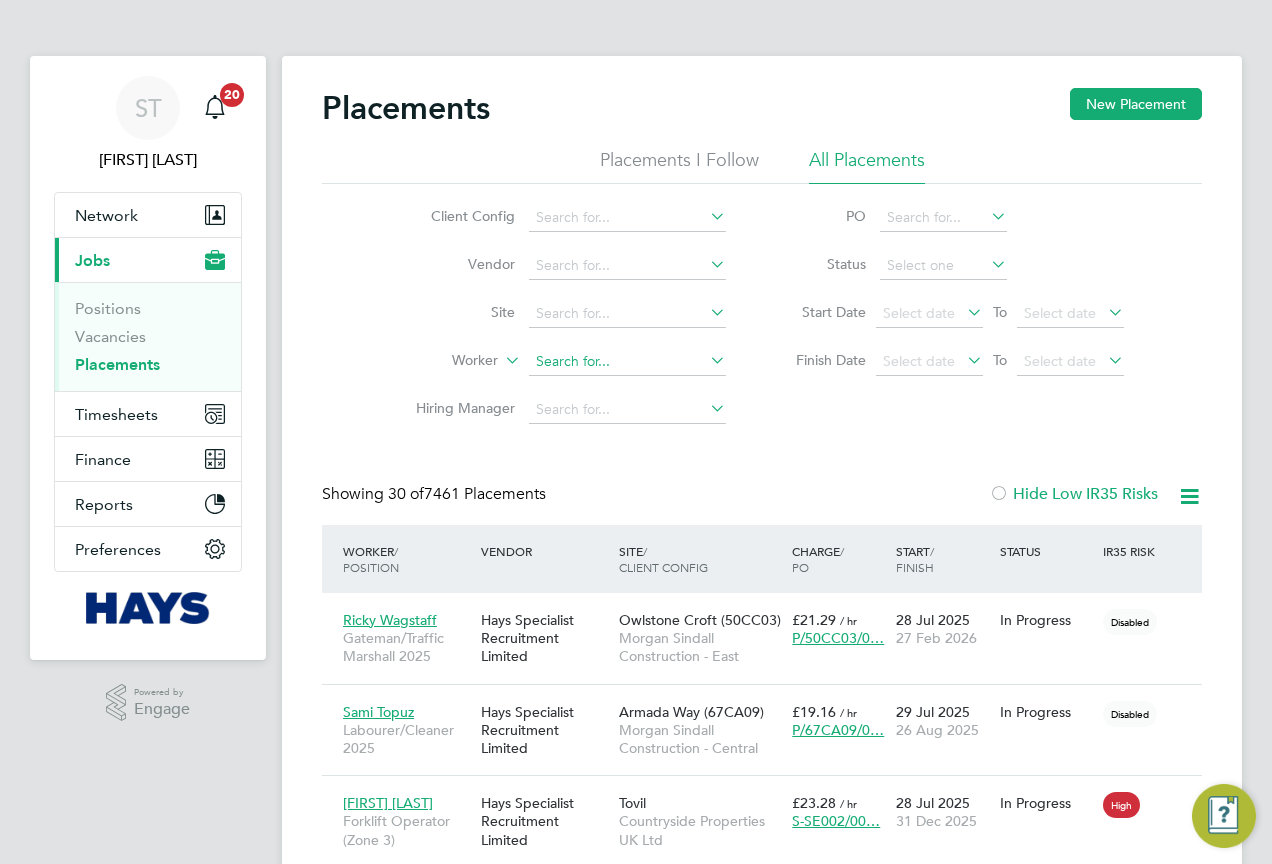 click 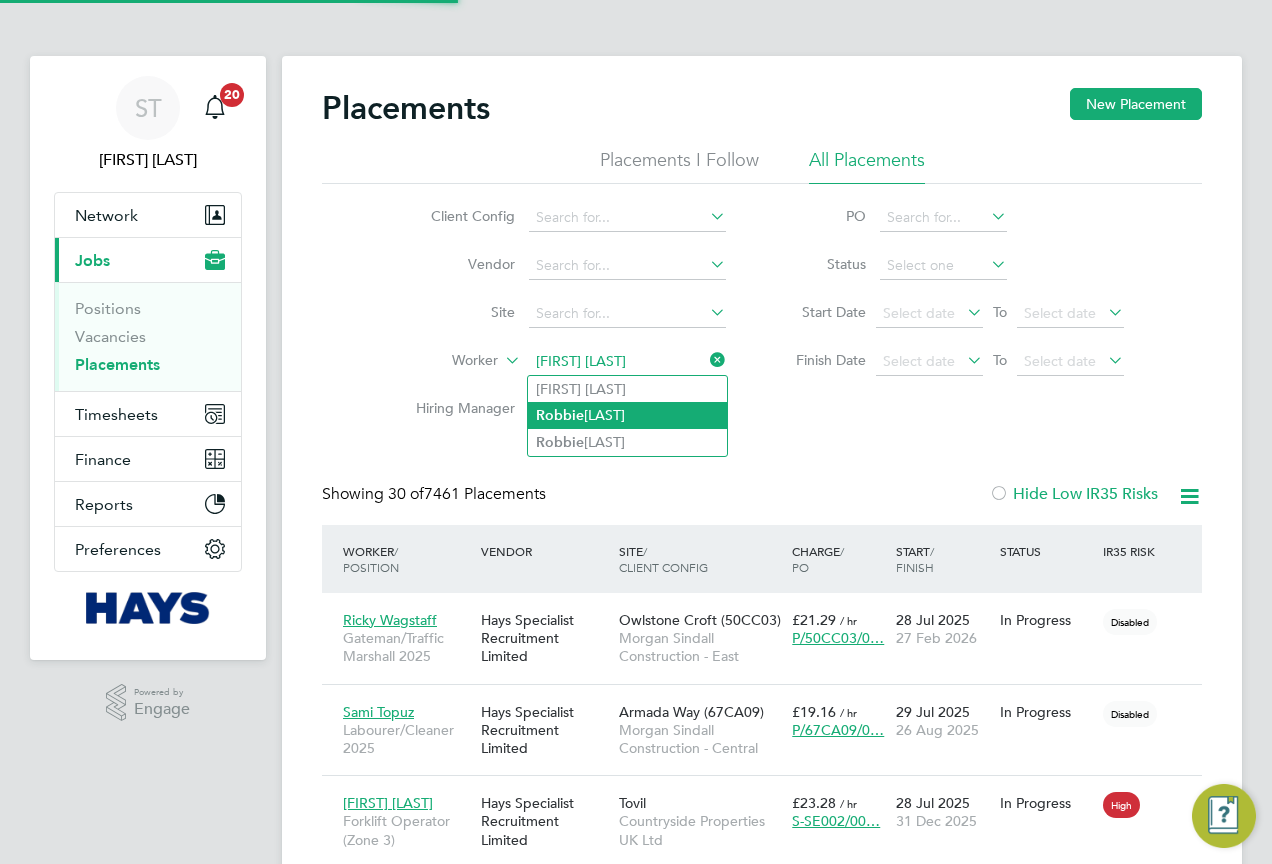 click on "Robbie  Hazzard" 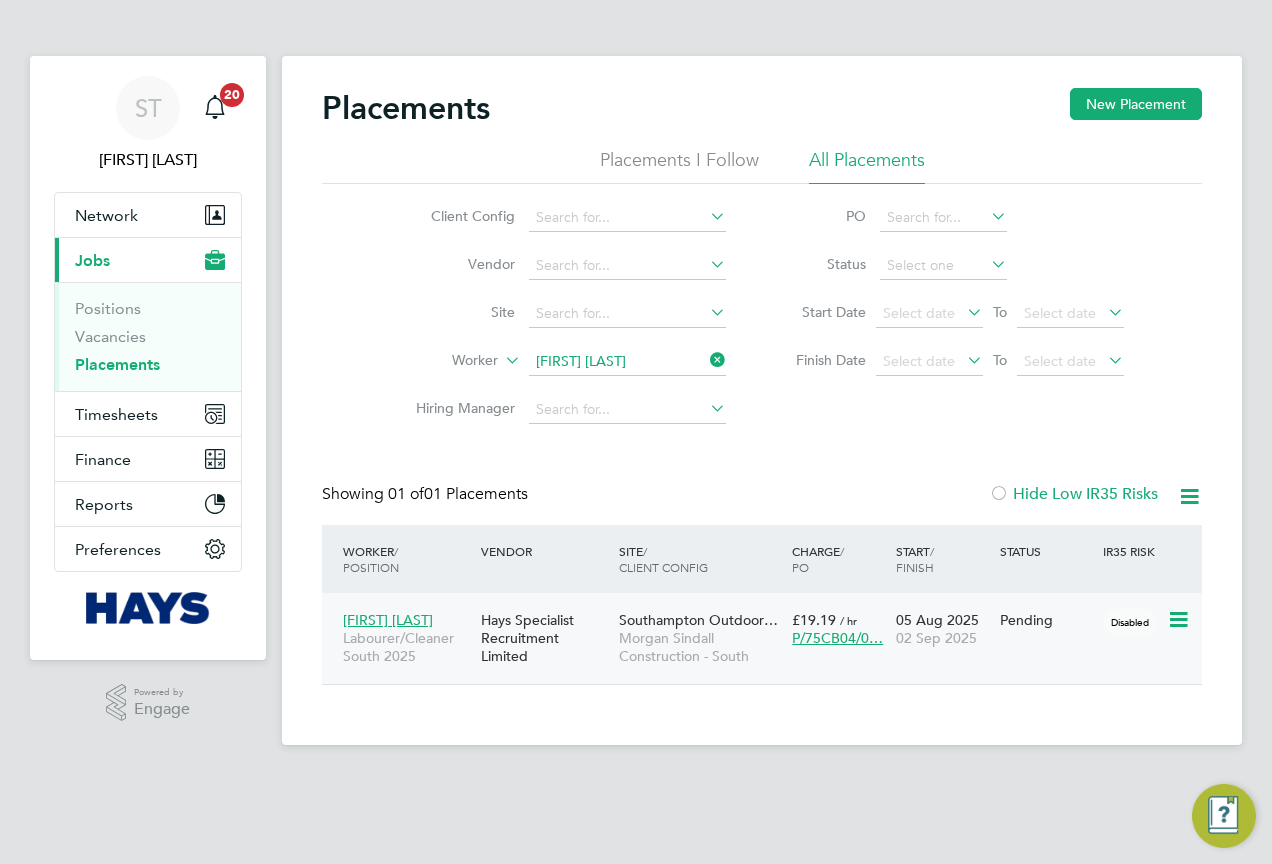 click 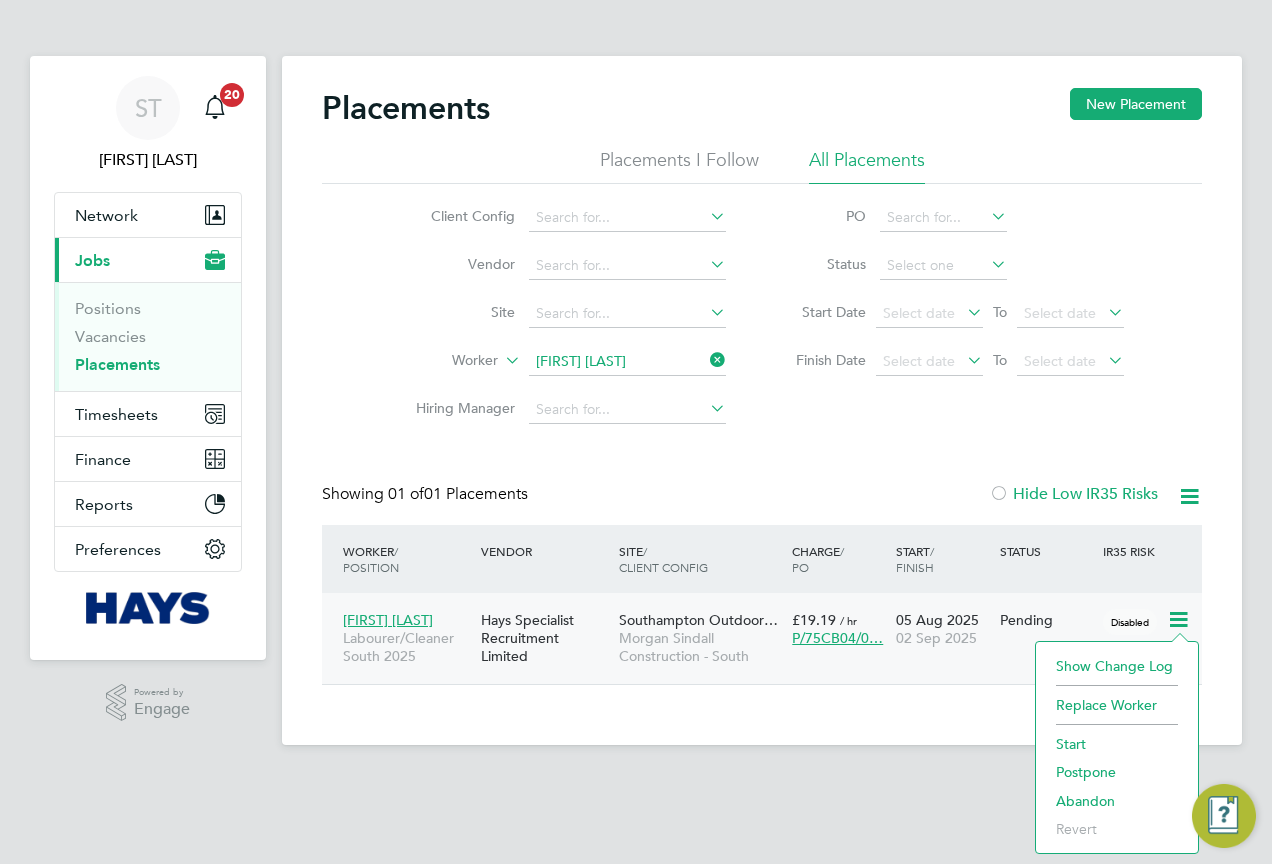 click on "Start" 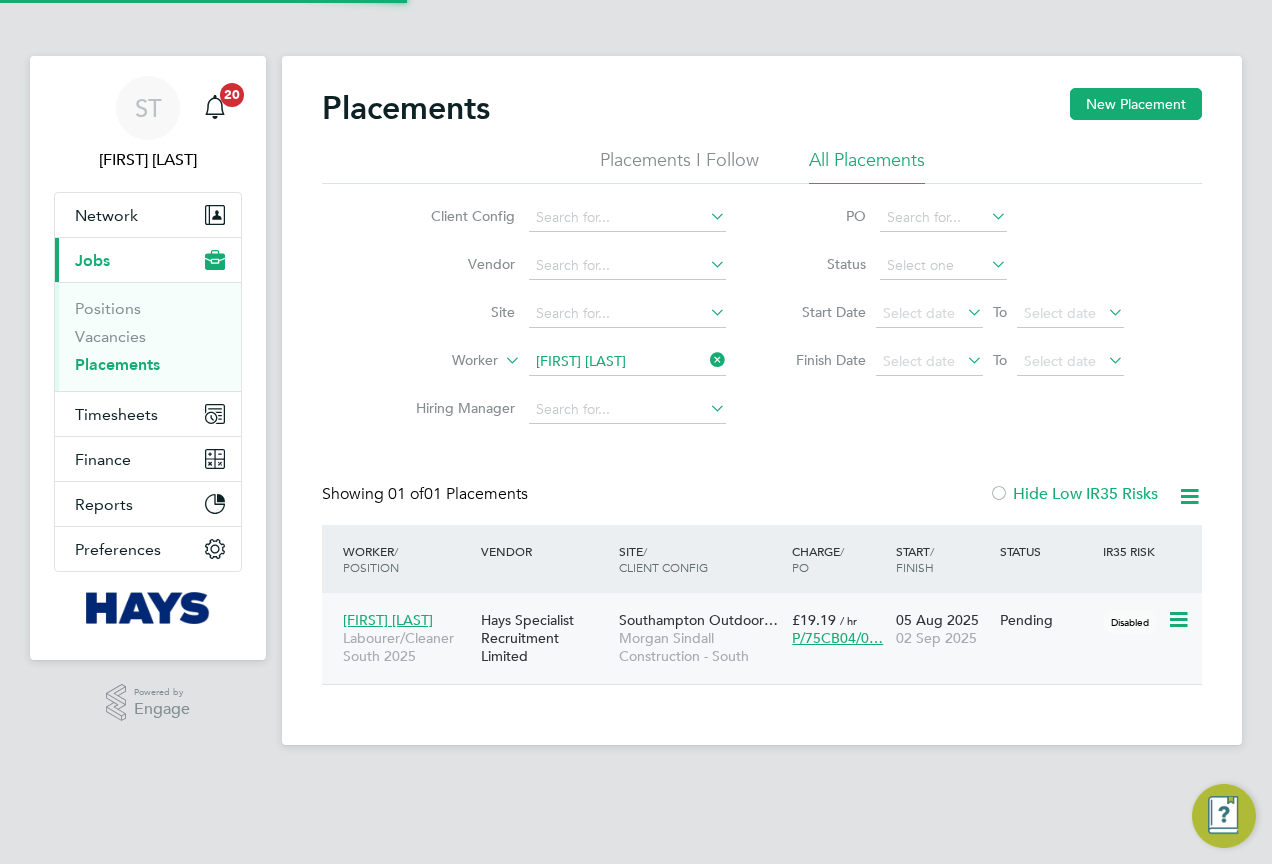 type on "Danny Brennan" 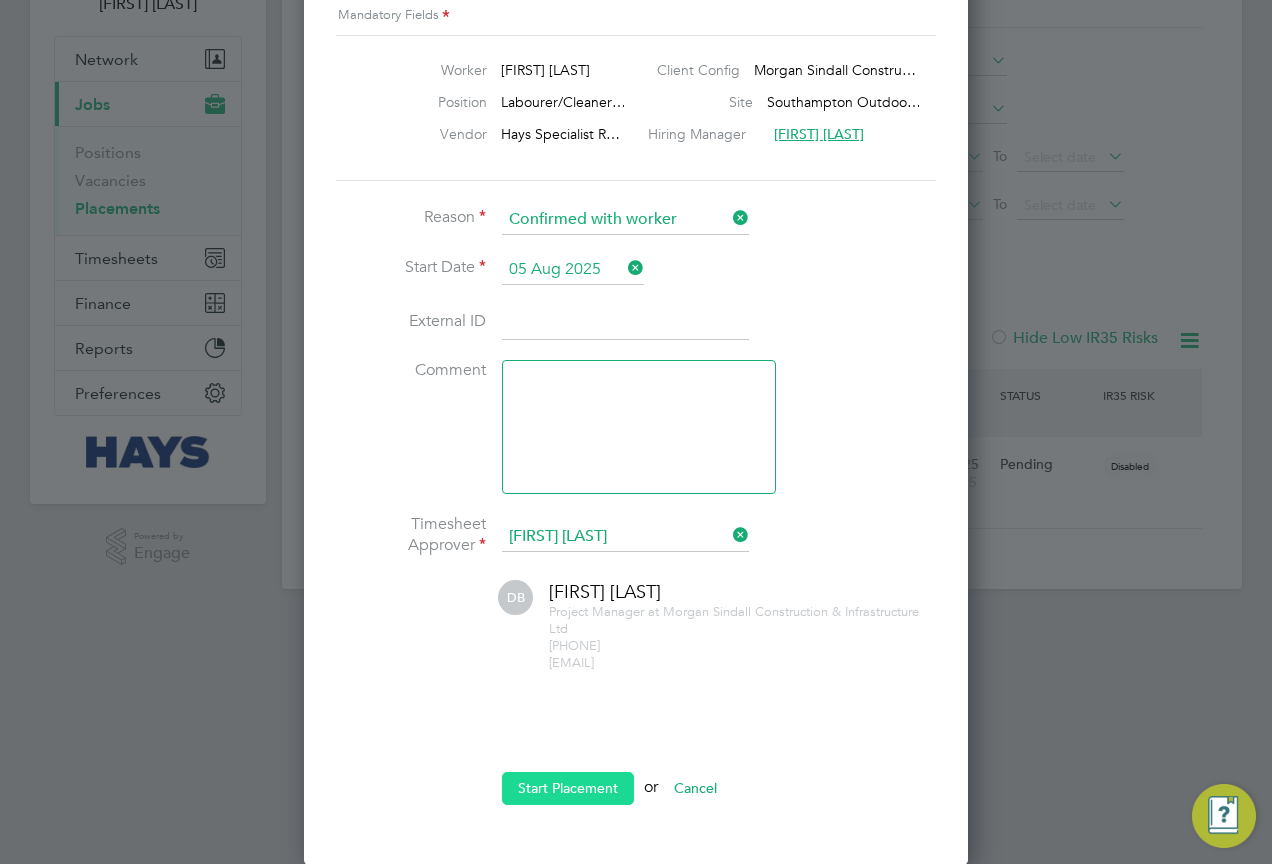 click on "Start Placement" 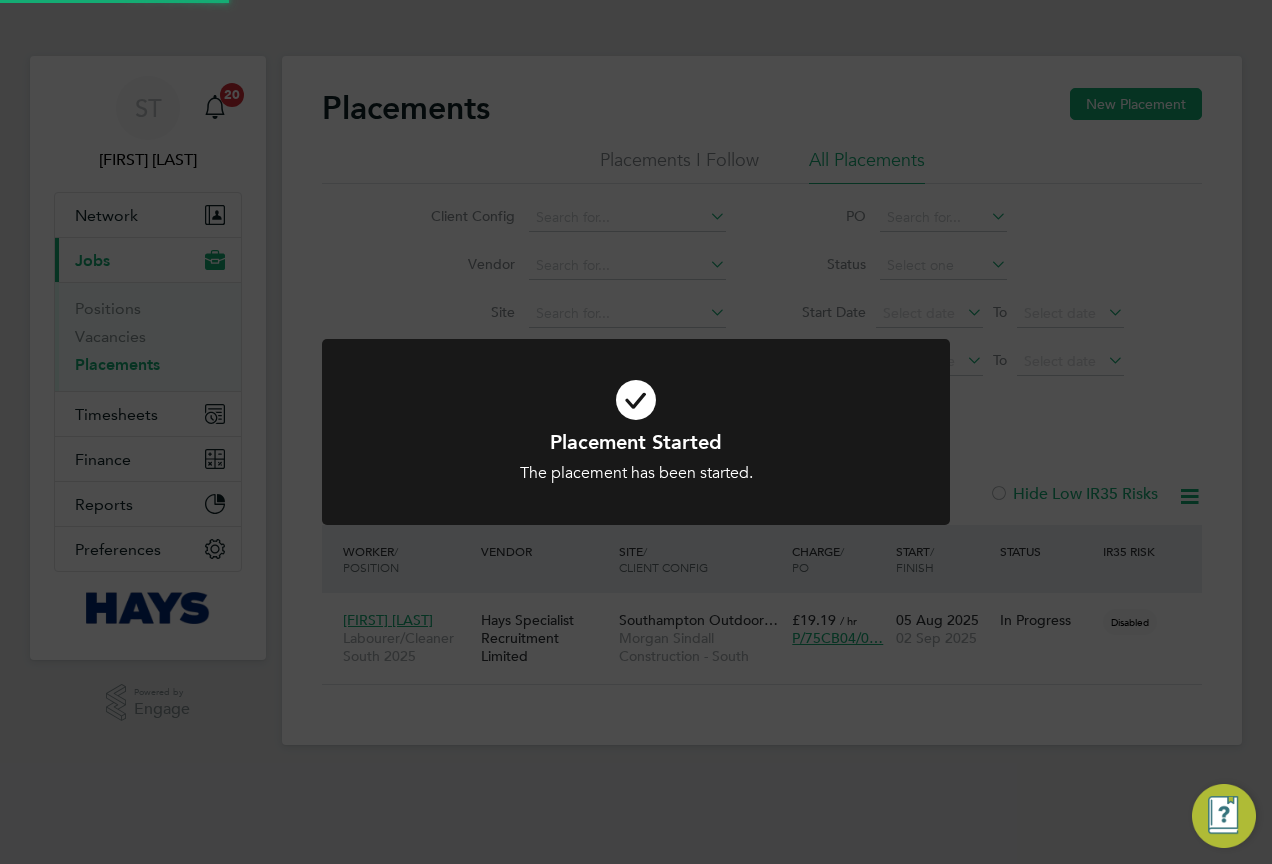 drag, startPoint x: 815, startPoint y: 700, endPoint x: 670, endPoint y: 724, distance: 146.9728 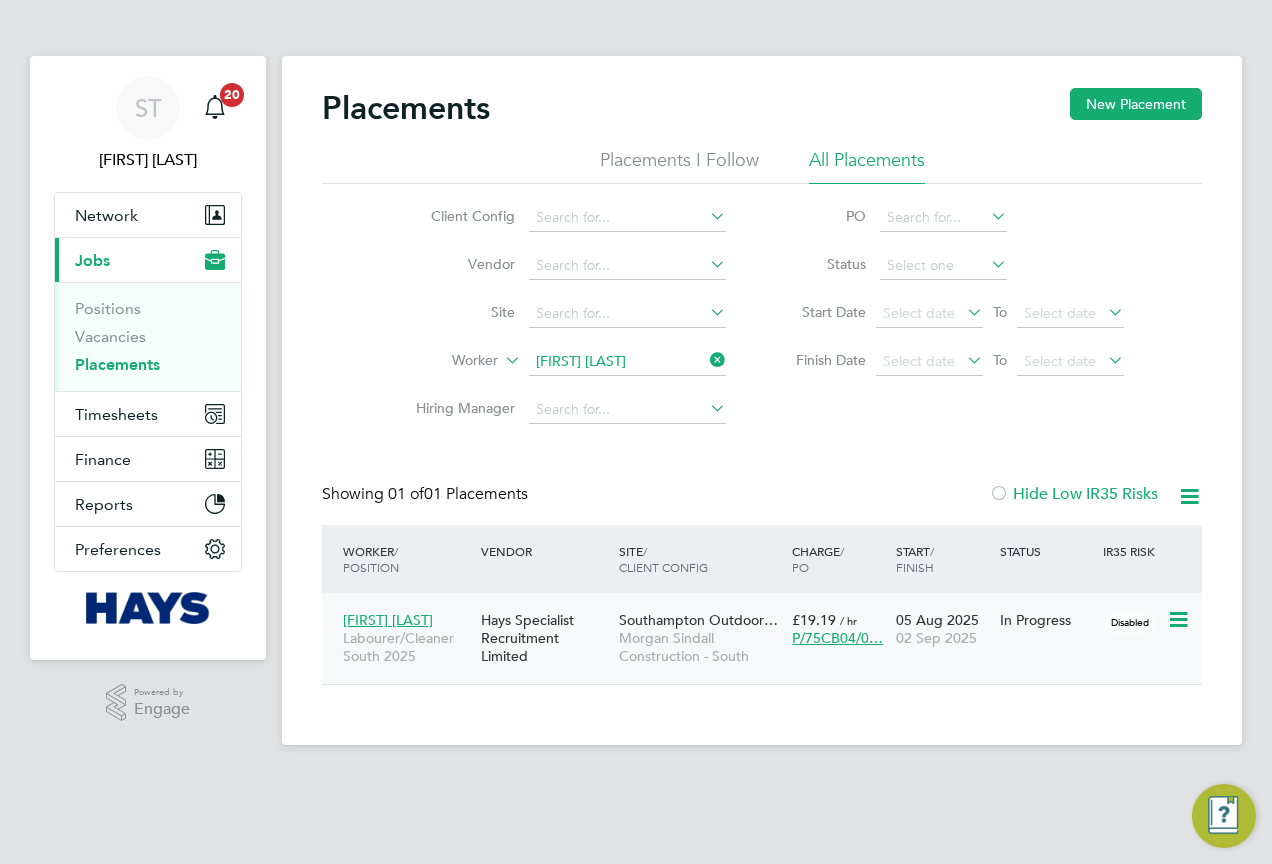 click on "[FIRST] [LAST]" 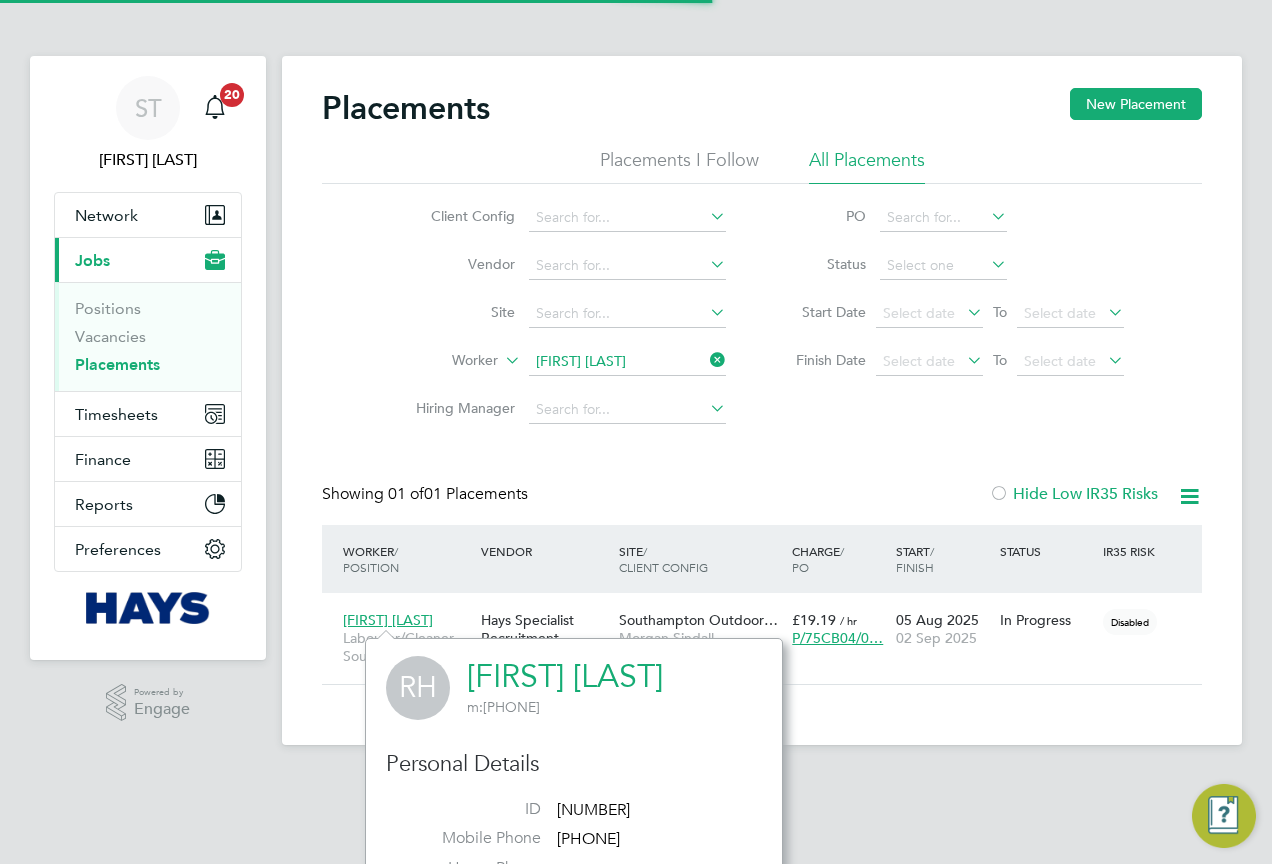 click on "[FIRST] [LAST]" 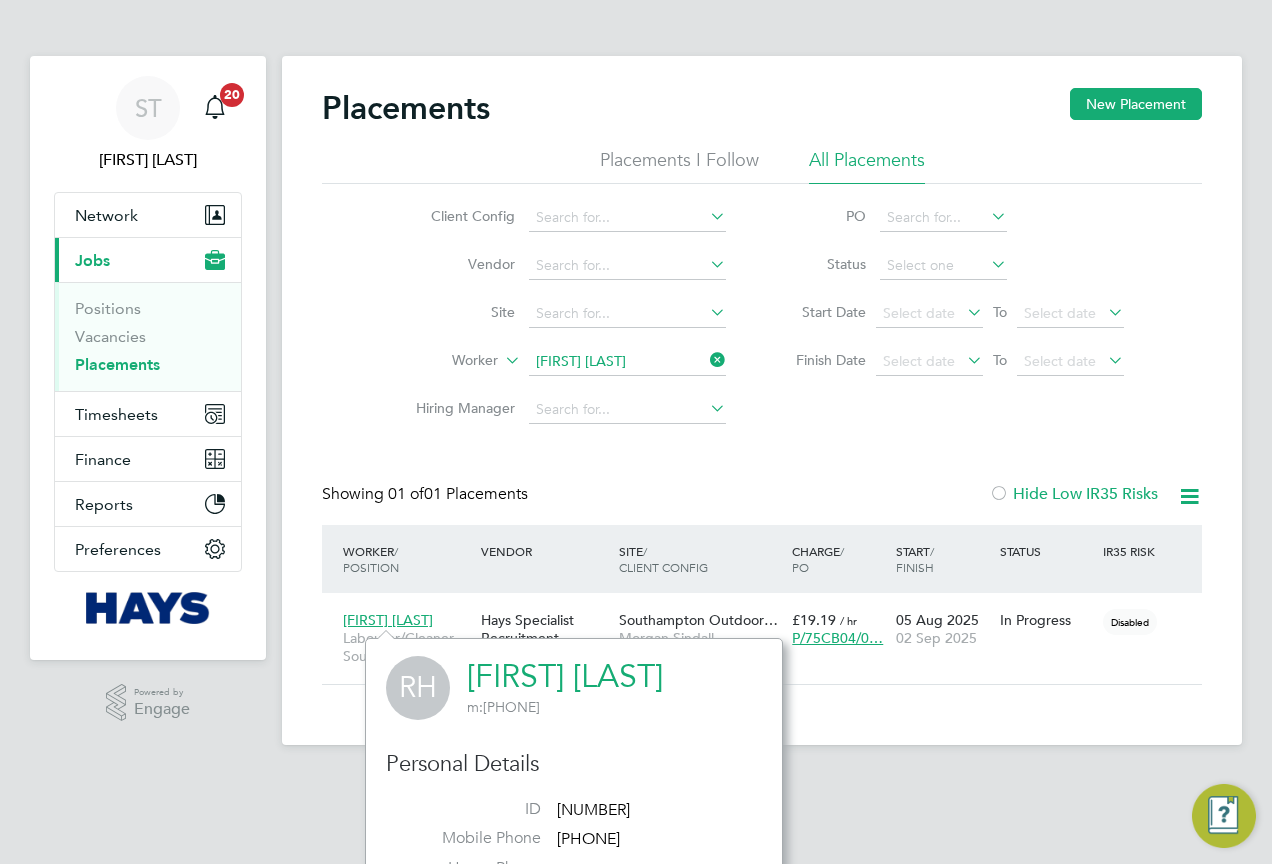 click 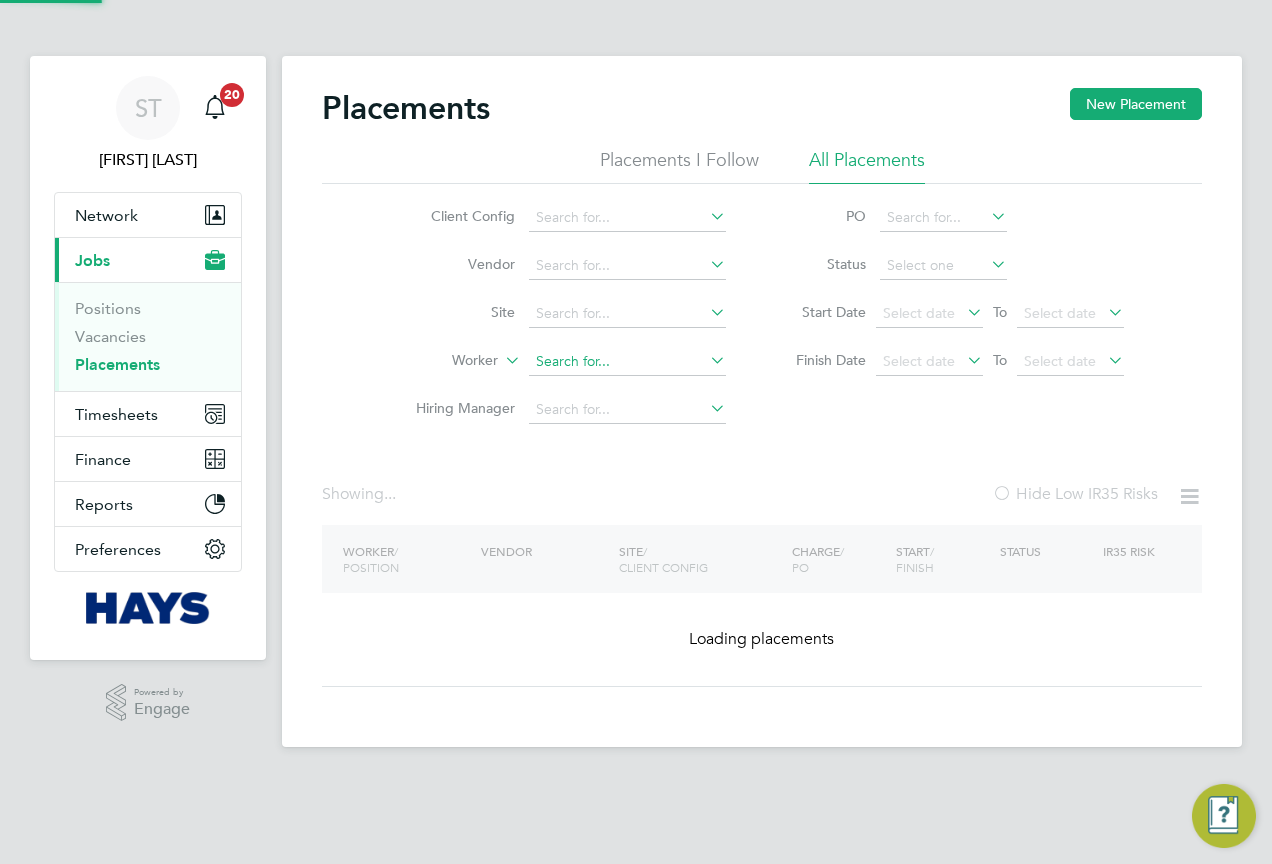 click 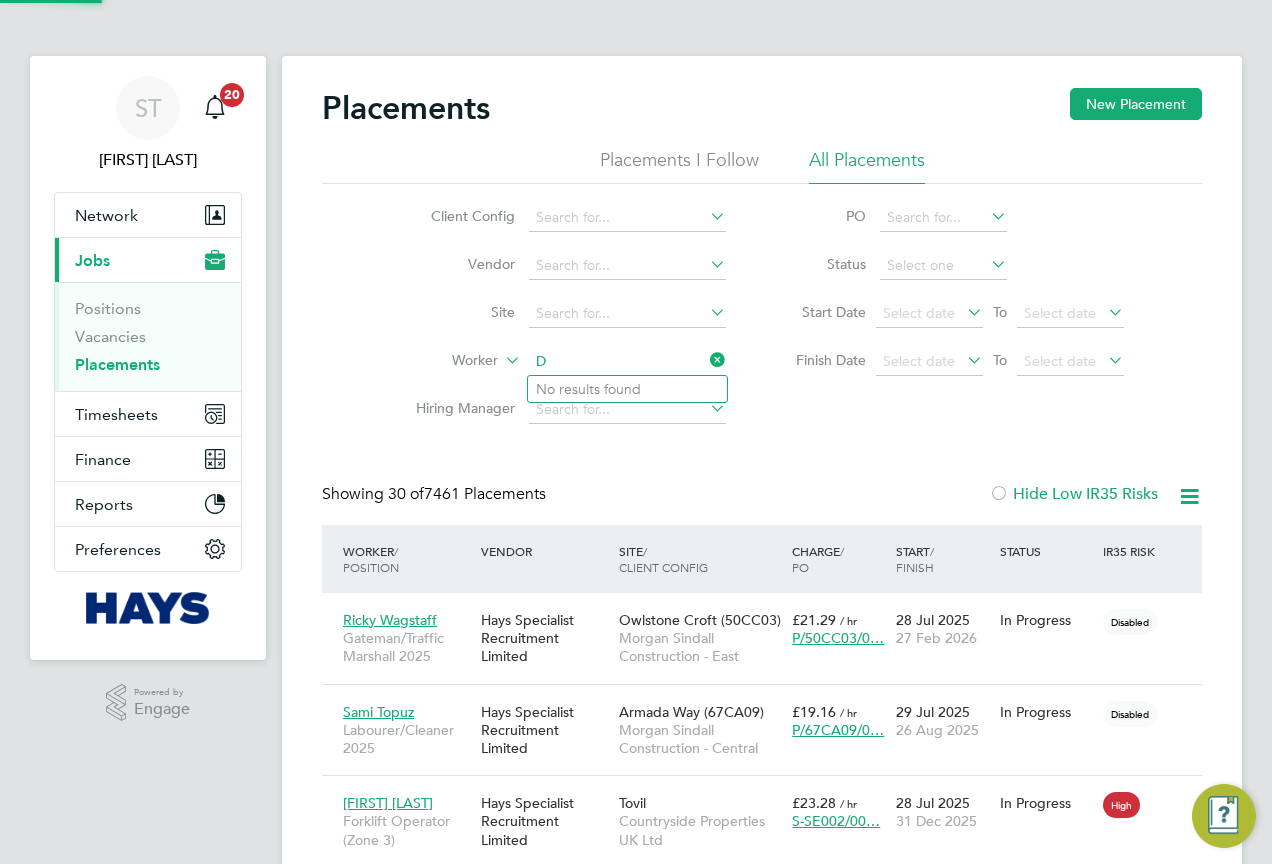 scroll, scrollTop: 10, scrollLeft: 10, axis: both 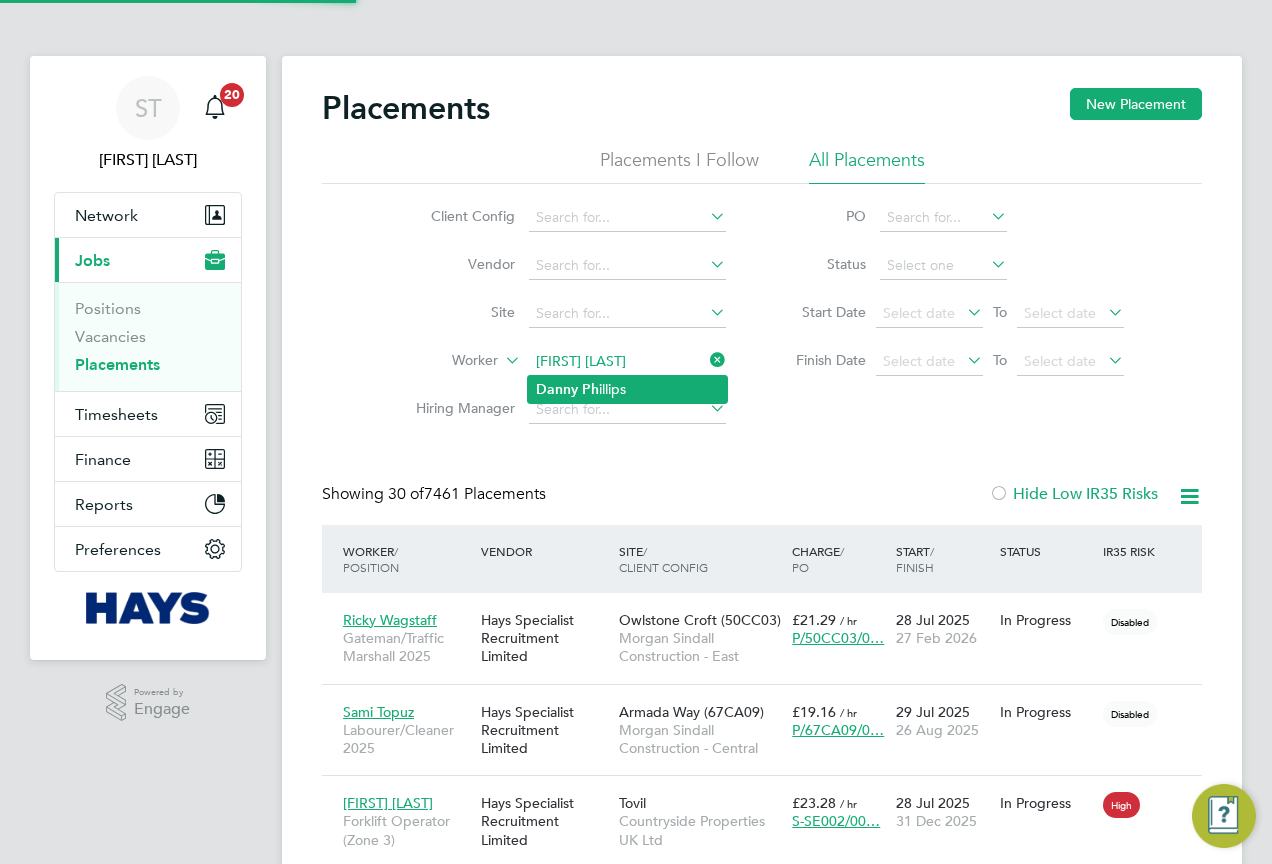 click on "Danny   Ph illips" 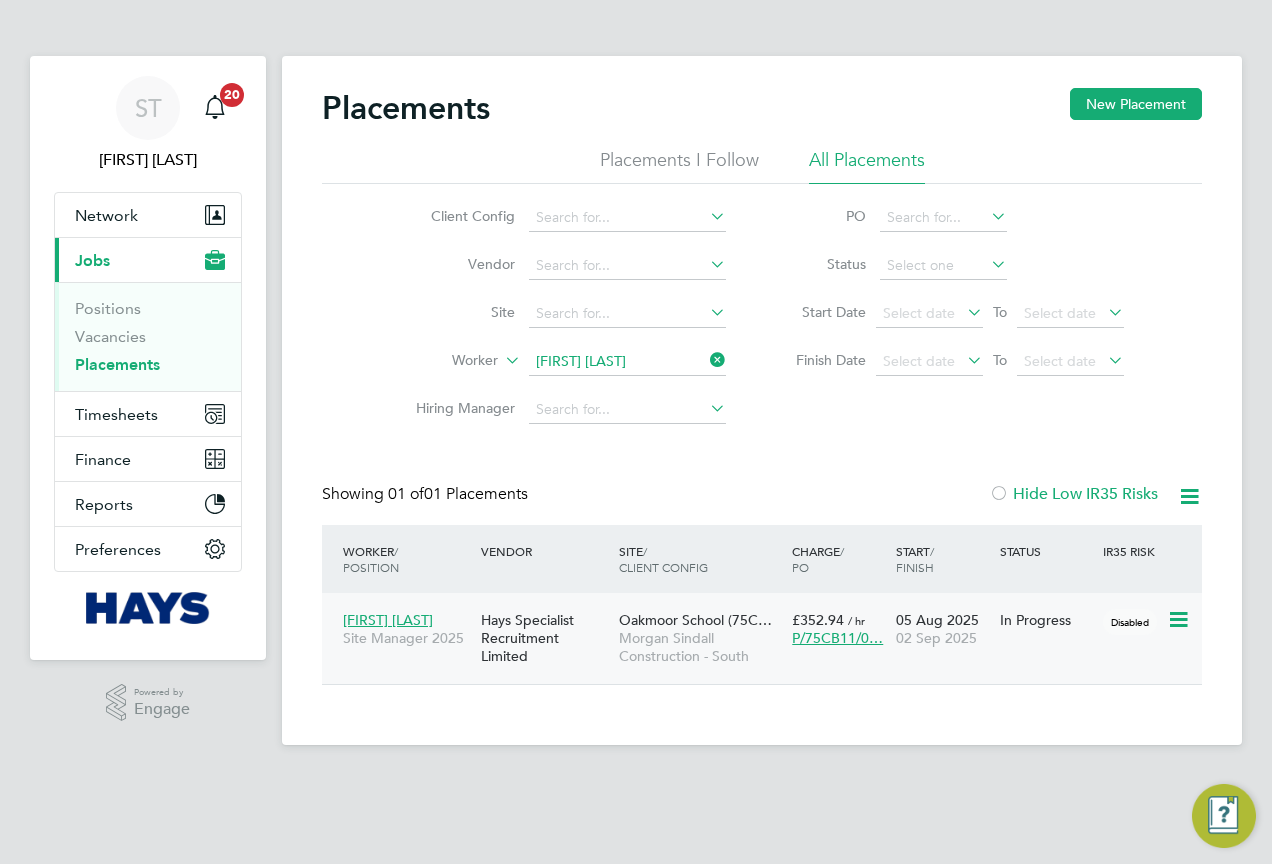 click on "Danny Phillips" 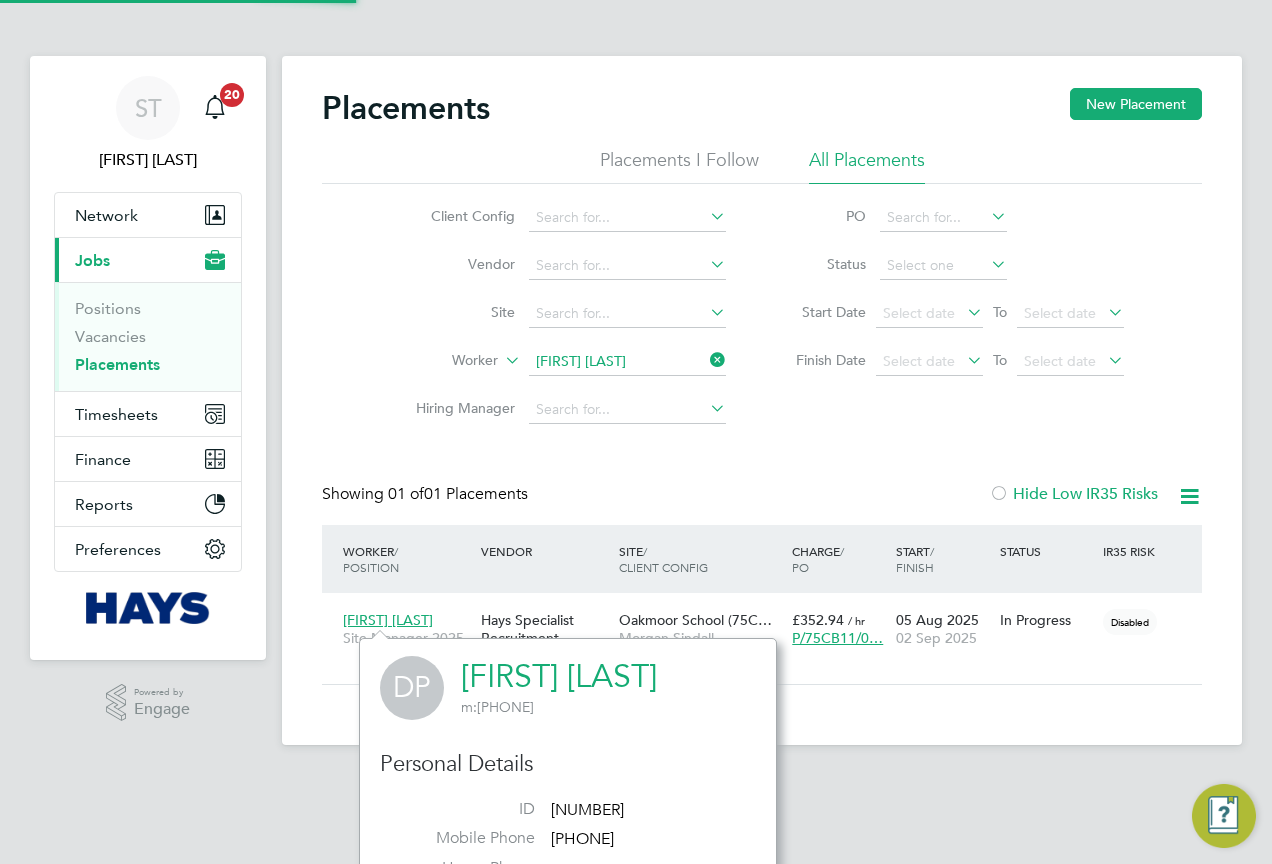 click on "Danny Phillips" 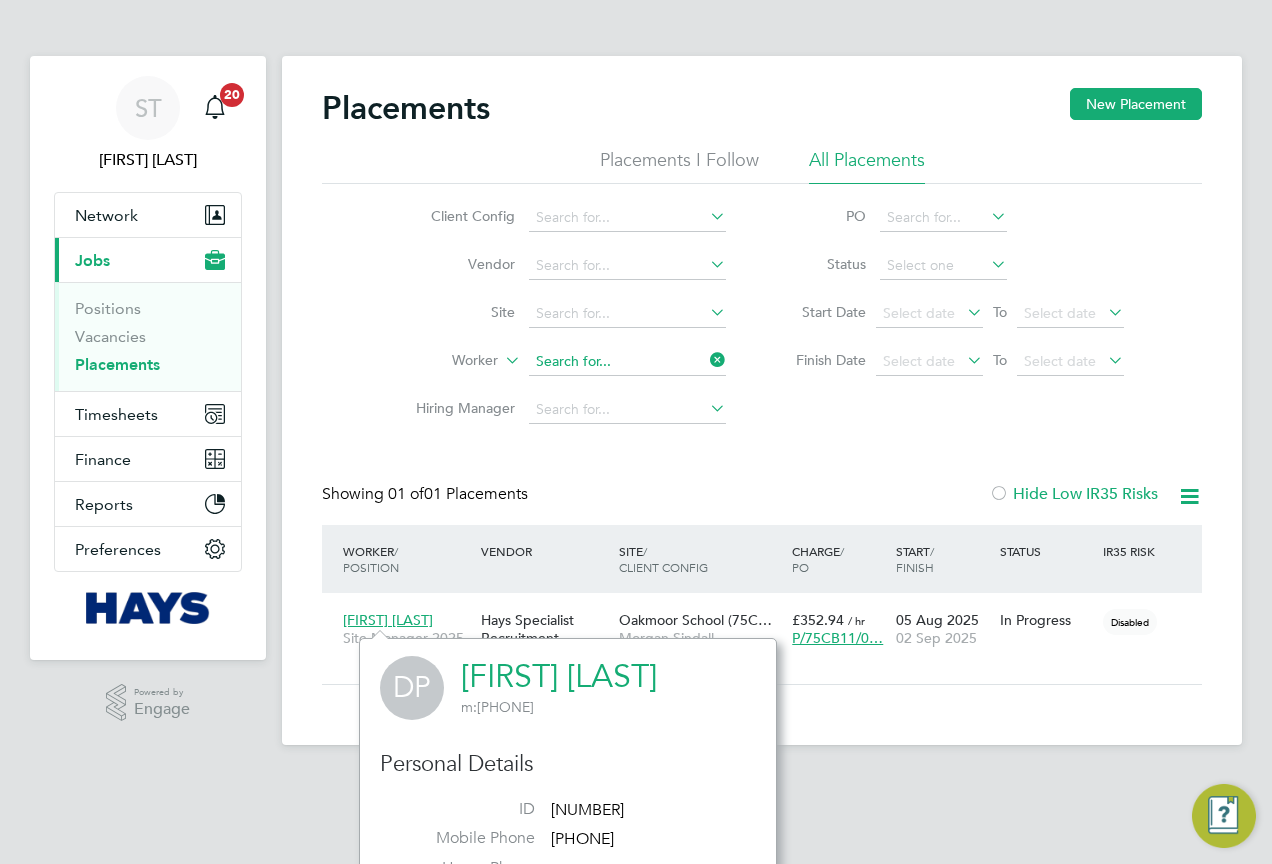 click on "Placements New Placement Placements I Follow All Placements Client Config   Vendor     Site     Worker     Hiring Manager   PO   Status   Start Date
Select date
To
Select date
Finish Date
Select date
To
Select date
Showing   01 of  01 Placements Hide Low IR35 Risks Worker  / Position Vendor Site / Client Config Charge  / PO Start  / Finish Status IR35 Risk Danny Phillips Site Manager 2025 Hays Specialist Recruitment Limited Oakmoor School (75C… Morgan Sindall Construction - South £352.94   / hr P/75CB11/0… 05 Aug 2025 02 Sep 2025 In Progress Disabled Show  30  more Placement Started The placement has been started. Cancel Okay M T W T F S S M T W T F S S M T W T F S S M T W T F S S Download Placements Report Danny   Ph illips DP Danny Phillips     m:  07843437400   Personal Details ID     18909828 Mobile Phone   07843437400 Home Phone   Email   ports.jambo@hotmail.co.uk Address 5 Paddington Road Portsmouth PO2 5DU Date of Birth   06 Jul 1977 Gender   Male" 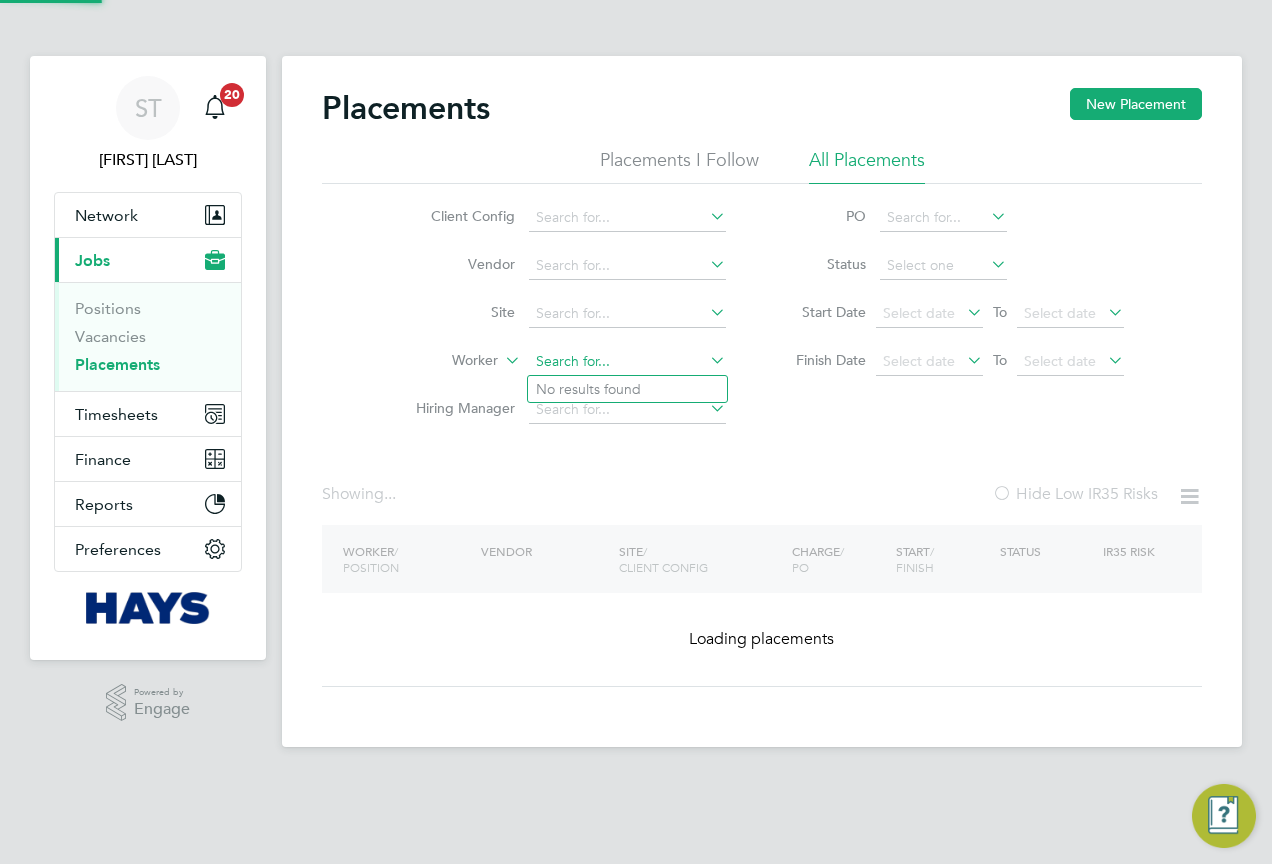 click 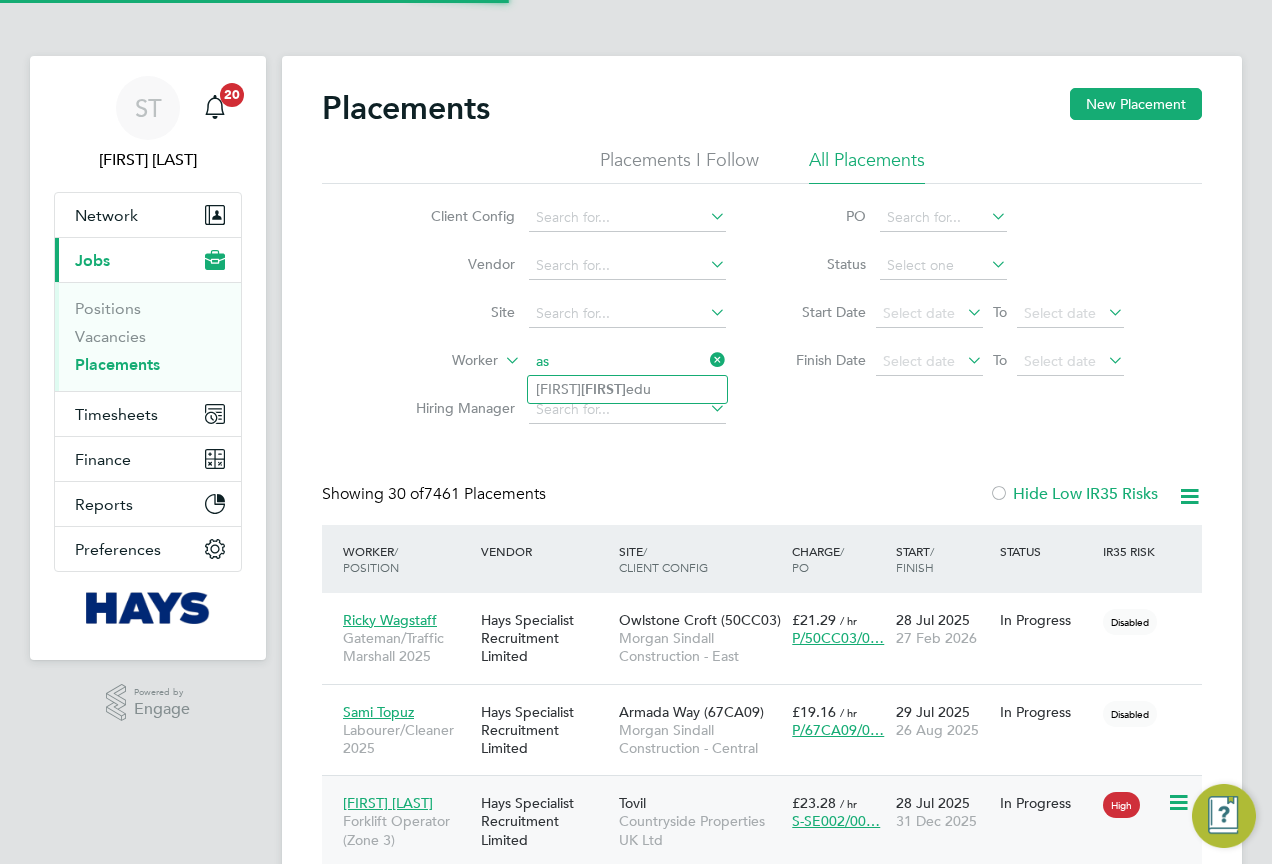type on "as" 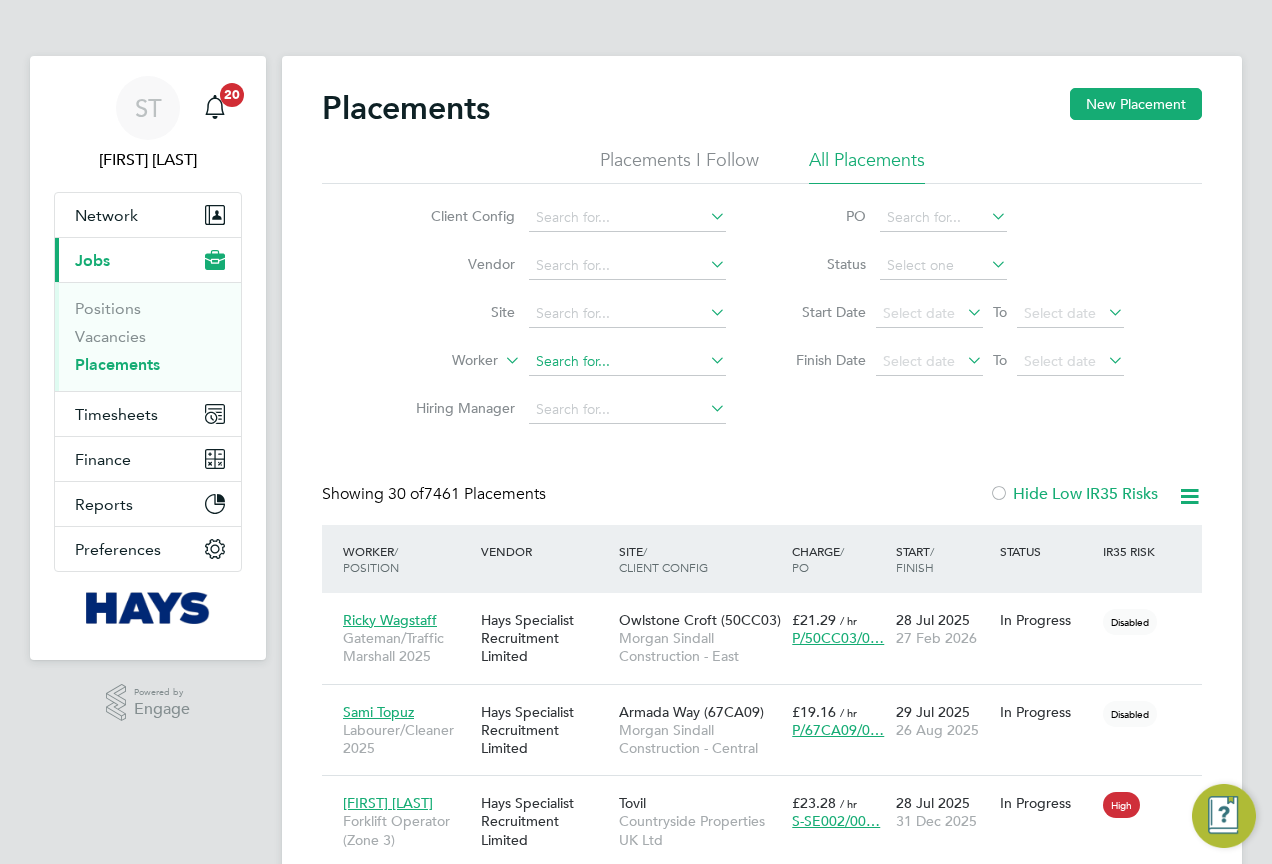 click 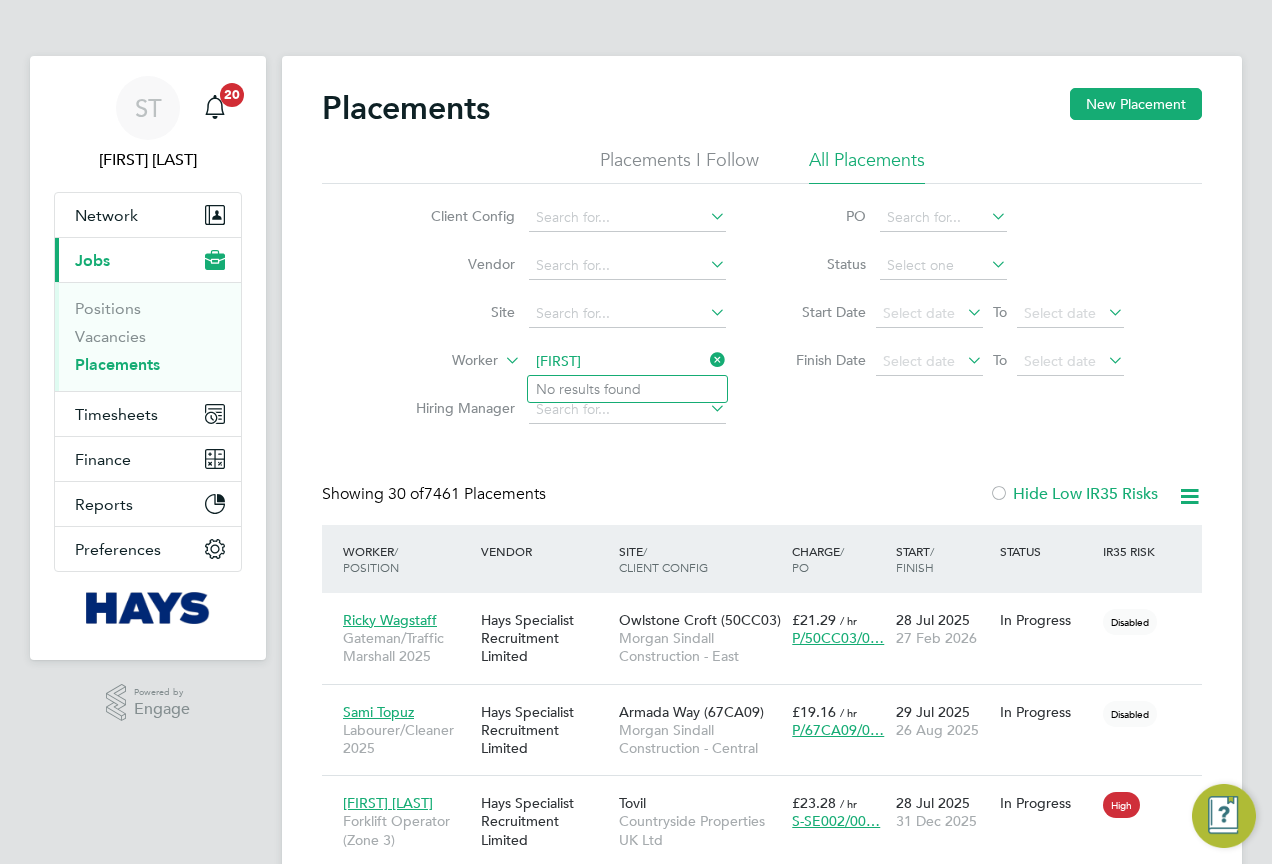 type on "Ashiana" 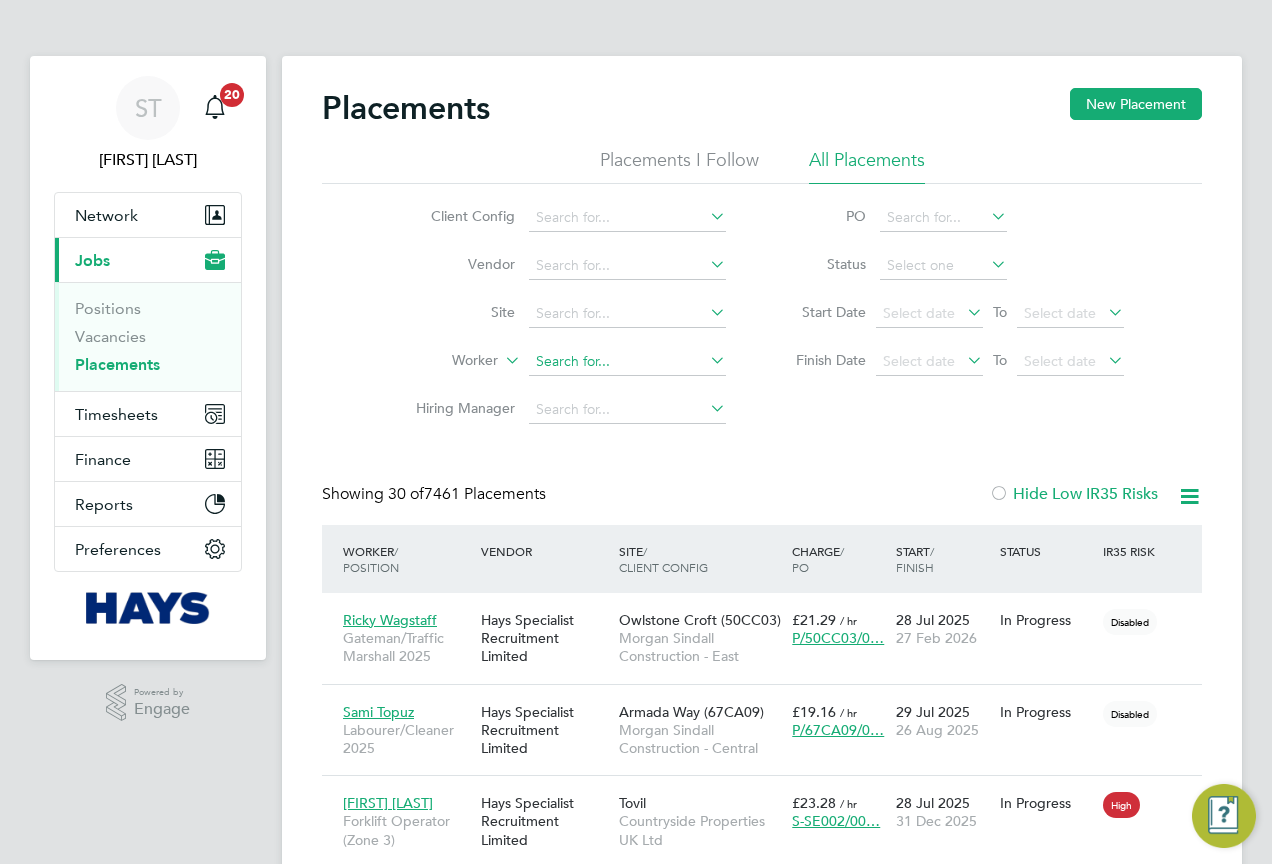 click 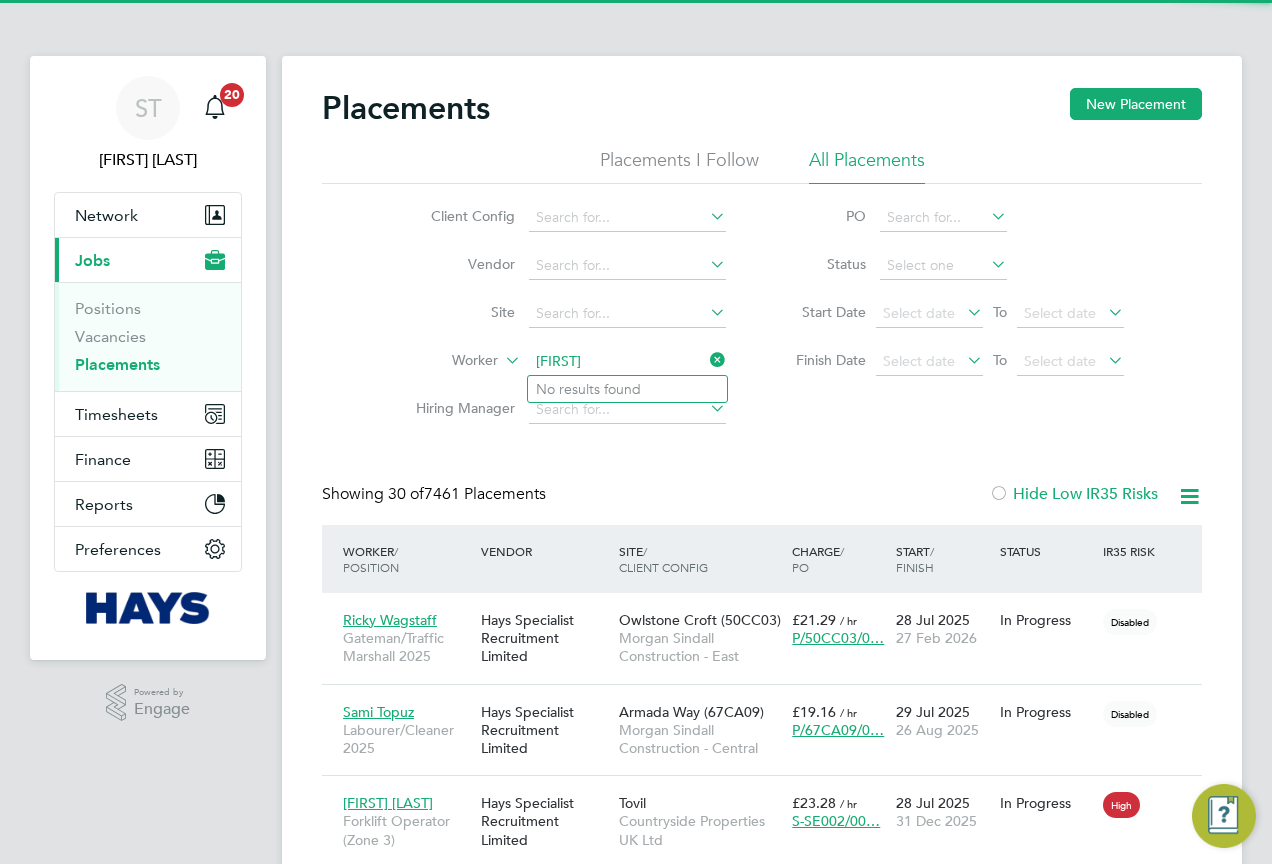 type on "Ikenn" 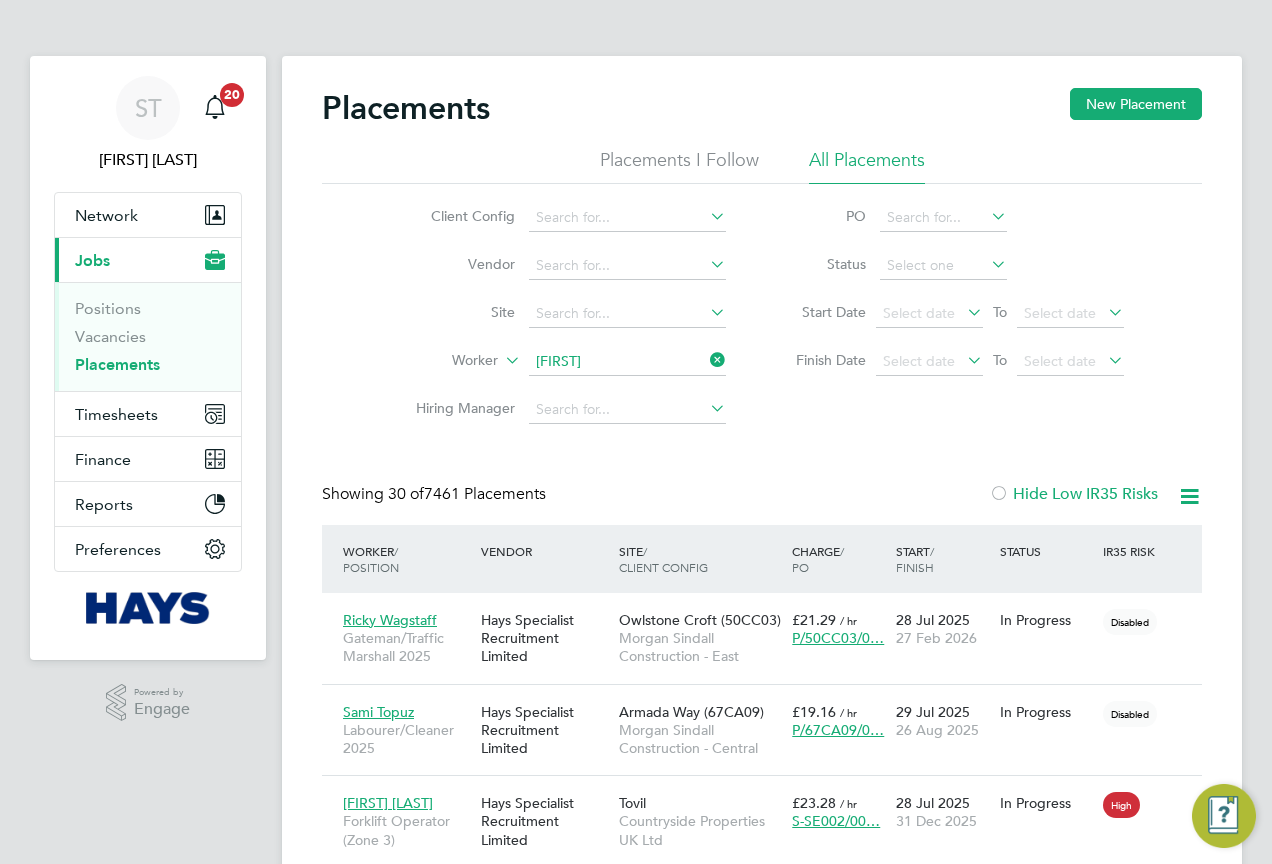 type 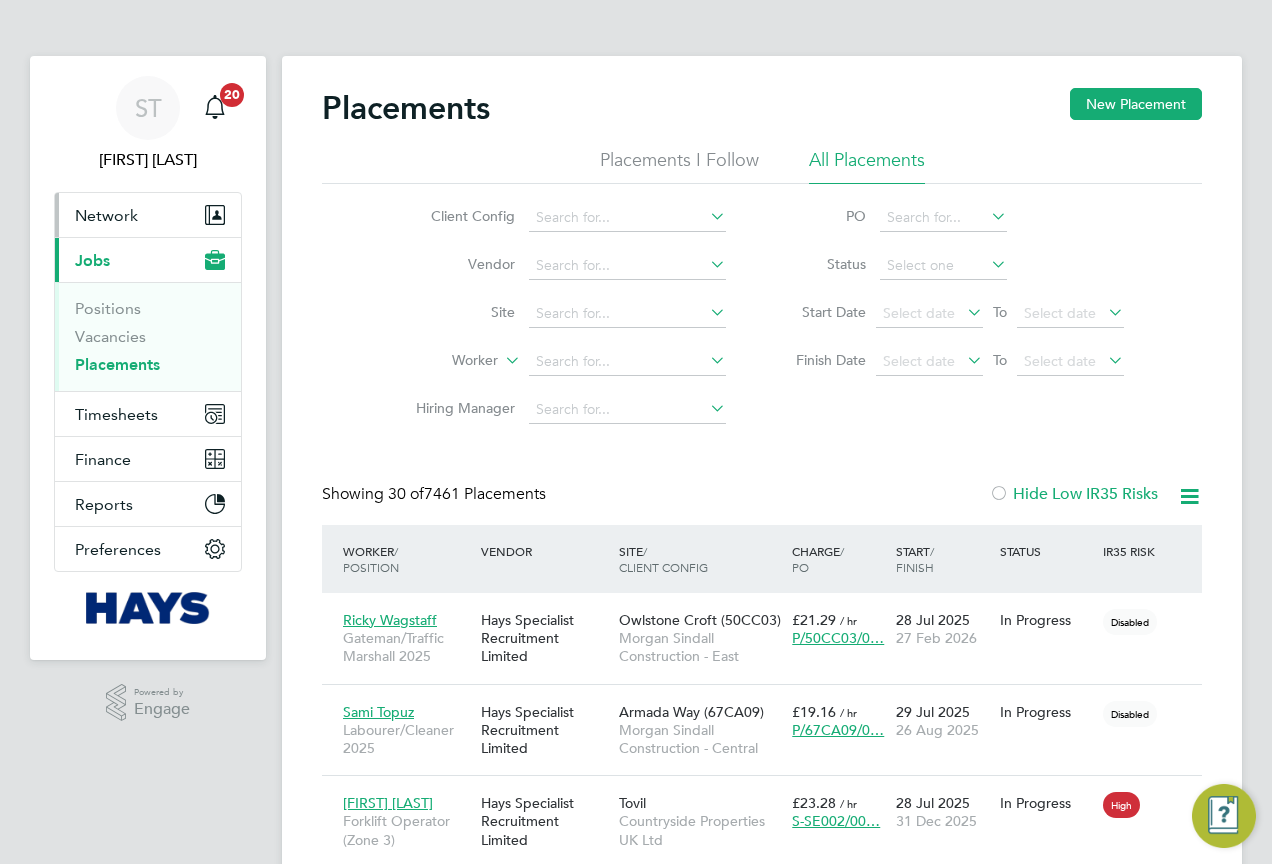 click on "Network" at bounding box center (148, 215) 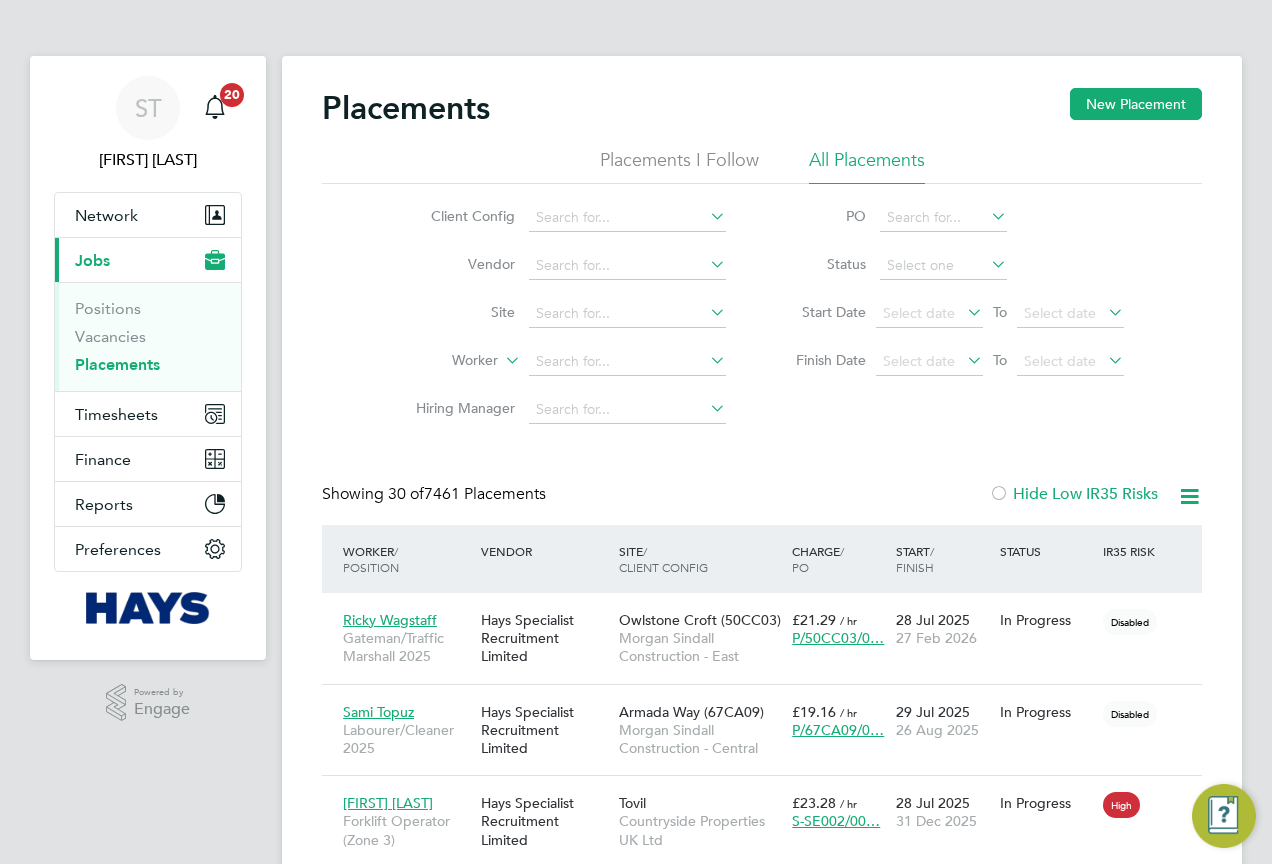 scroll, scrollTop: 10, scrollLeft: 10, axis: both 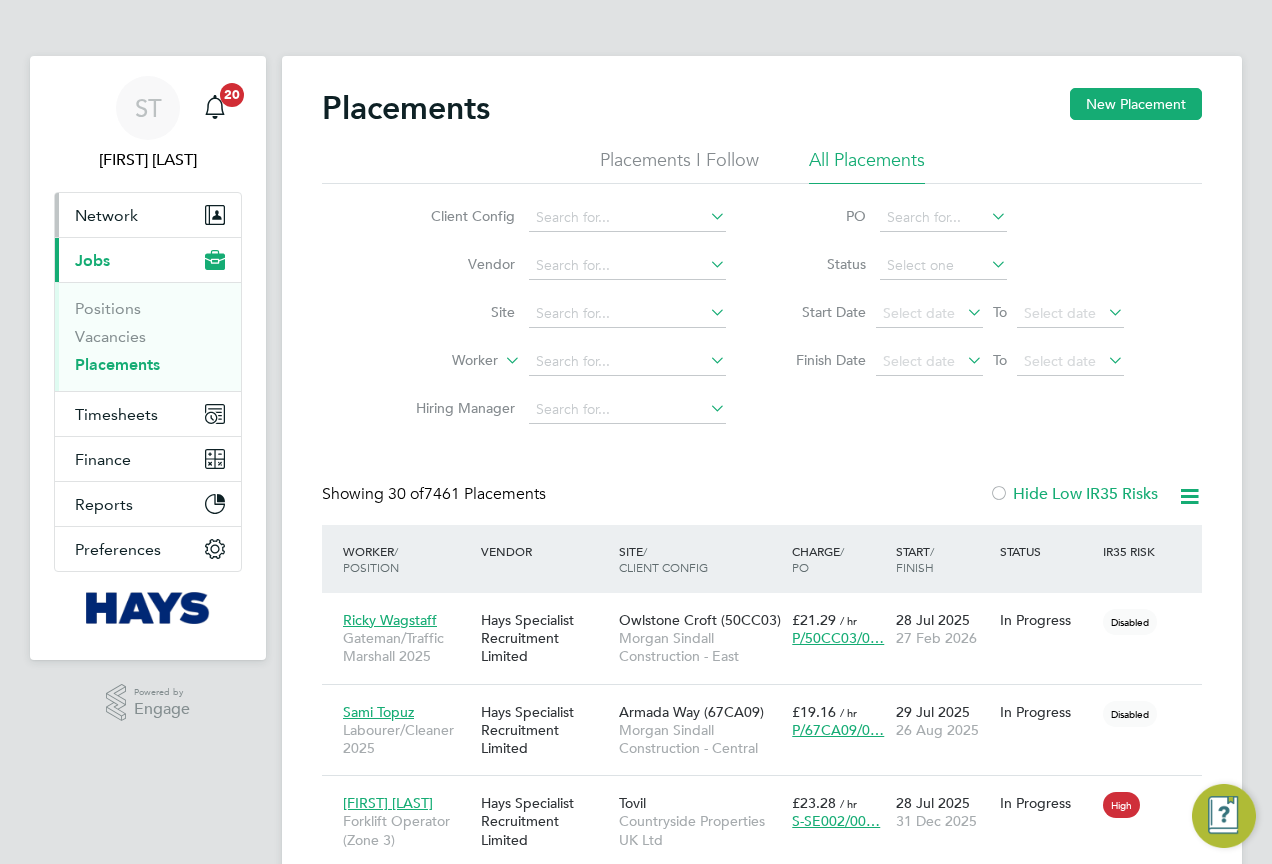 click on "Network" at bounding box center [148, 215] 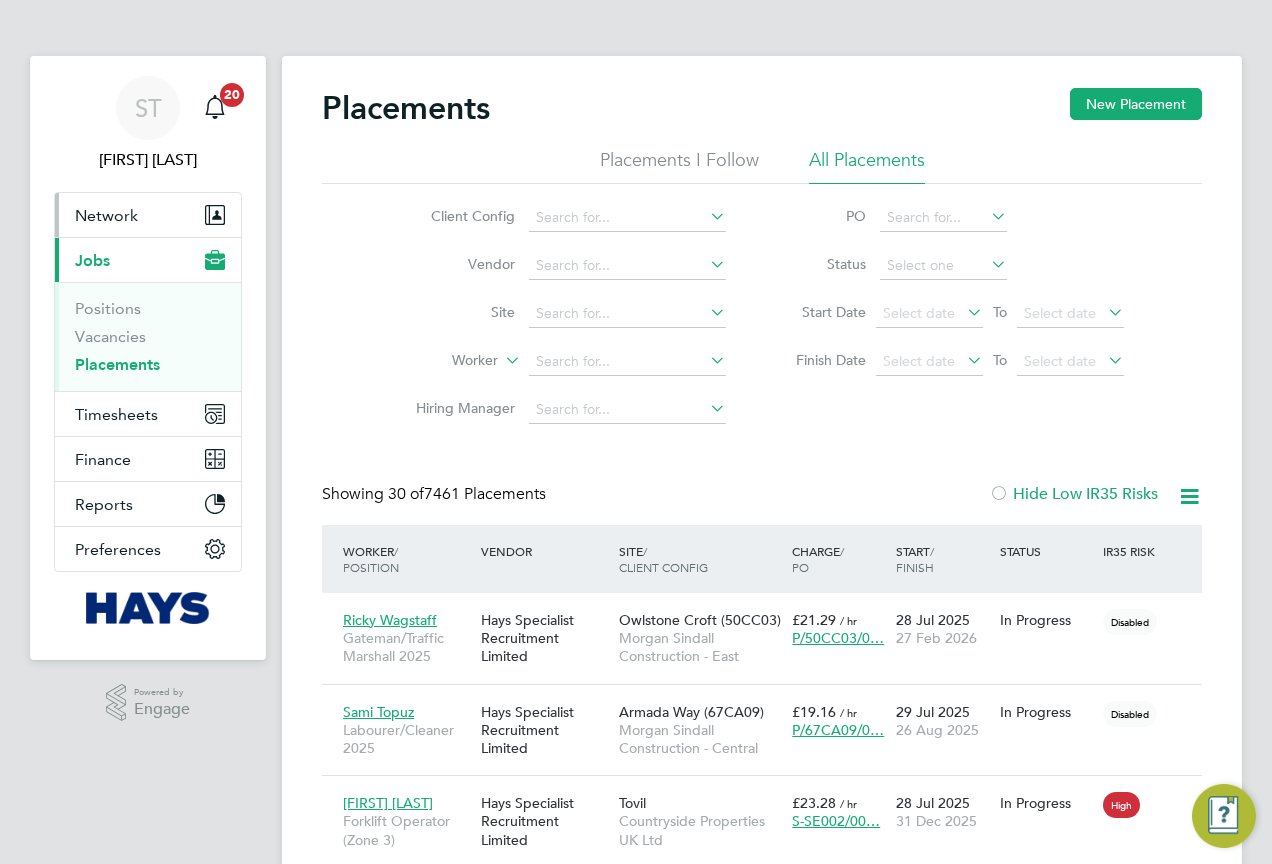 click on "Network" at bounding box center (106, 215) 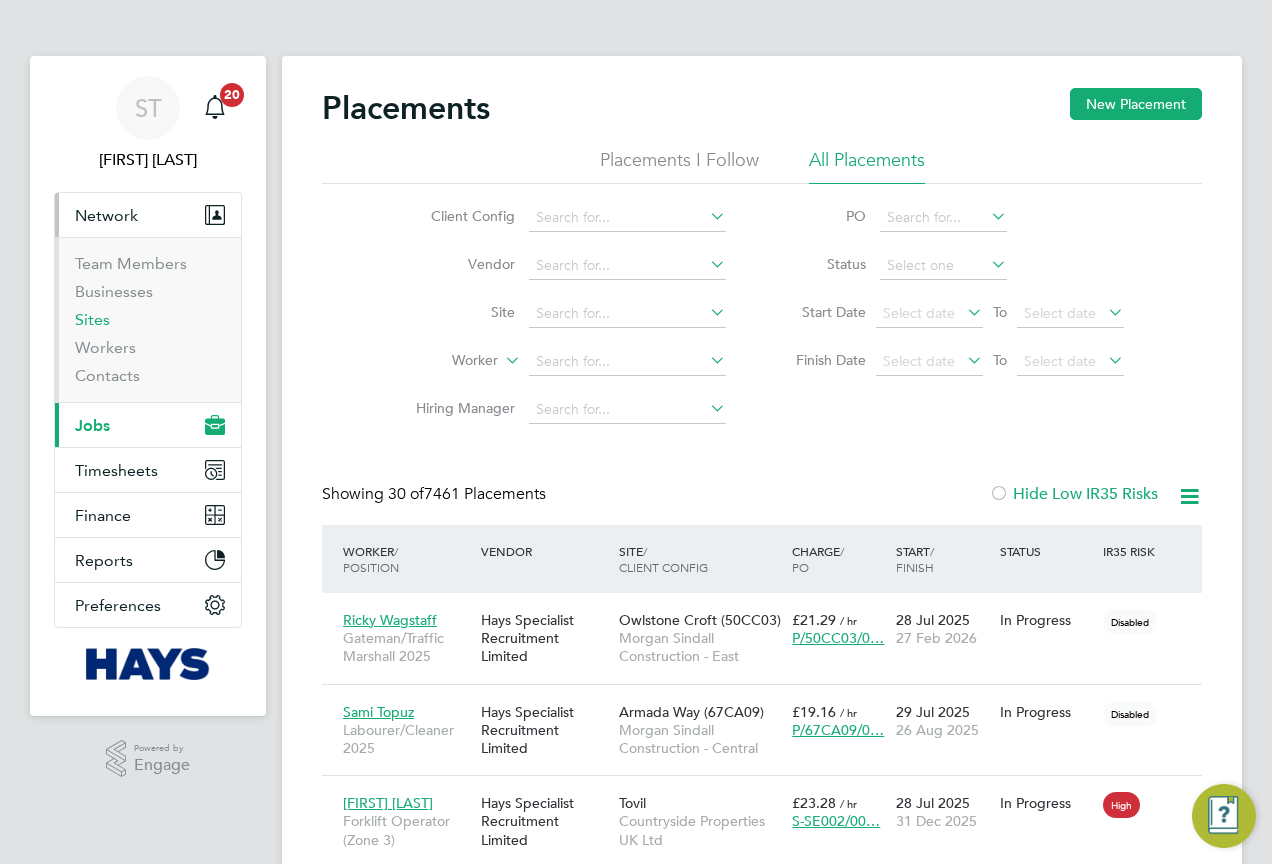 click on "Sites" at bounding box center (92, 319) 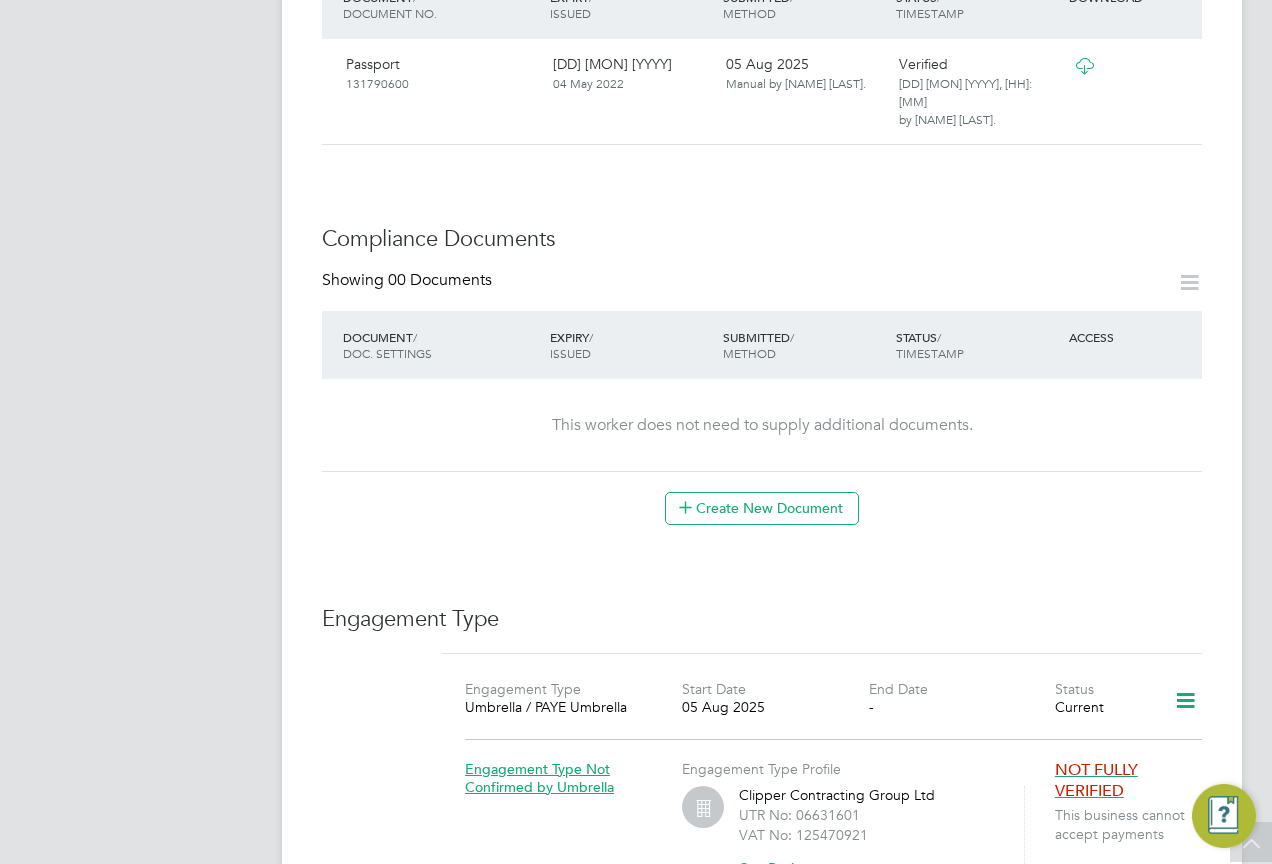 scroll, scrollTop: 900, scrollLeft: 0, axis: vertical 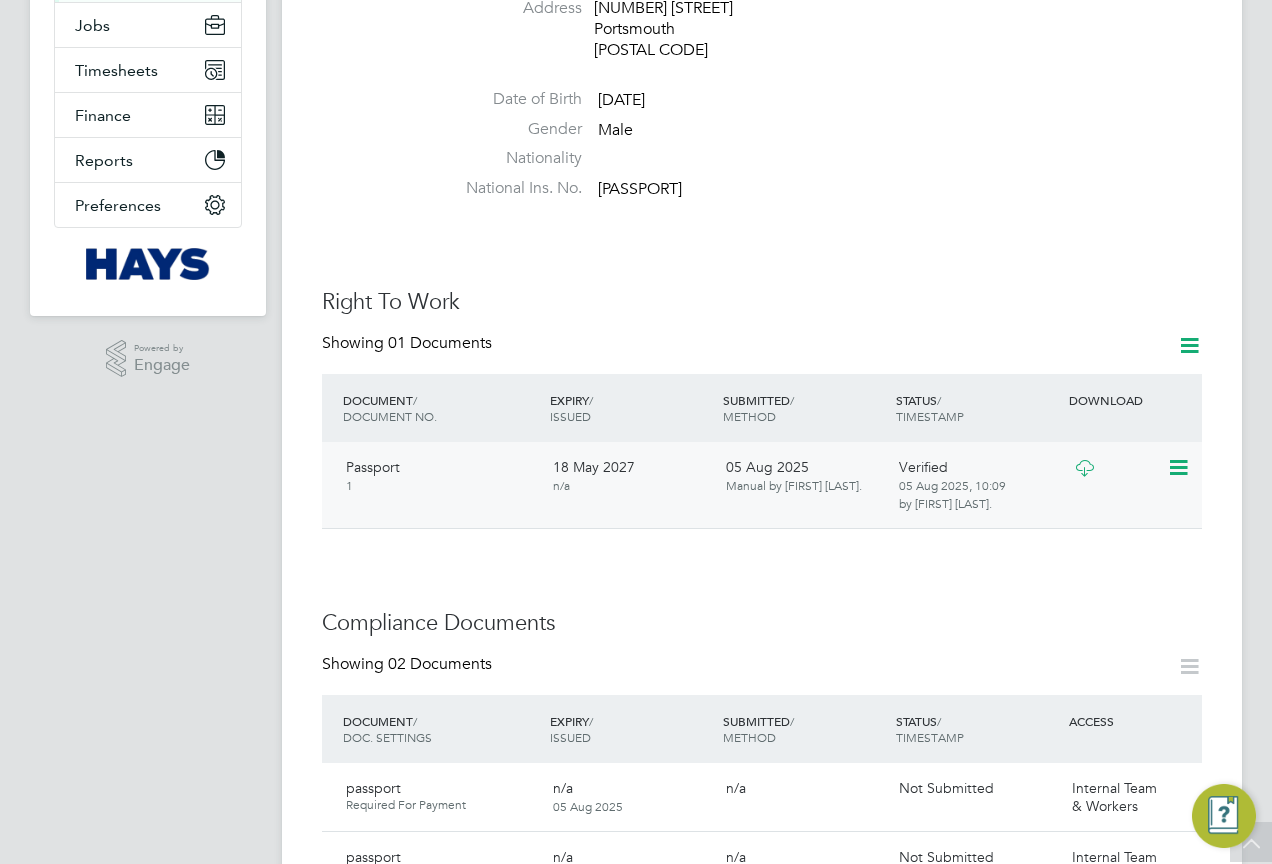click 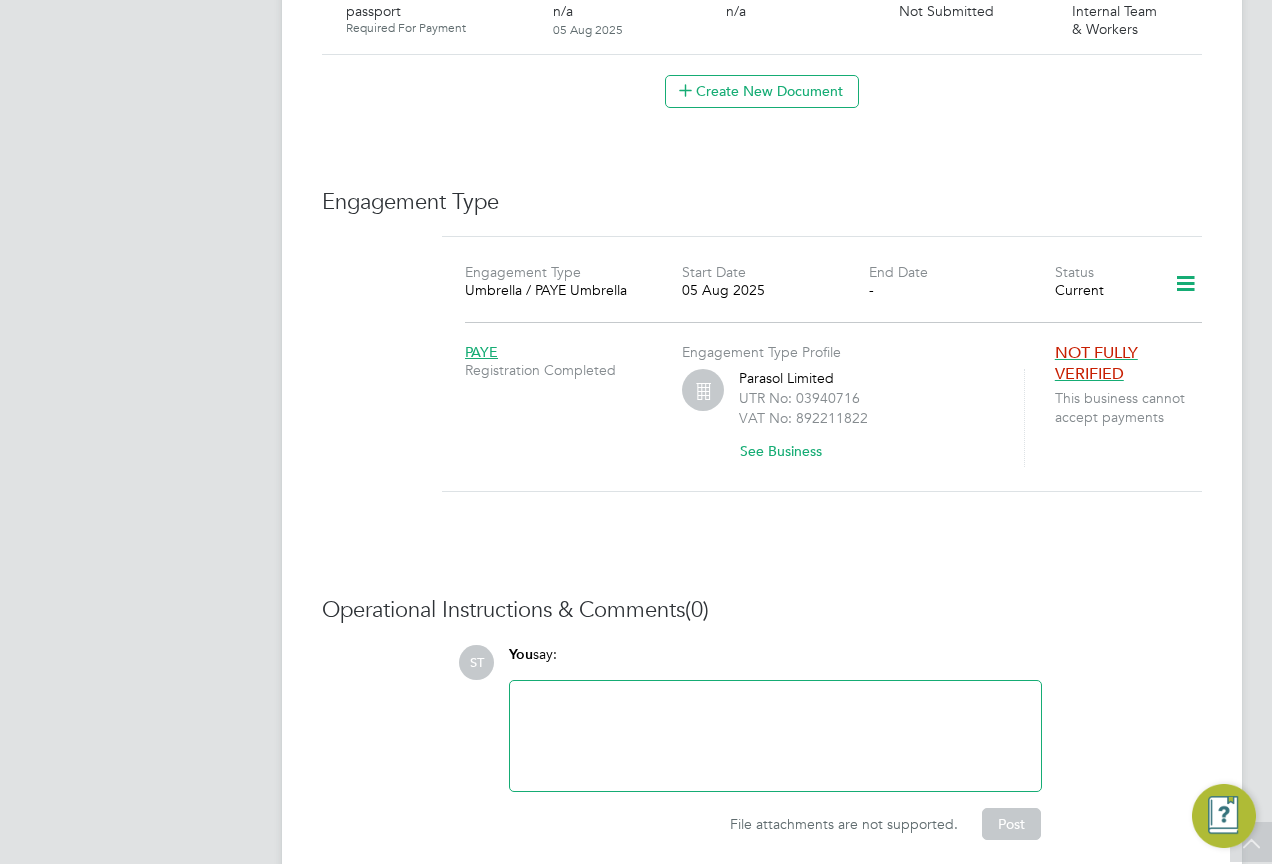 scroll, scrollTop: 1300, scrollLeft: 0, axis: vertical 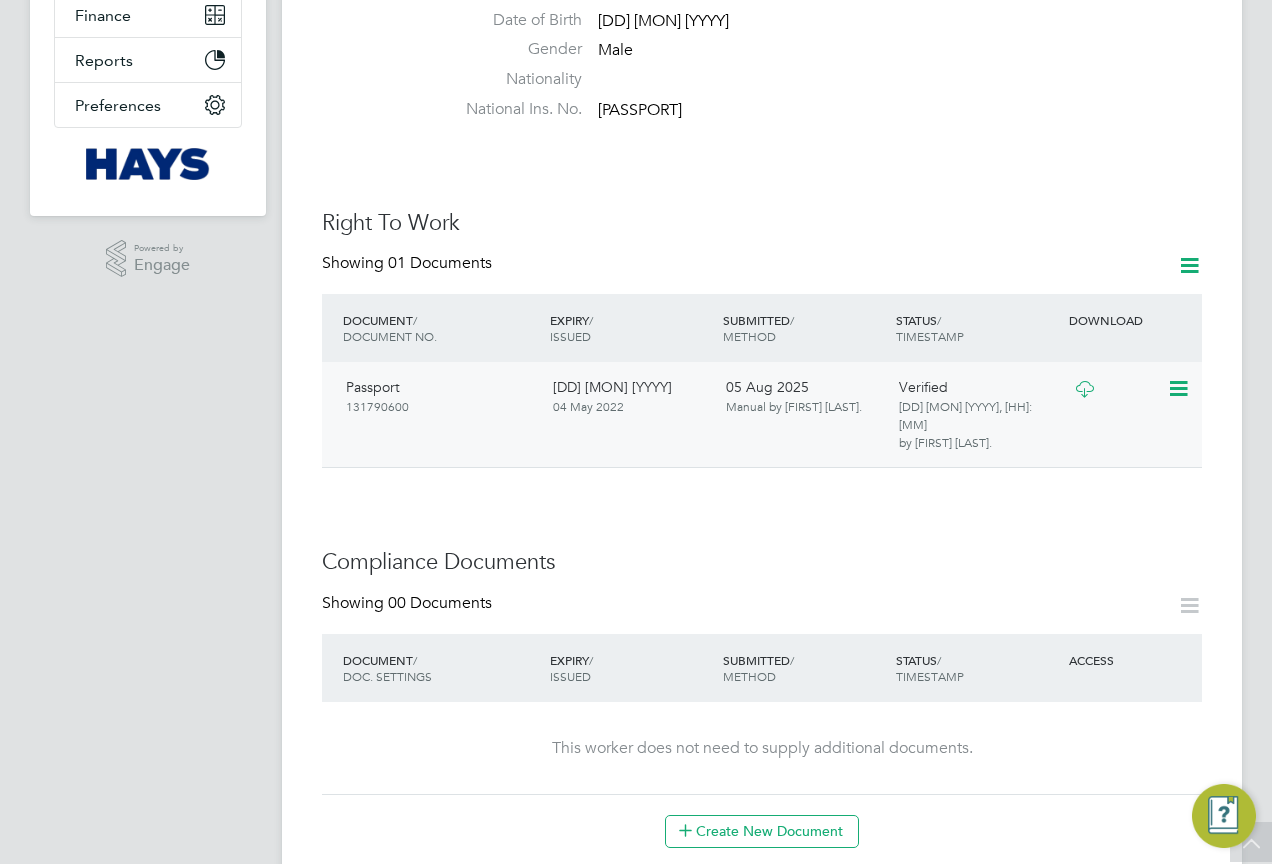click 